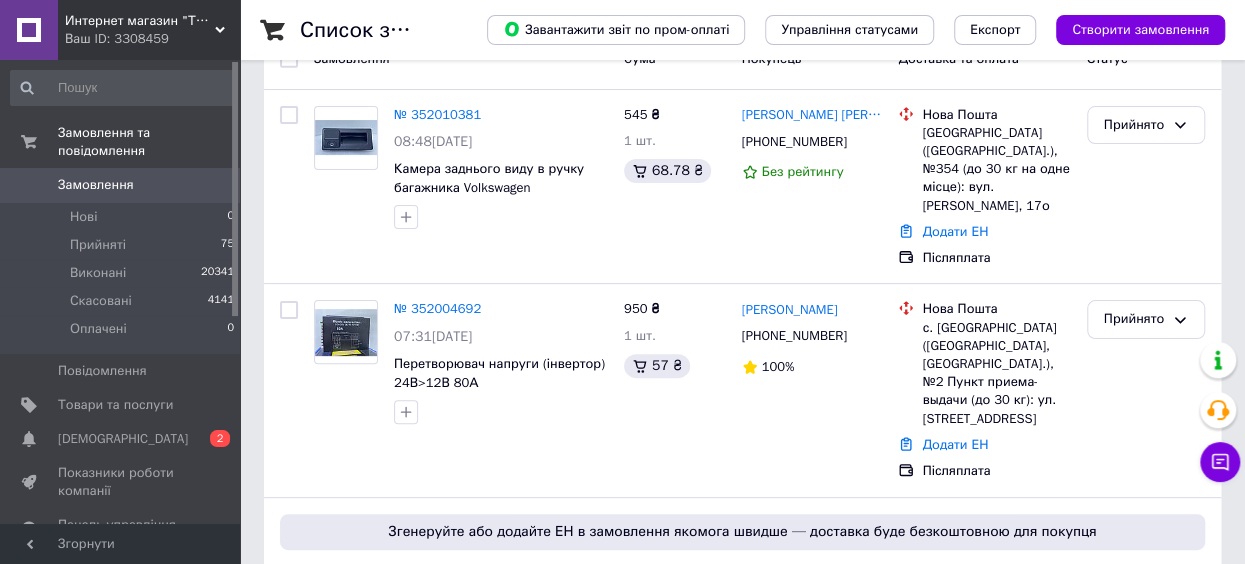 scroll, scrollTop: 126, scrollLeft: 0, axis: vertical 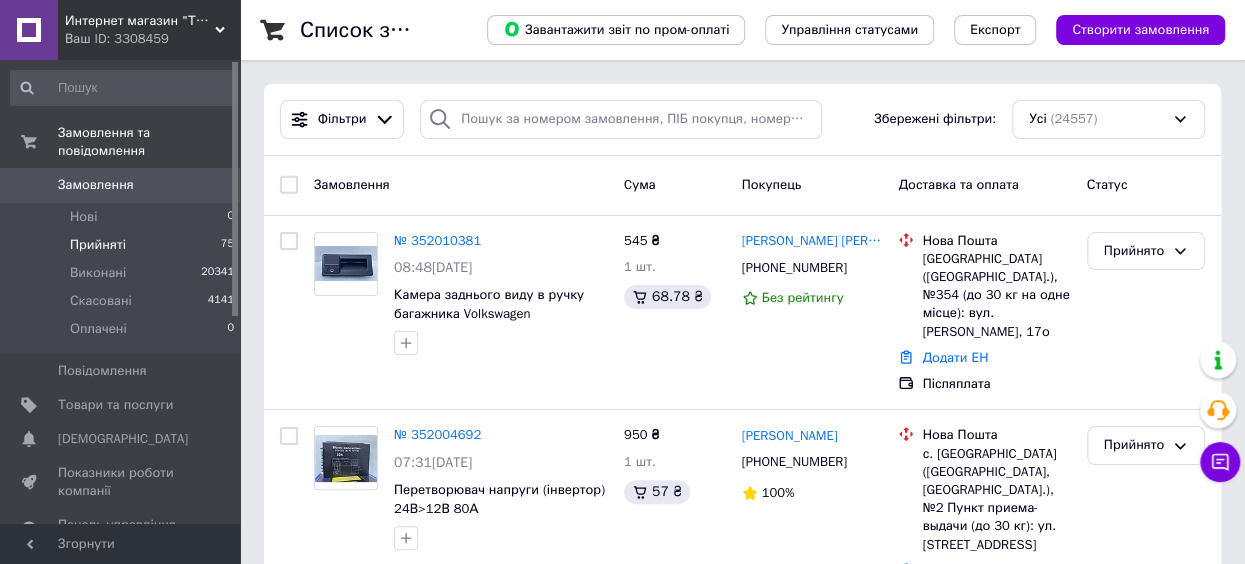 click on "Прийняті 75" at bounding box center (123, 245) 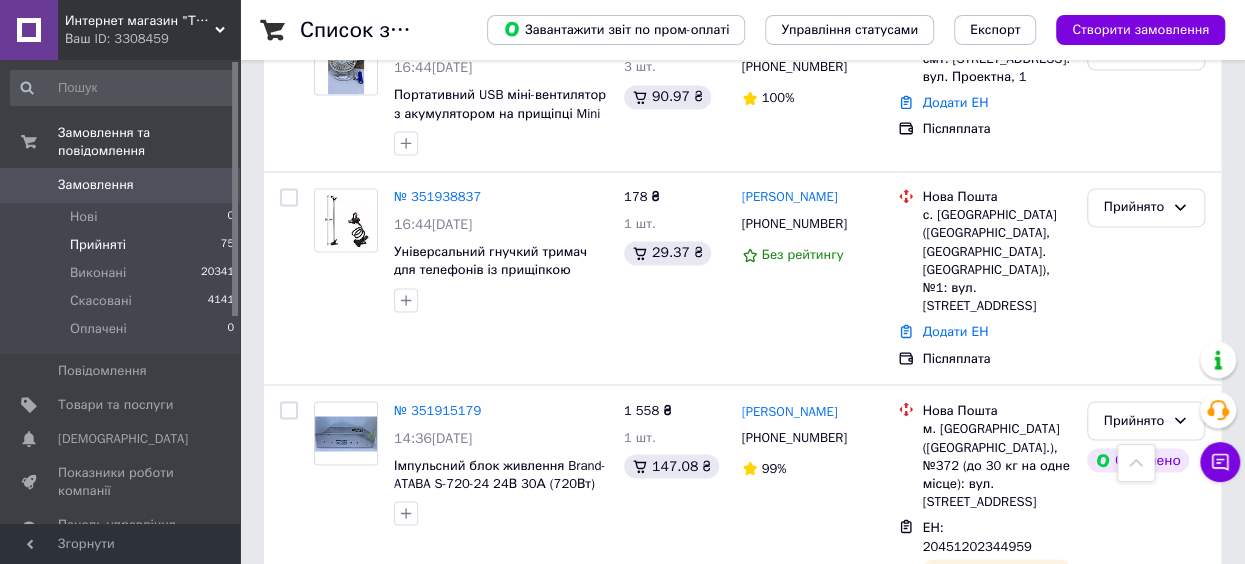 scroll, scrollTop: 1492, scrollLeft: 0, axis: vertical 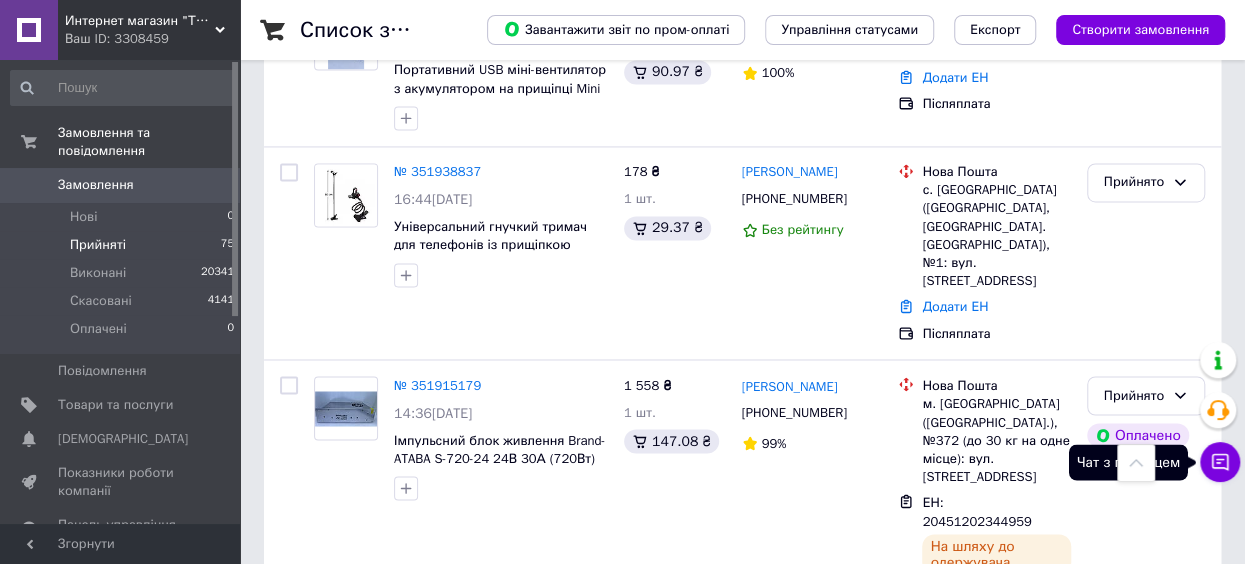 click 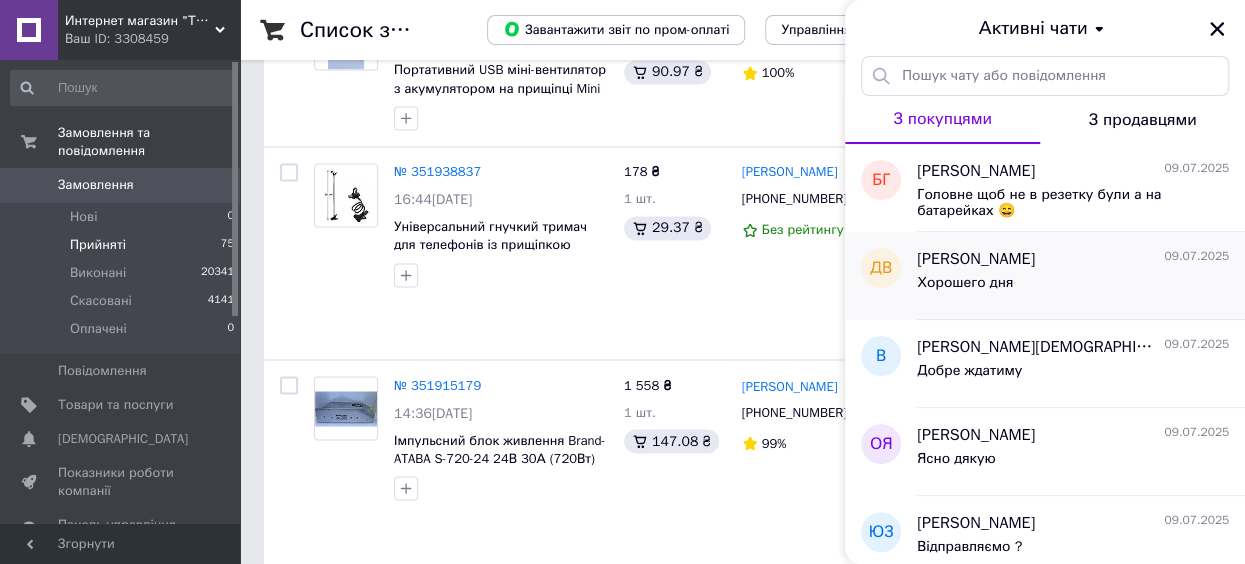 click on "Хорошего дня" at bounding box center (1073, 287) 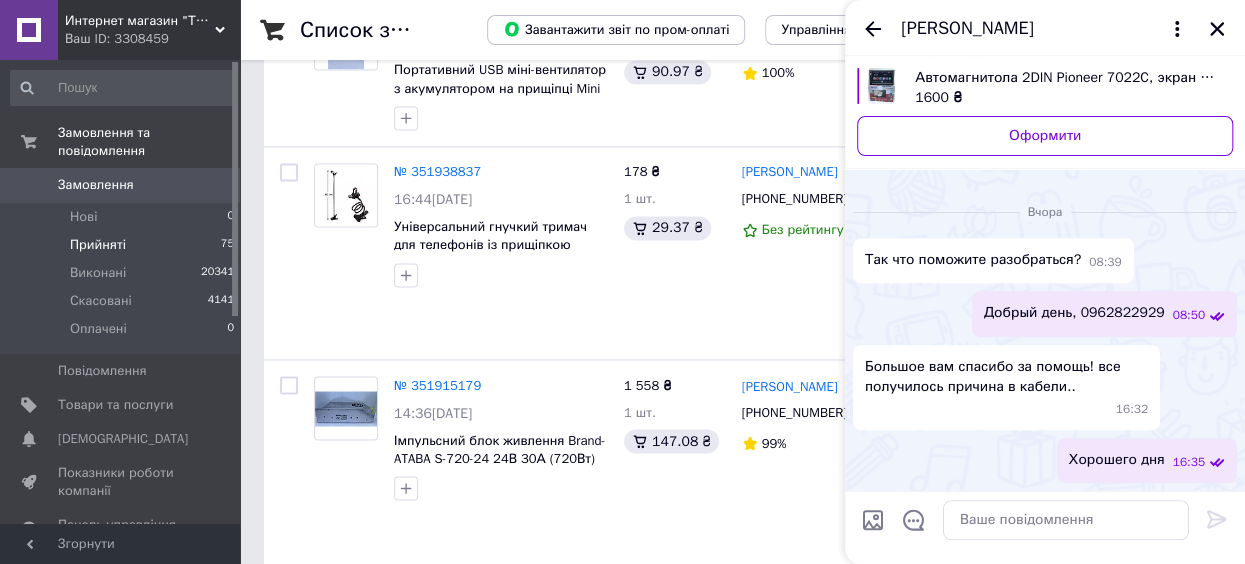 scroll, scrollTop: 420, scrollLeft: 0, axis: vertical 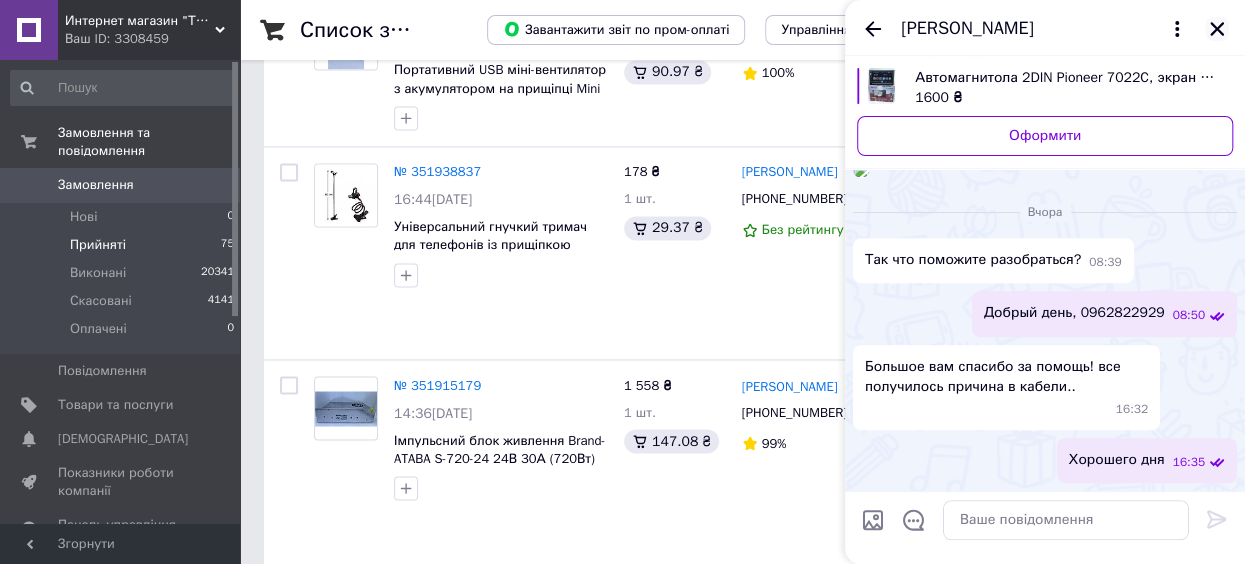 click 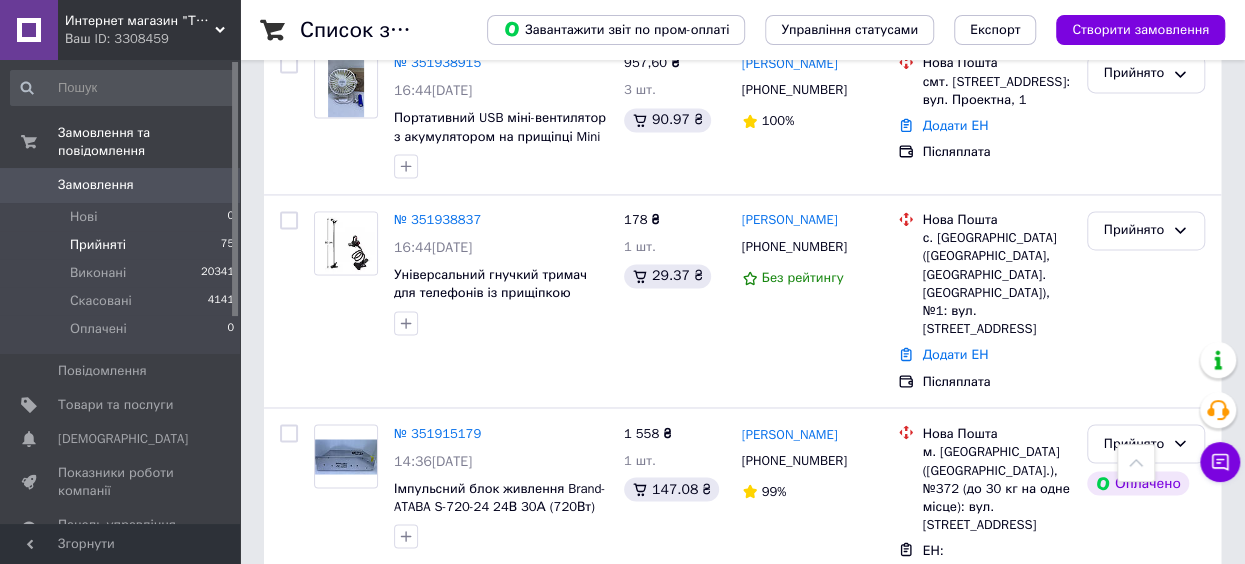 scroll, scrollTop: 1446, scrollLeft: 0, axis: vertical 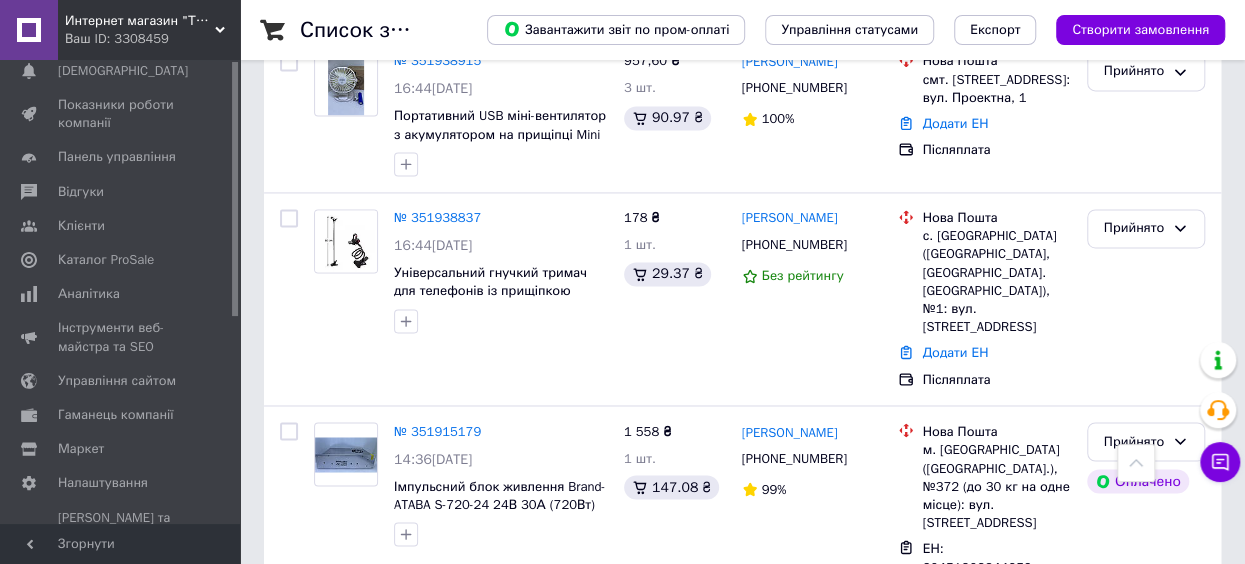 click at bounding box center [235, 292] 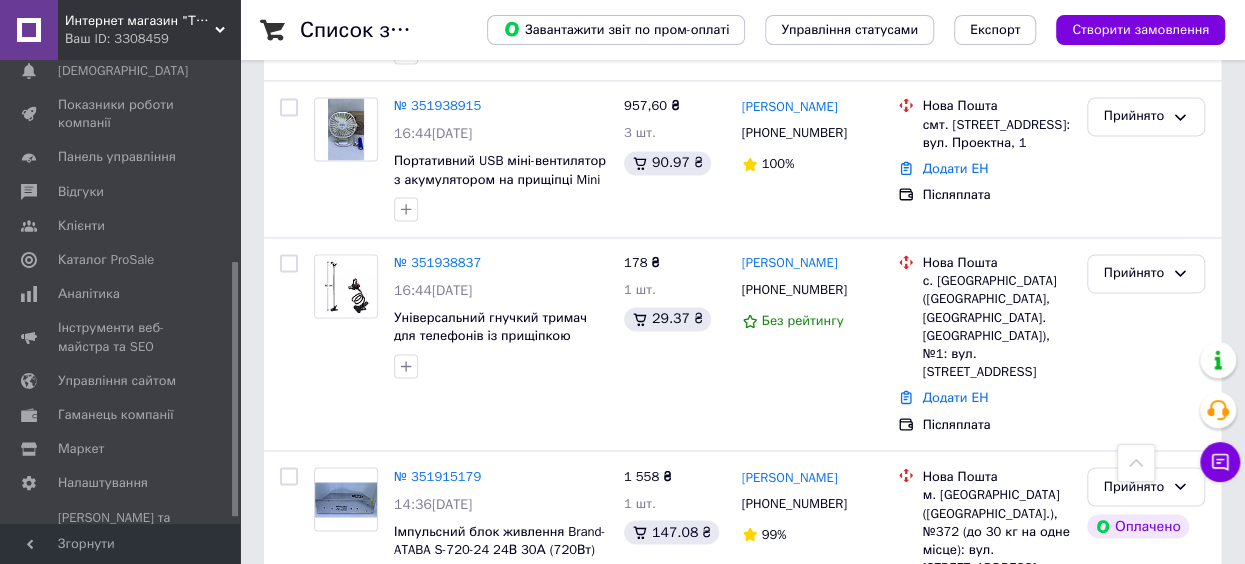 scroll, scrollTop: 1400, scrollLeft: 0, axis: vertical 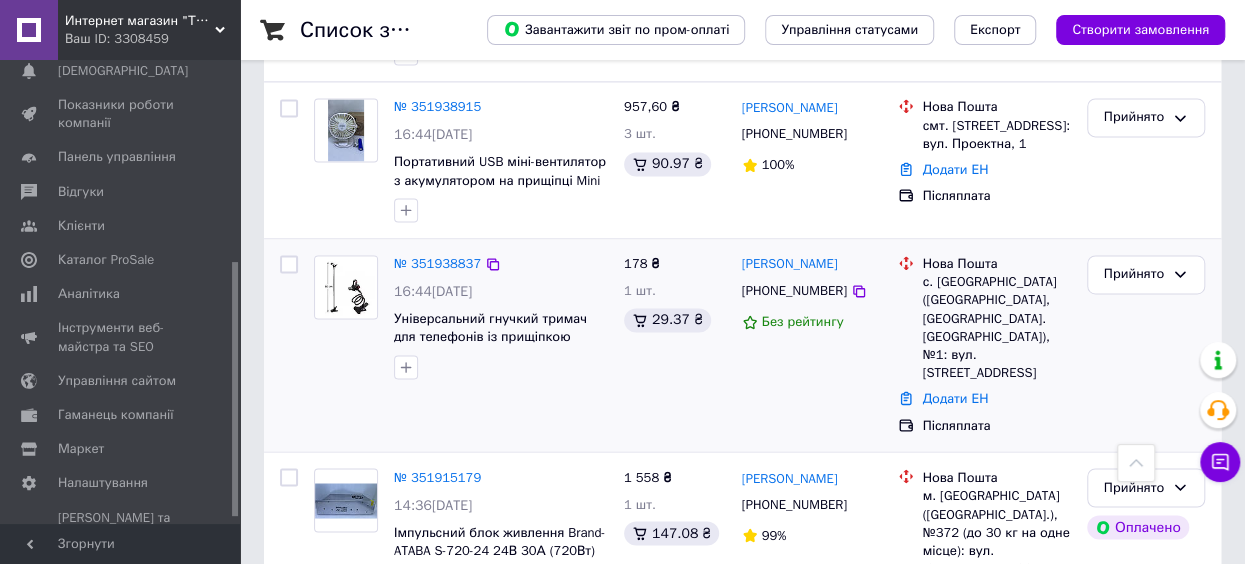 click at bounding box center (346, 287) 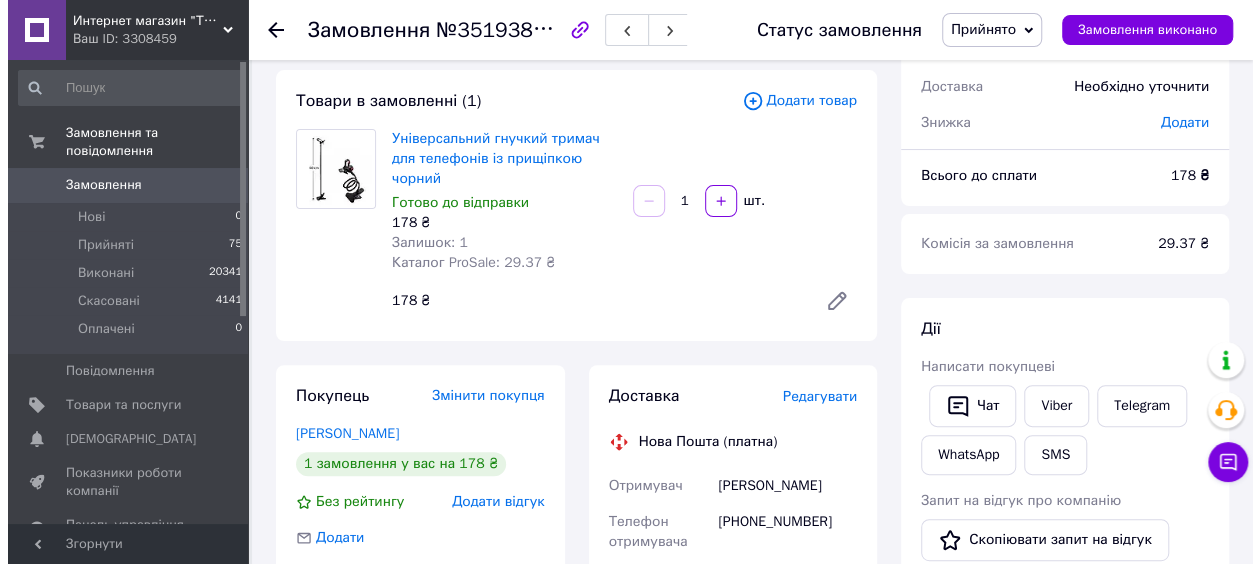 scroll, scrollTop: 119, scrollLeft: 0, axis: vertical 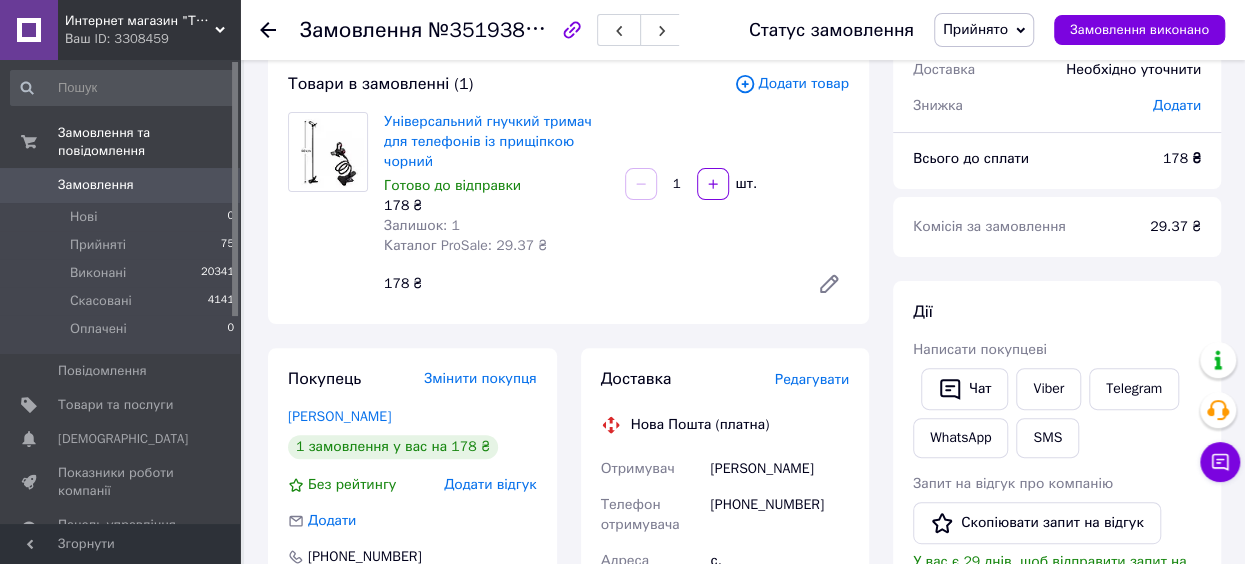 click on "Редагувати" at bounding box center (812, 379) 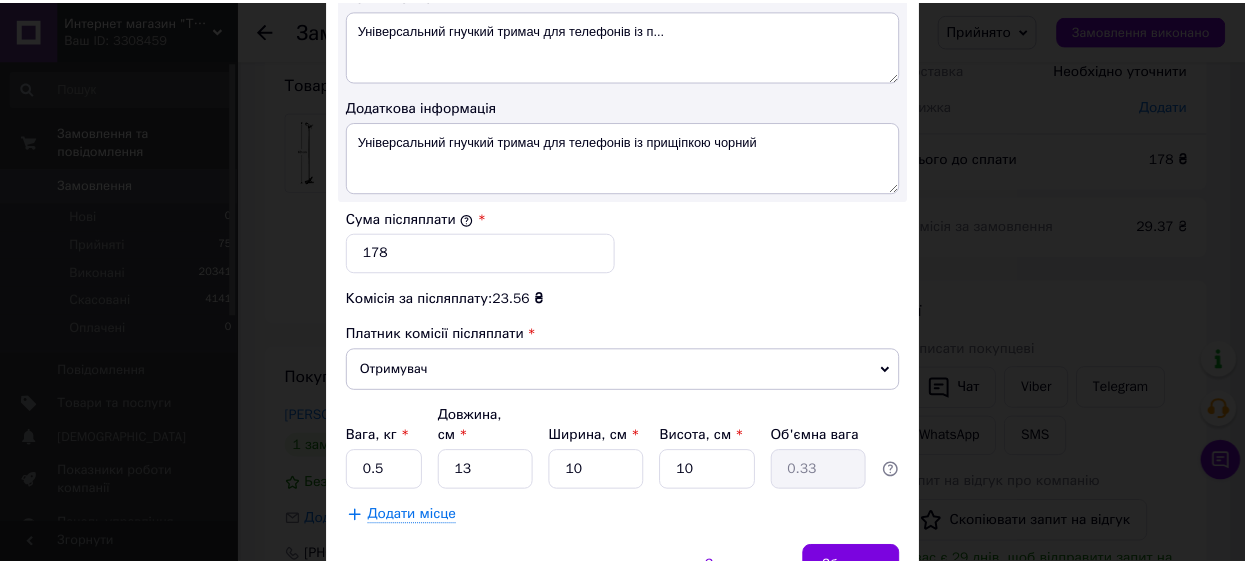 scroll, scrollTop: 1216, scrollLeft: 0, axis: vertical 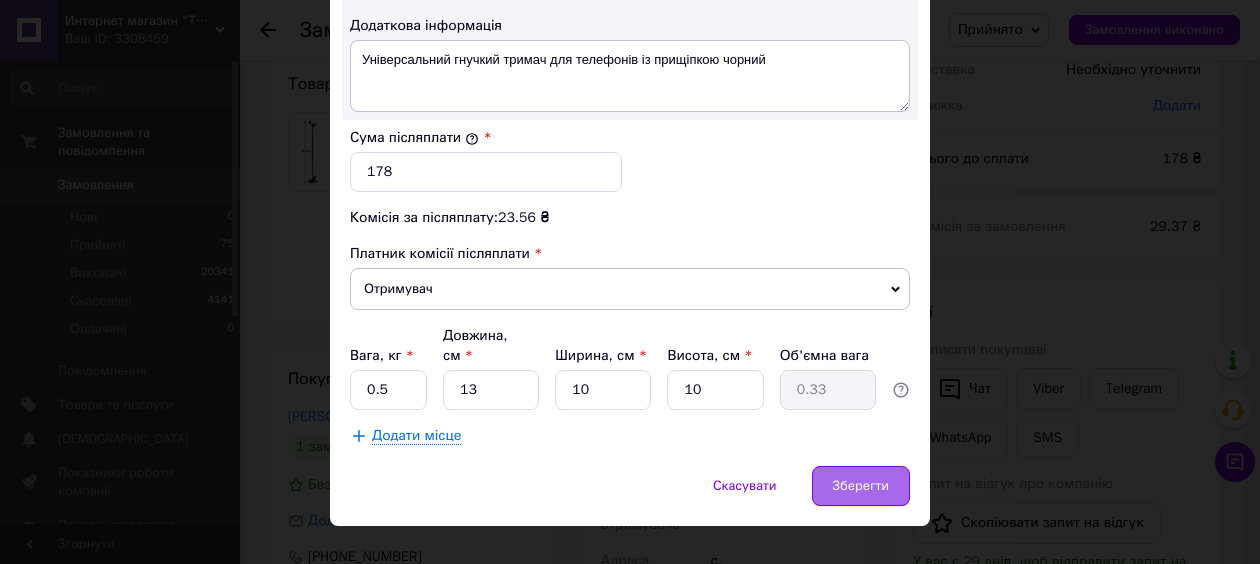 click on "Зберегти" at bounding box center (861, 486) 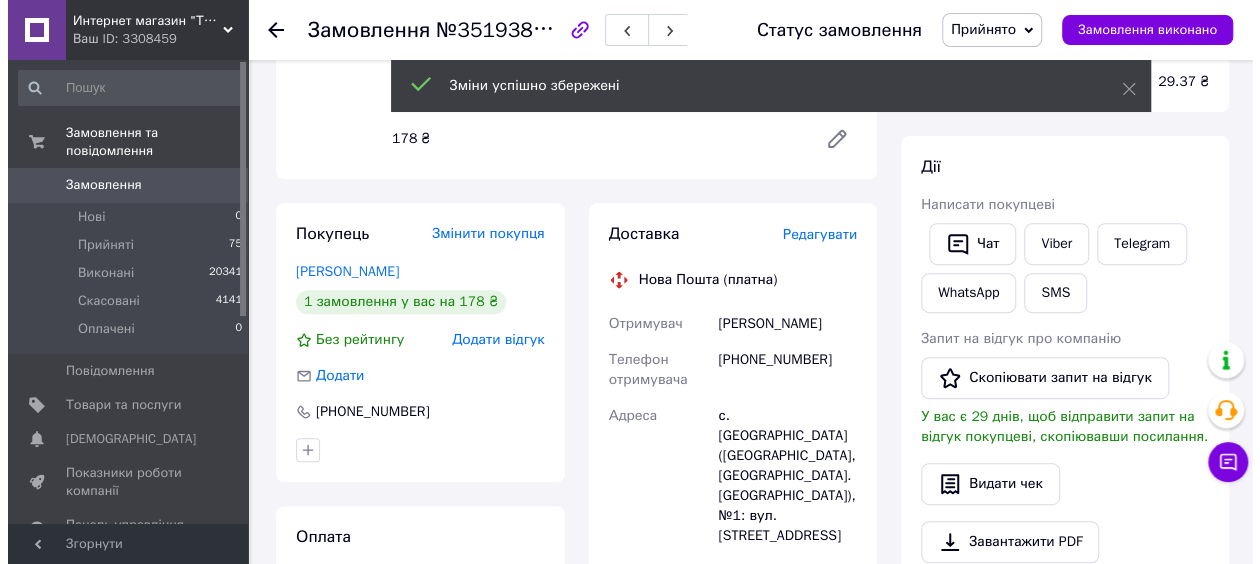 scroll, scrollTop: 310, scrollLeft: 0, axis: vertical 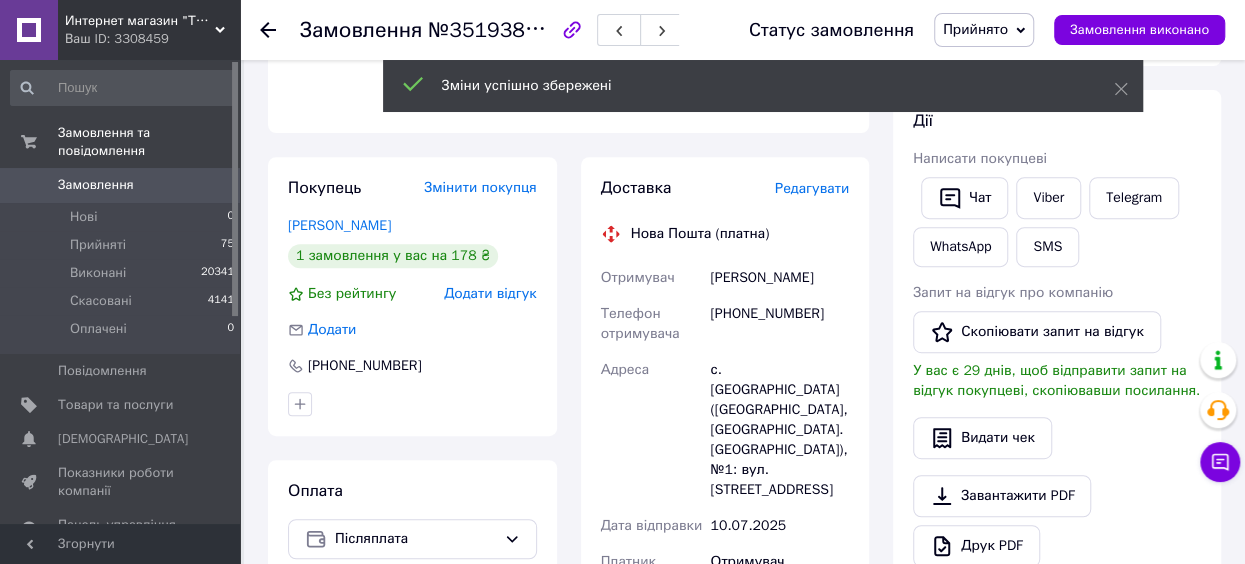 click on "Редагувати" at bounding box center (812, 188) 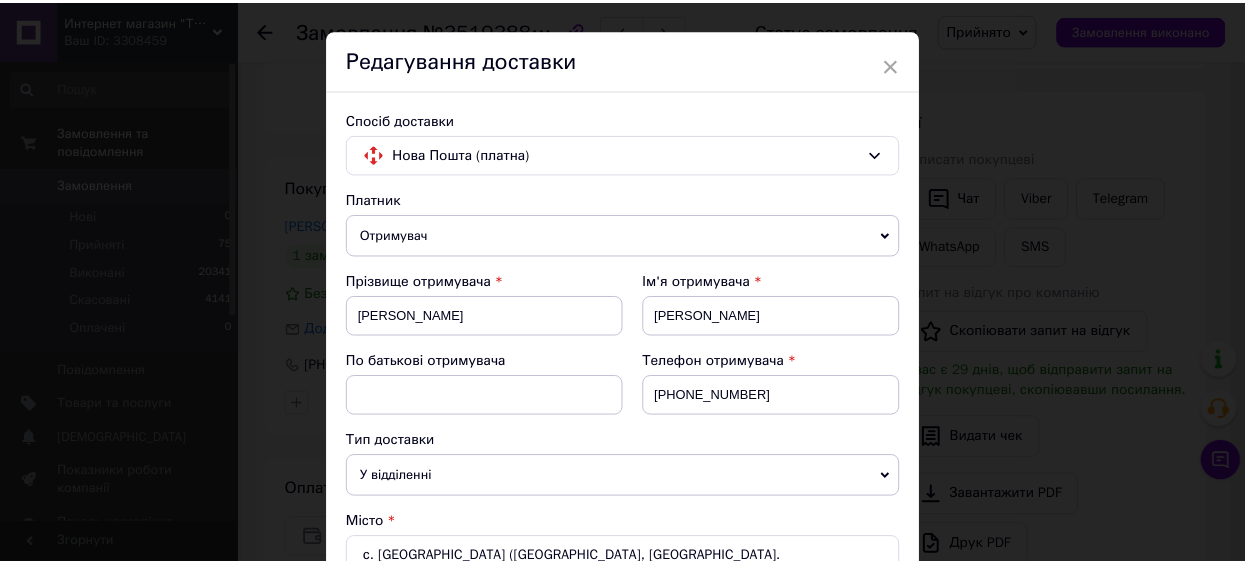 scroll, scrollTop: 0, scrollLeft: 0, axis: both 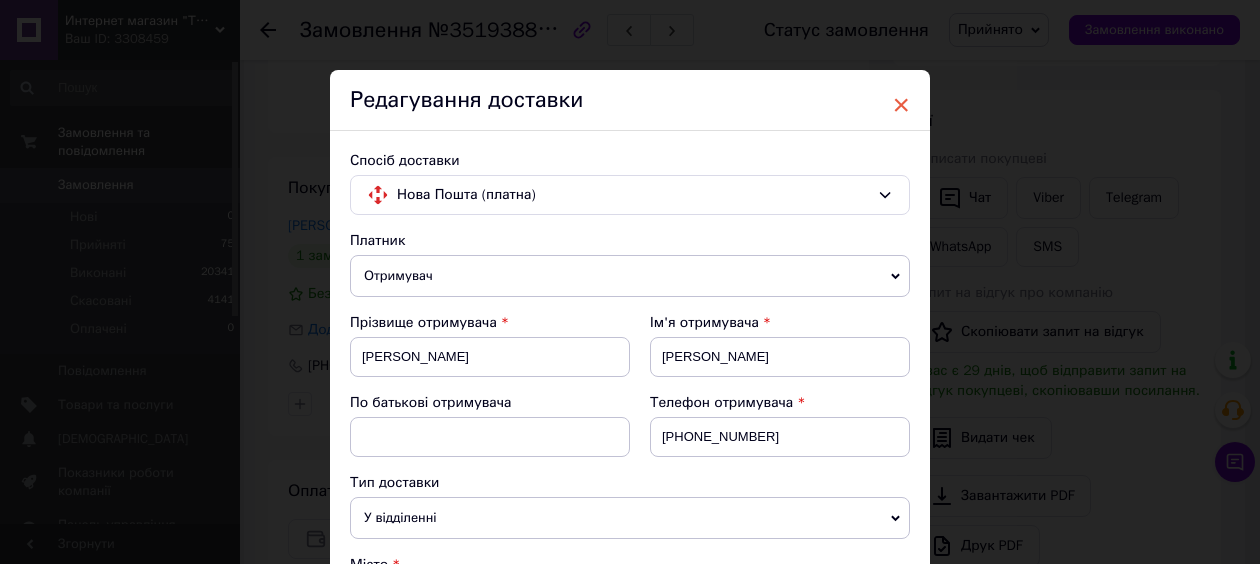 click on "×" at bounding box center (901, 105) 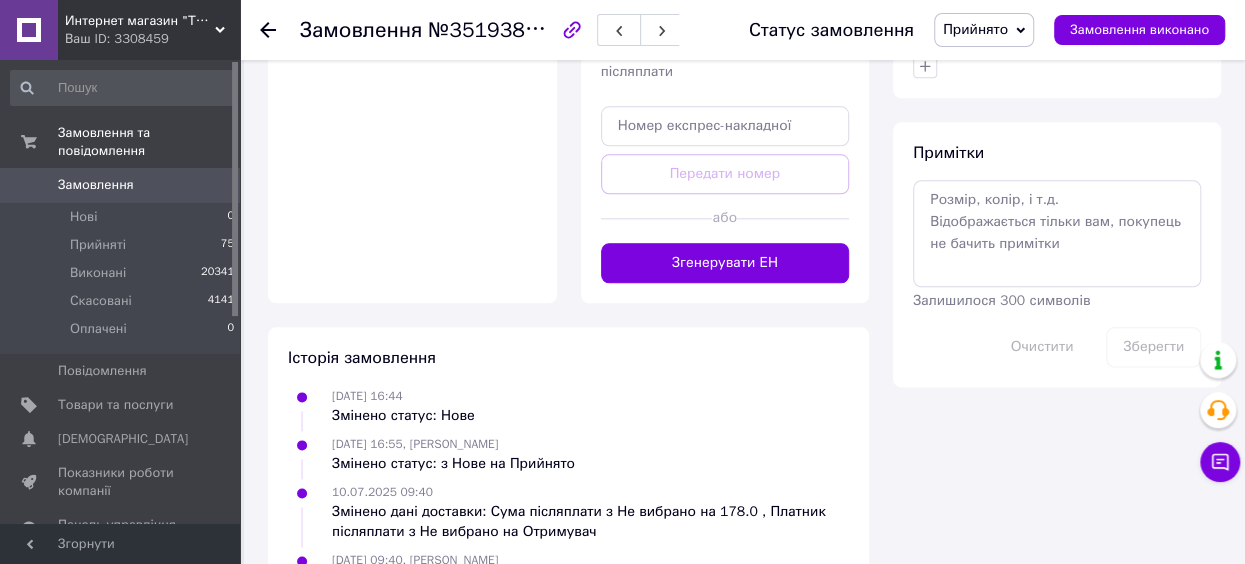 scroll, scrollTop: 1045, scrollLeft: 0, axis: vertical 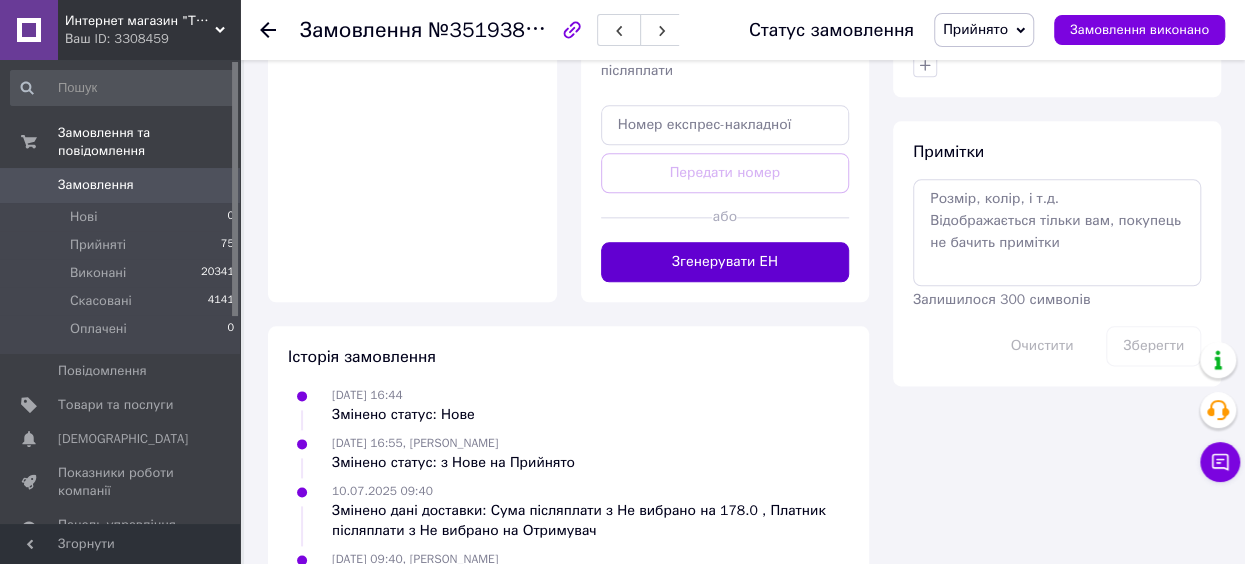 click on "Згенерувати ЕН" at bounding box center [725, 262] 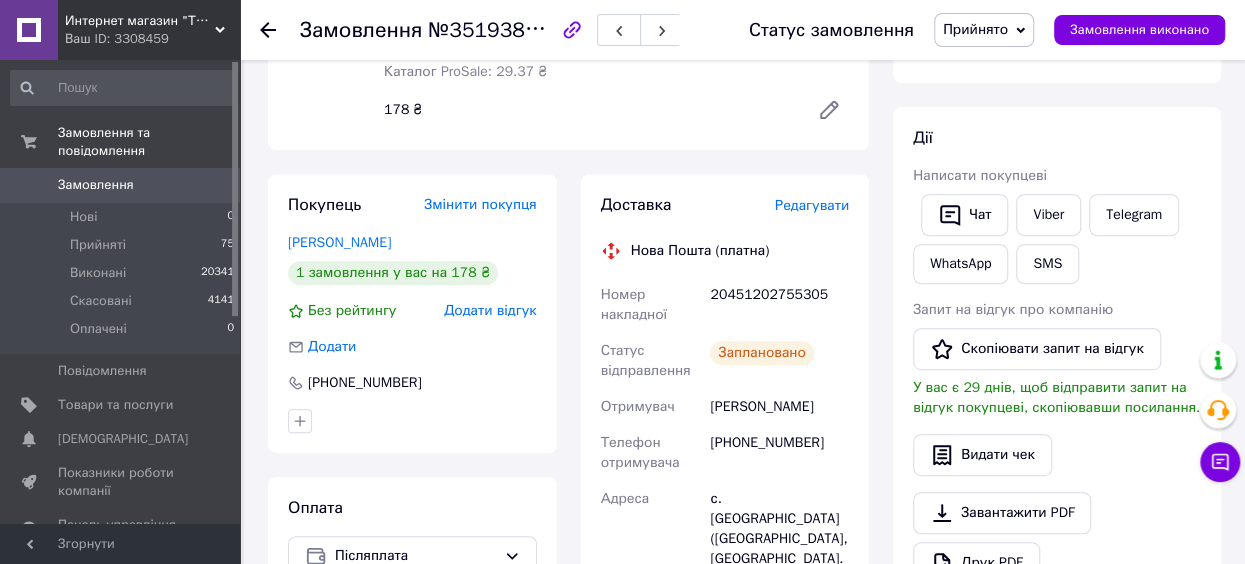 scroll, scrollTop: 294, scrollLeft: 0, axis: vertical 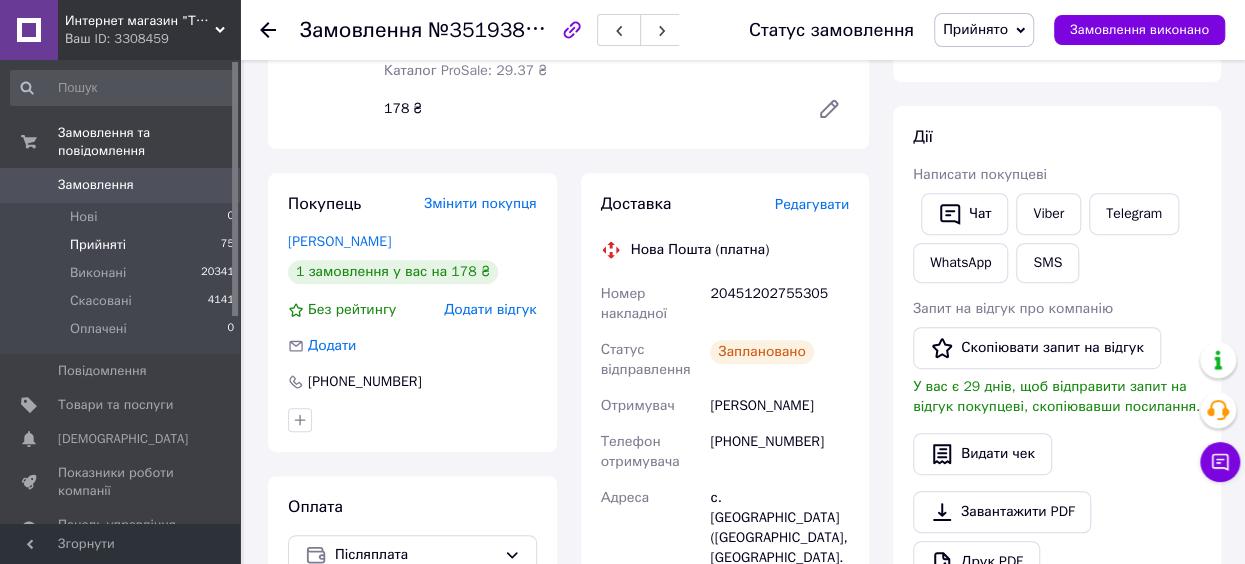click on "Прийняті 75" at bounding box center (123, 245) 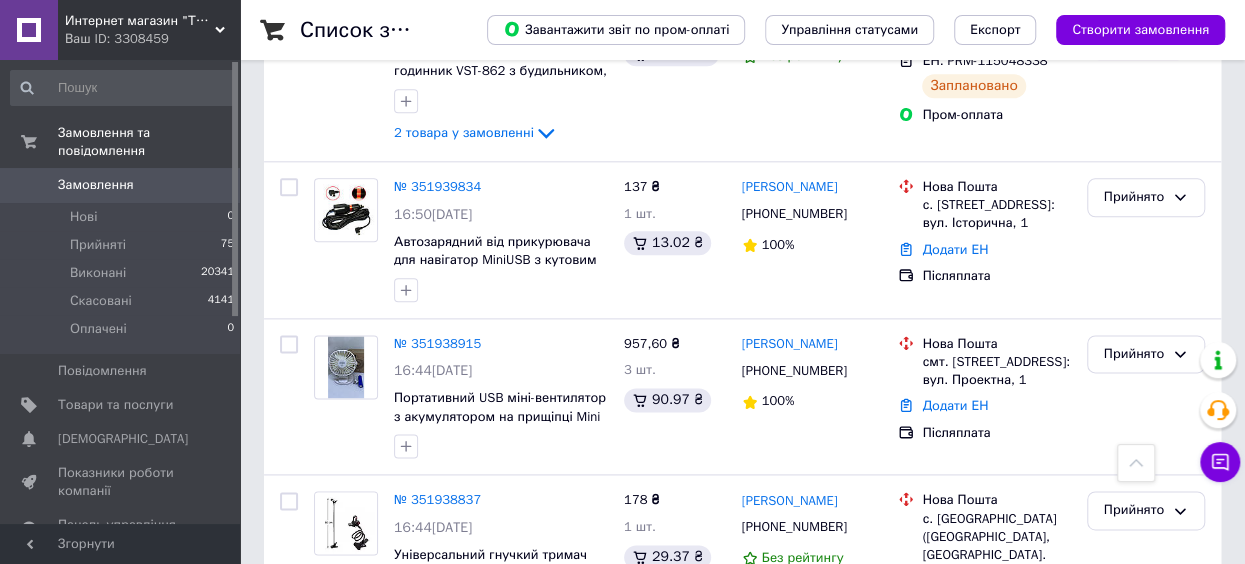 scroll, scrollTop: 1095, scrollLeft: 0, axis: vertical 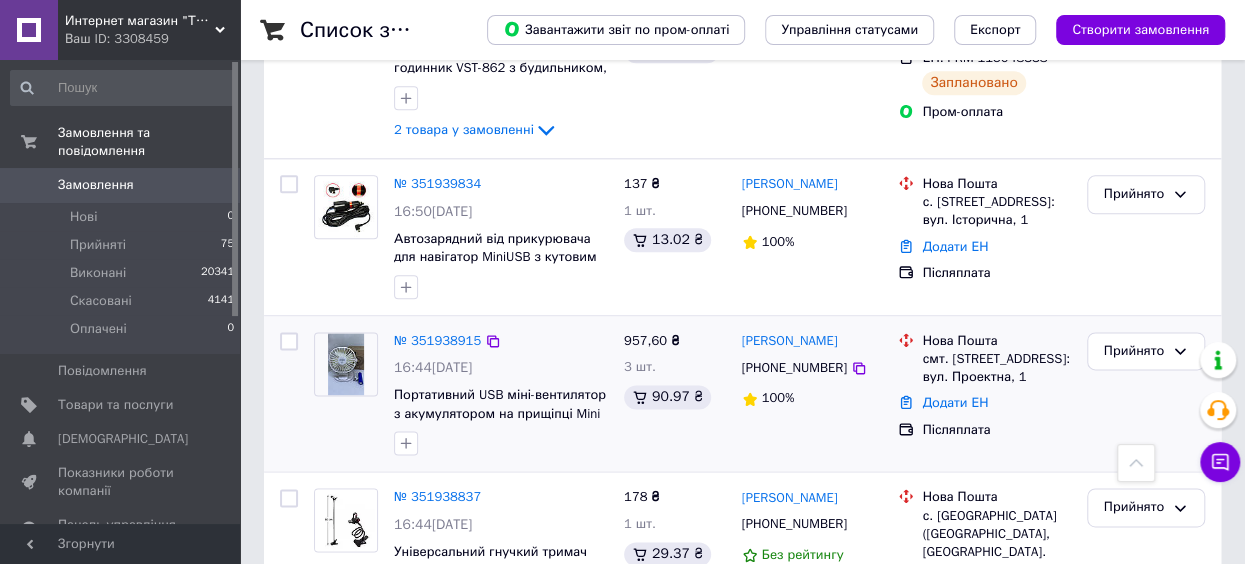 click at bounding box center (345, 364) 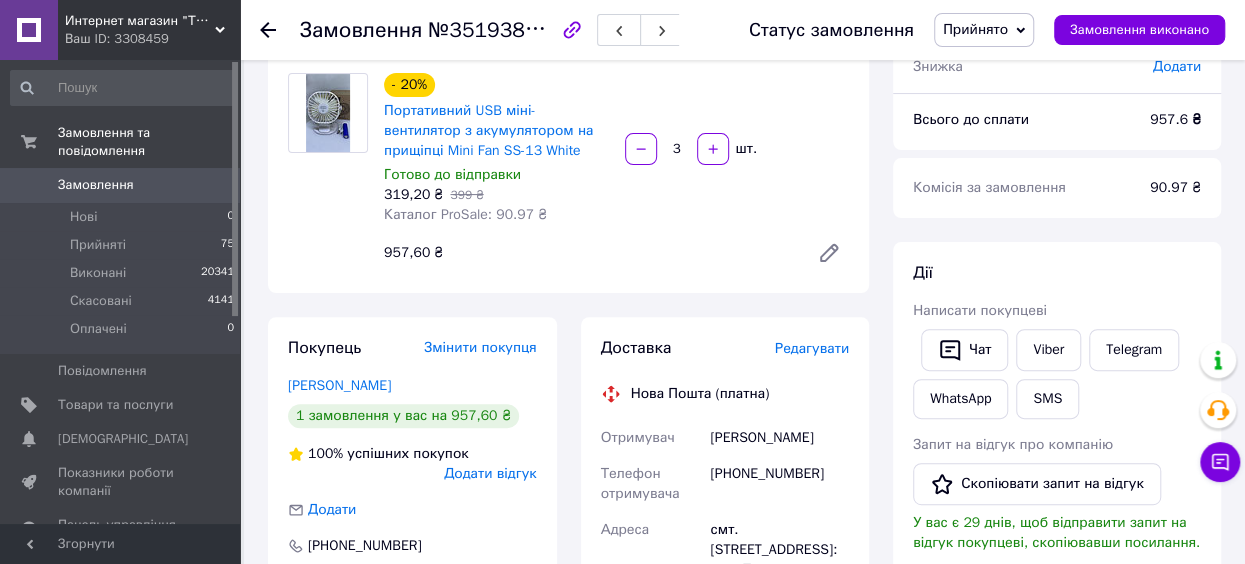 scroll, scrollTop: 157, scrollLeft: 0, axis: vertical 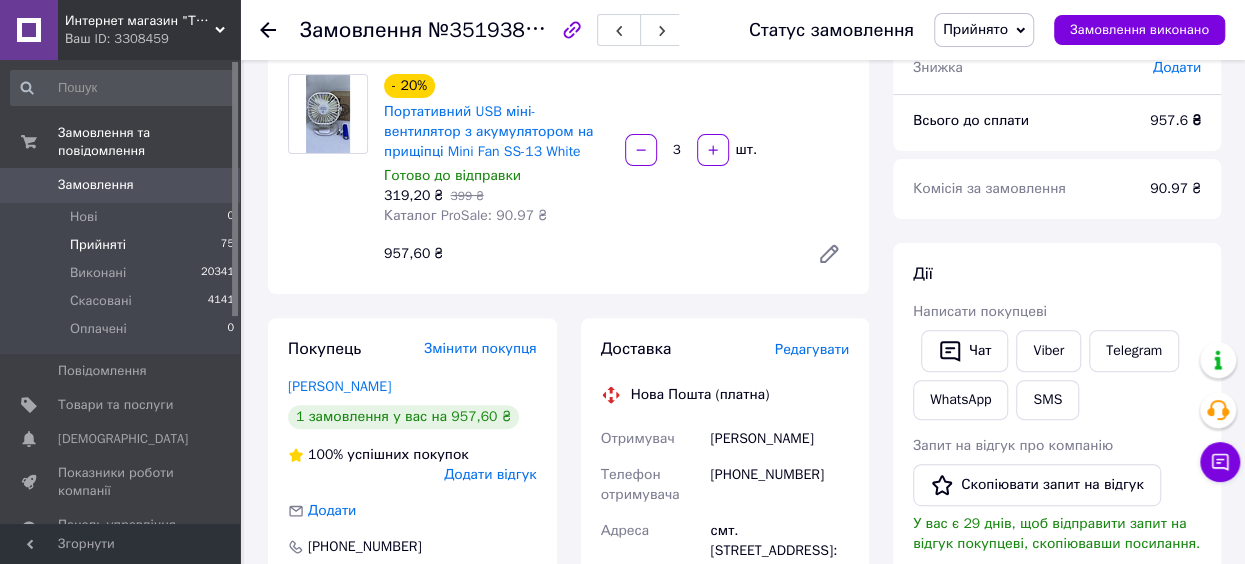 click on "Прийняті 75" at bounding box center (123, 245) 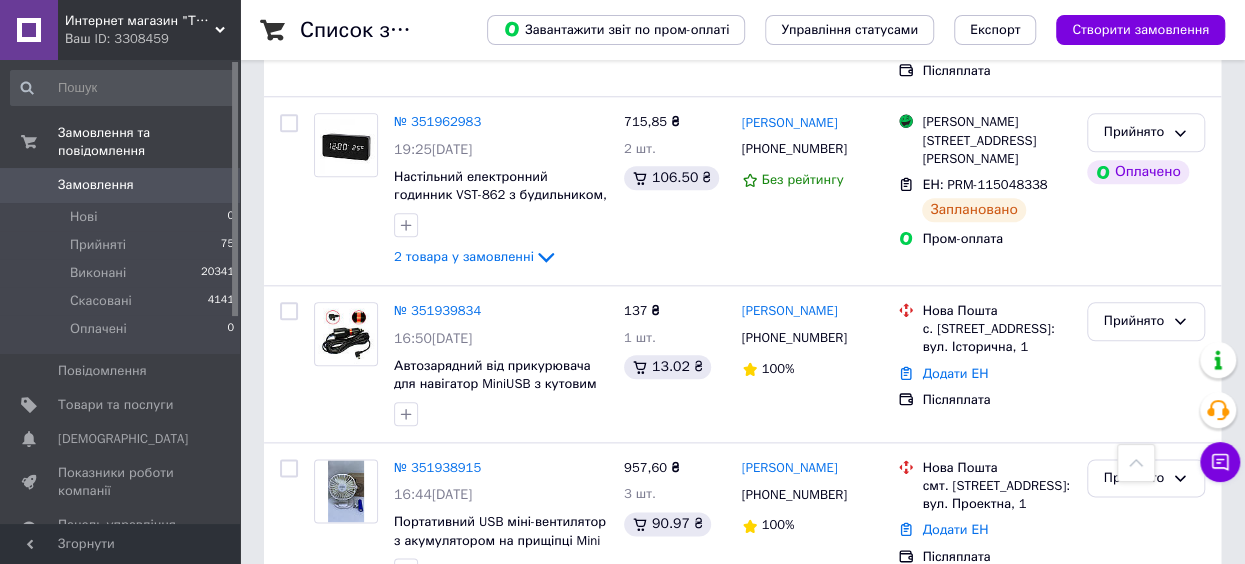 scroll, scrollTop: 967, scrollLeft: 0, axis: vertical 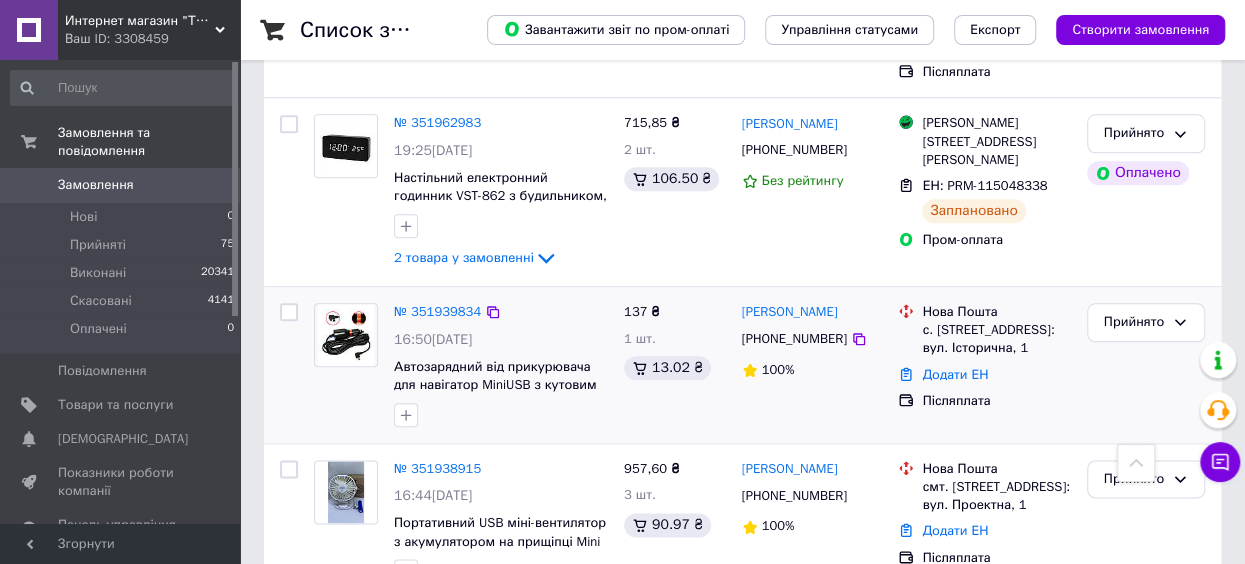 click at bounding box center (345, 335) 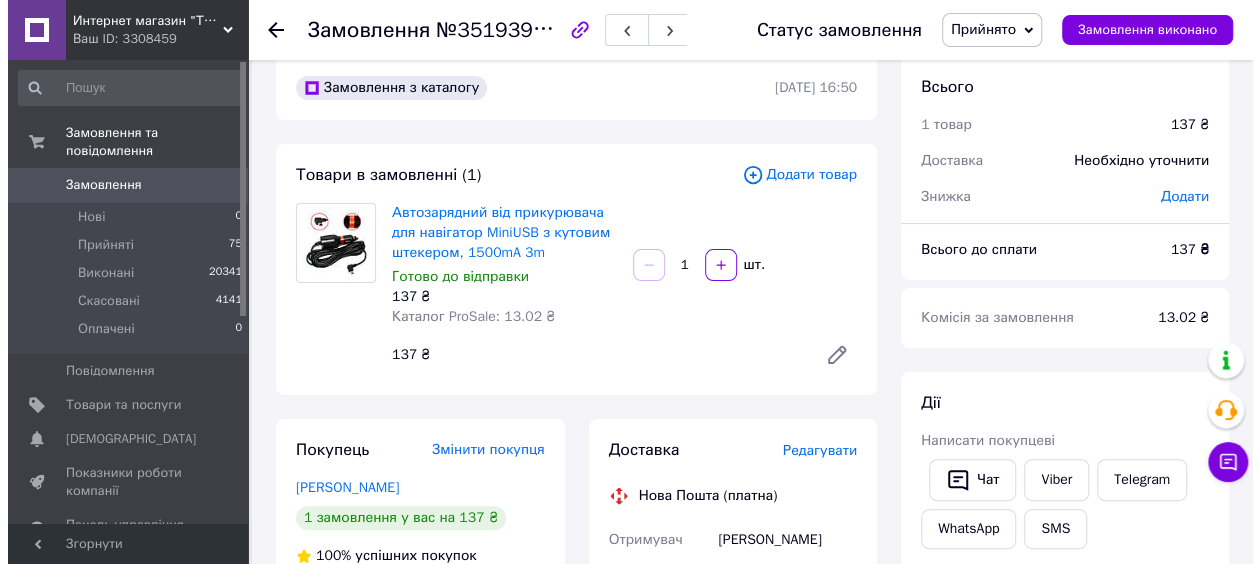 scroll, scrollTop: 106, scrollLeft: 0, axis: vertical 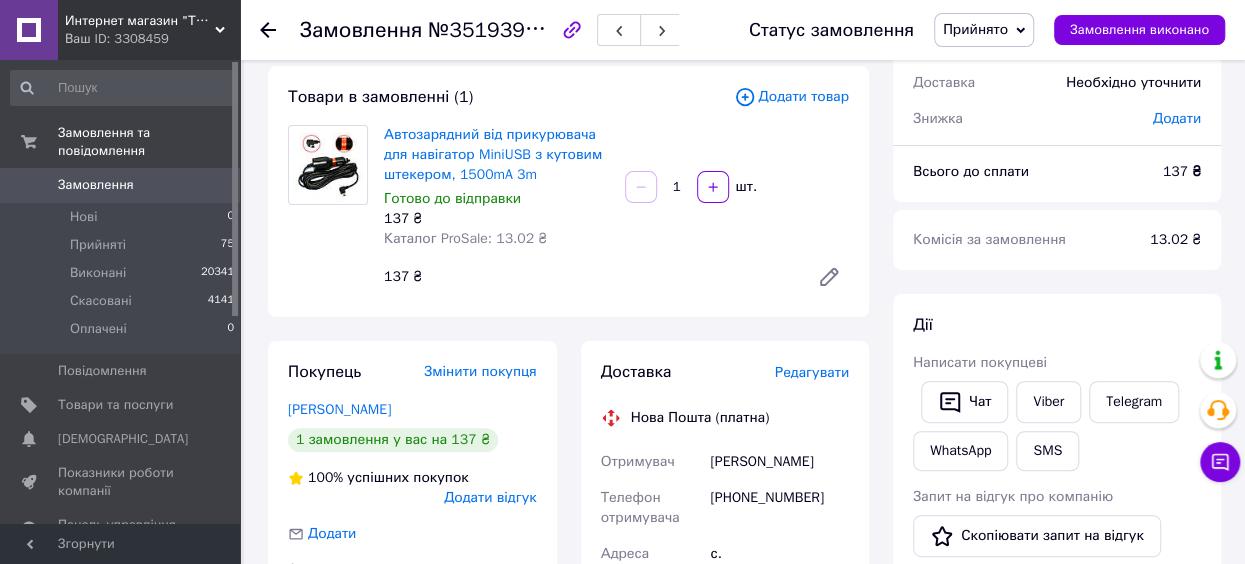click on "Редагувати" at bounding box center [812, 372] 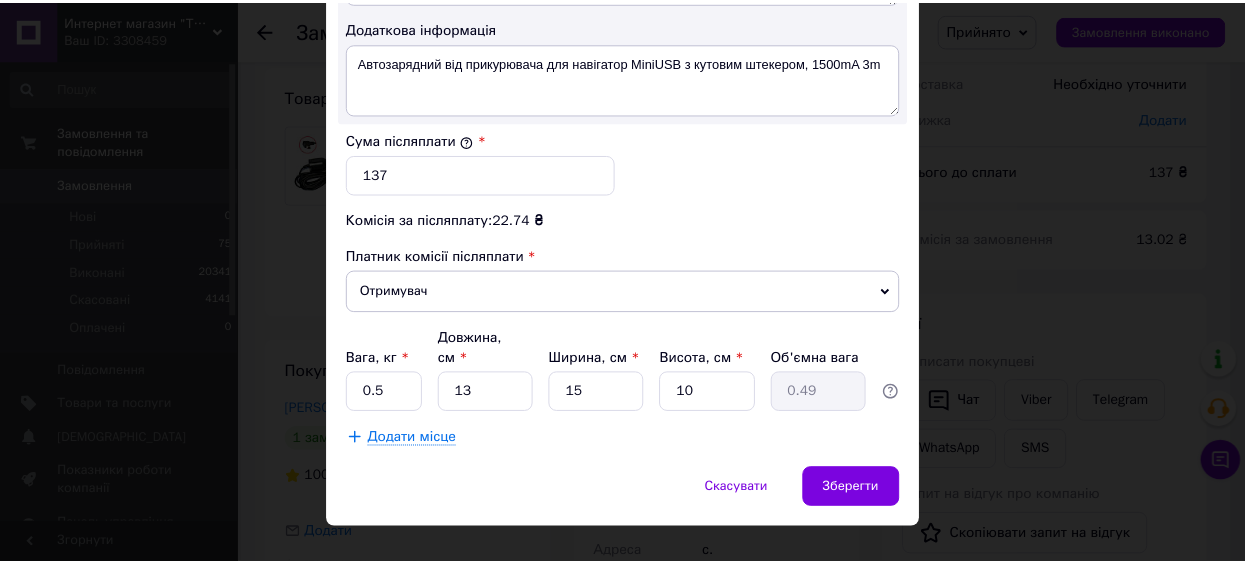 scroll, scrollTop: 1192, scrollLeft: 0, axis: vertical 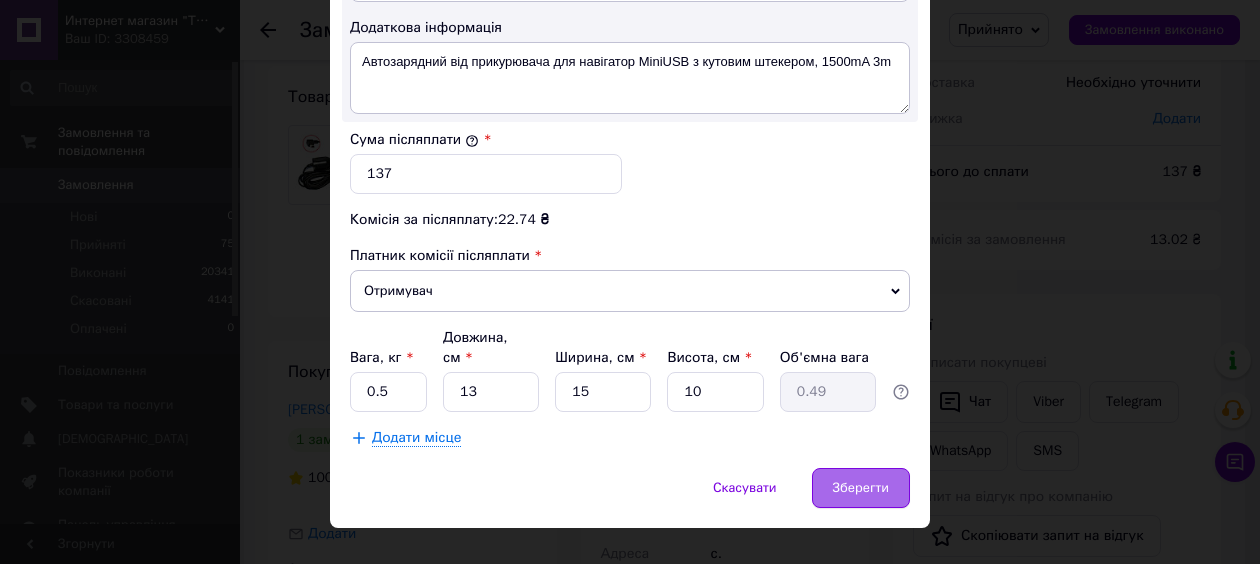 click on "Зберегти" at bounding box center [861, 488] 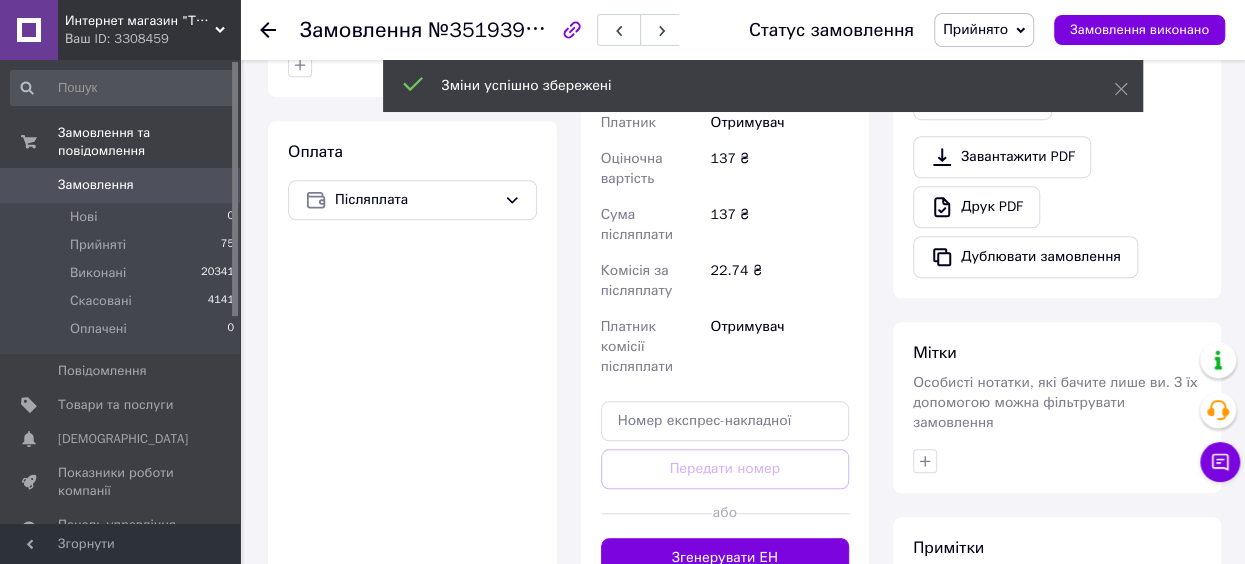 scroll, scrollTop: 660, scrollLeft: 0, axis: vertical 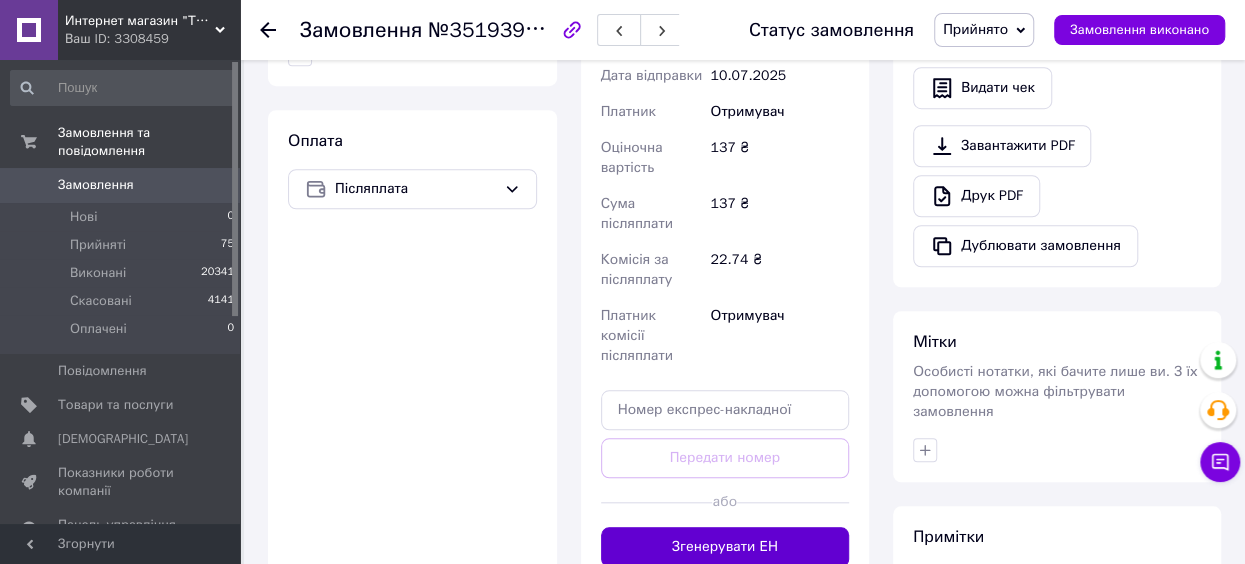 click on "Згенерувати ЕН" at bounding box center [725, 547] 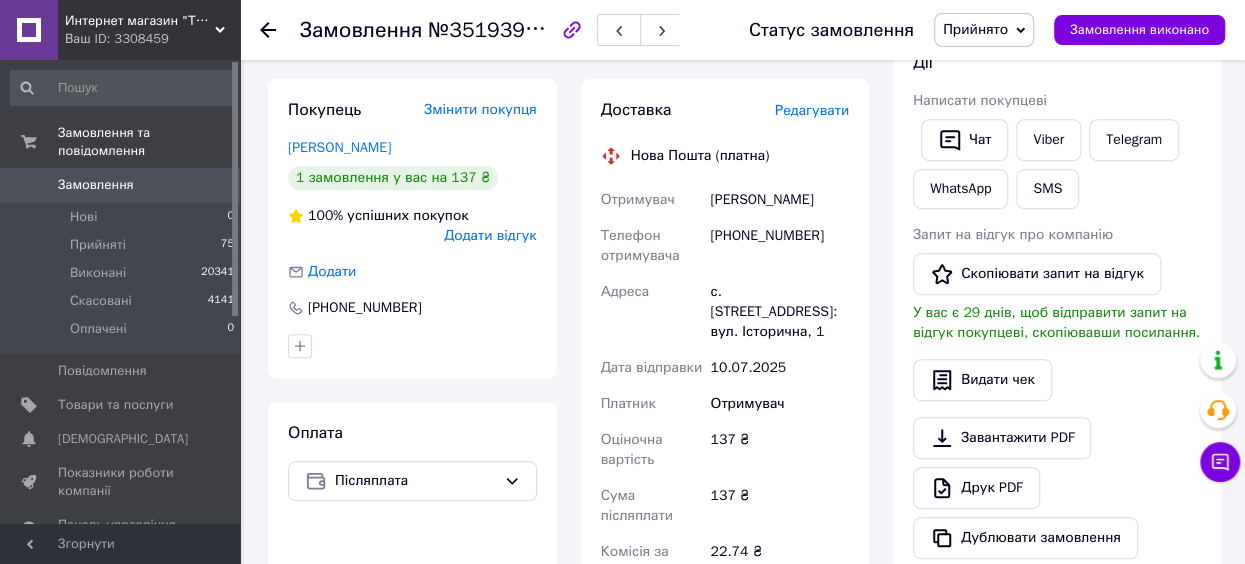 scroll, scrollTop: 366, scrollLeft: 0, axis: vertical 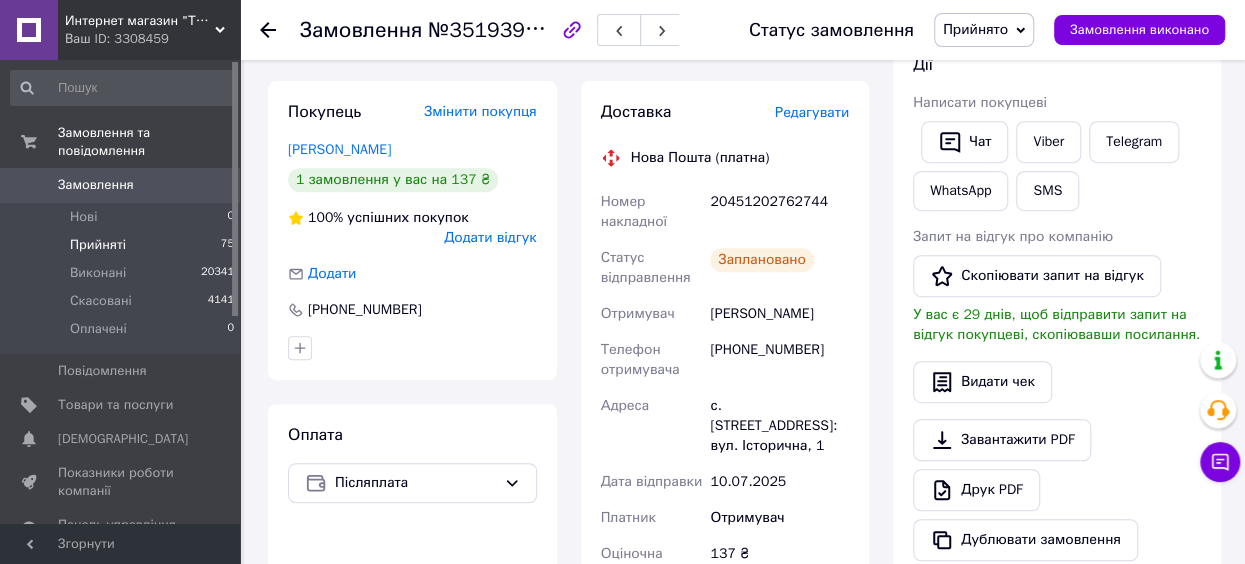 click on "Прийняті 75" at bounding box center [123, 245] 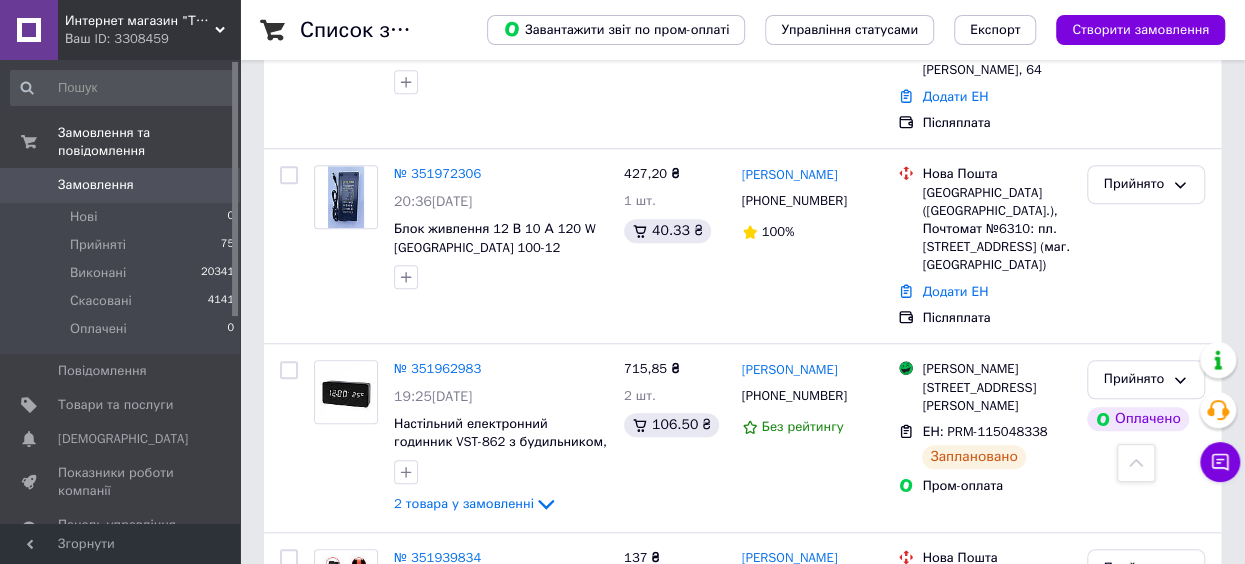 scroll, scrollTop: 722, scrollLeft: 0, axis: vertical 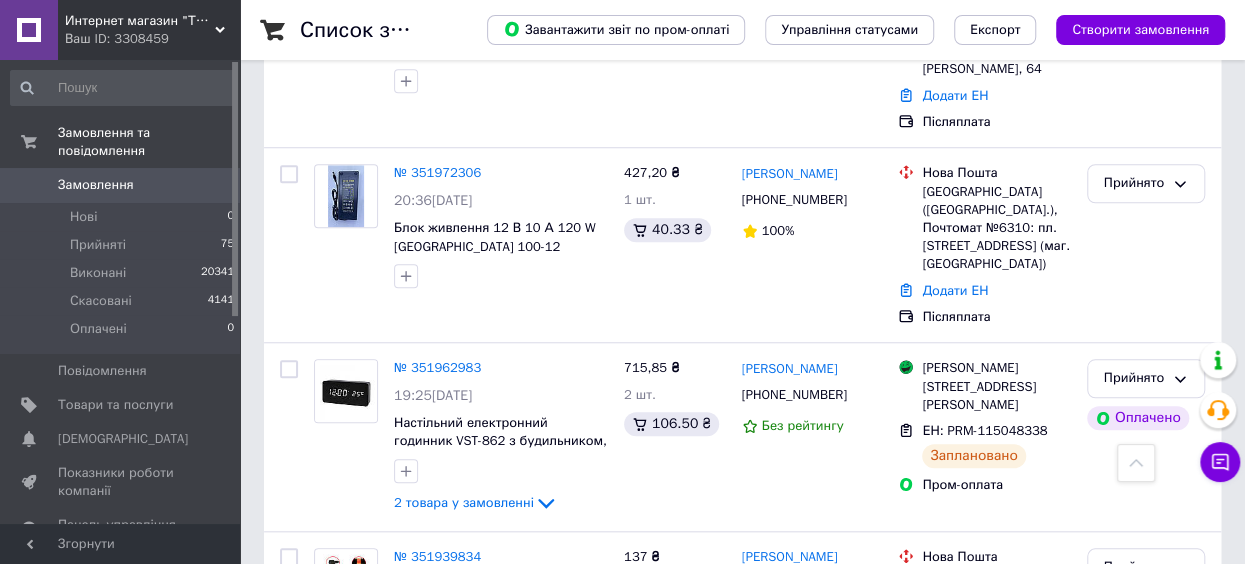 click on "19:25[DATE]" at bounding box center (433, 395) 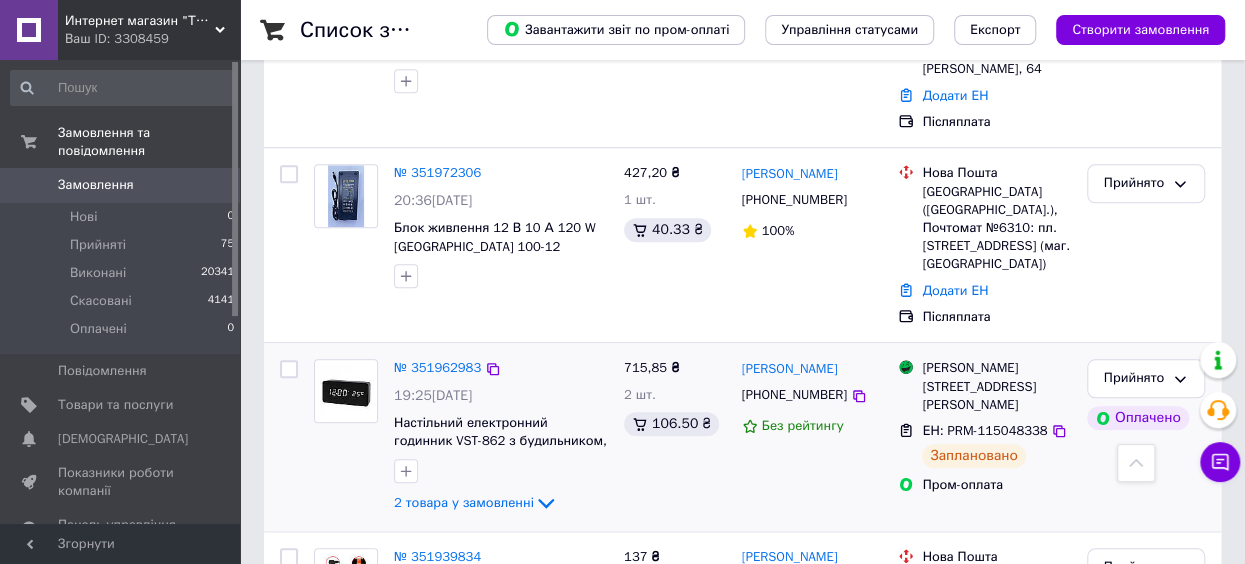 click on "19:25[DATE]" at bounding box center [433, 395] 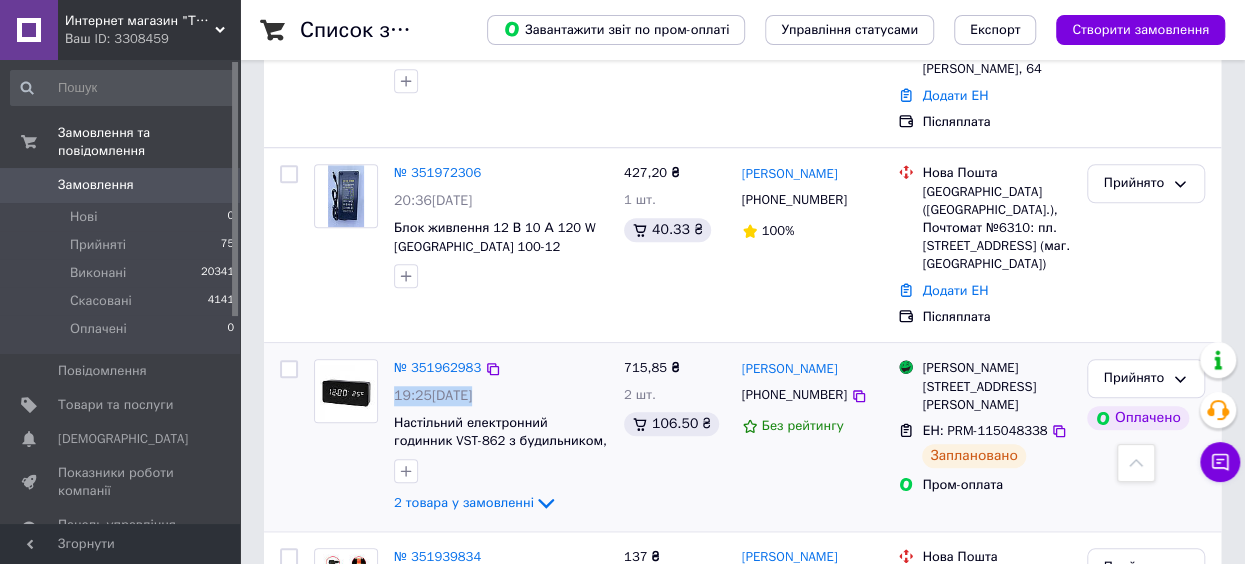 click on "19:25[DATE]" at bounding box center [433, 395] 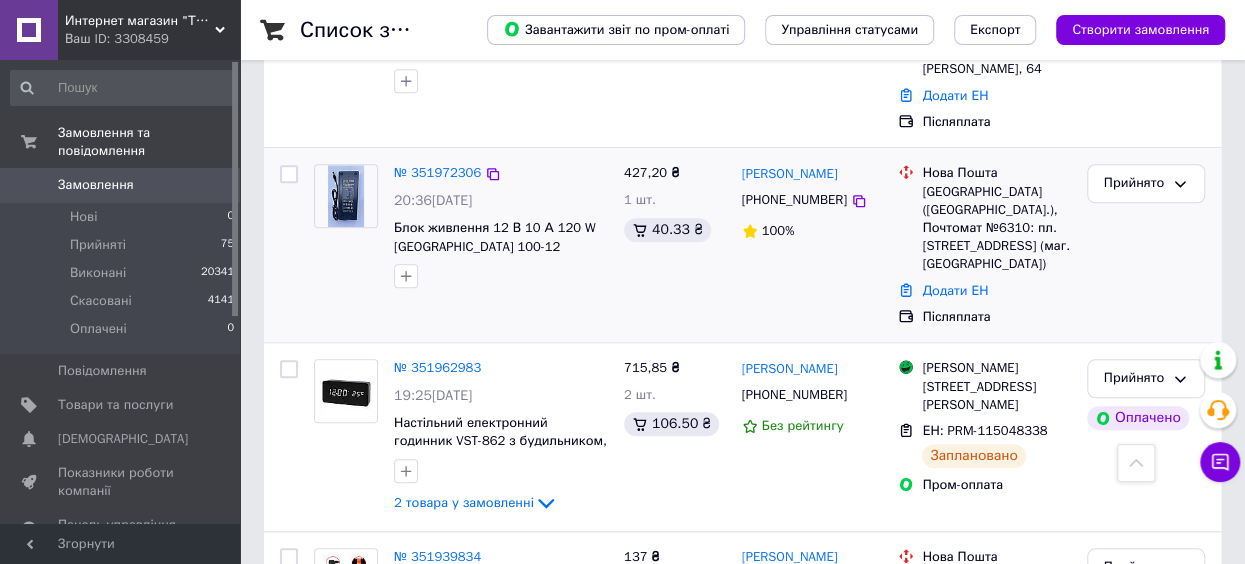 click on "№ 351972306 20:36, 09.07.2025 Блок живлення 12 В 10 А 120 W Ataba 100-12 адаптер стабілізований 427,20 ₴ 1 шт. 40.33 ₴ Олександр Банковський +380503846655 100% Нова Пошта Киев (Киевская обл.), Почтомат №6310: пл. Гостомельская, 1 (маг. Новус) Додати ЕН Післяплата Прийнято" at bounding box center [742, 245] 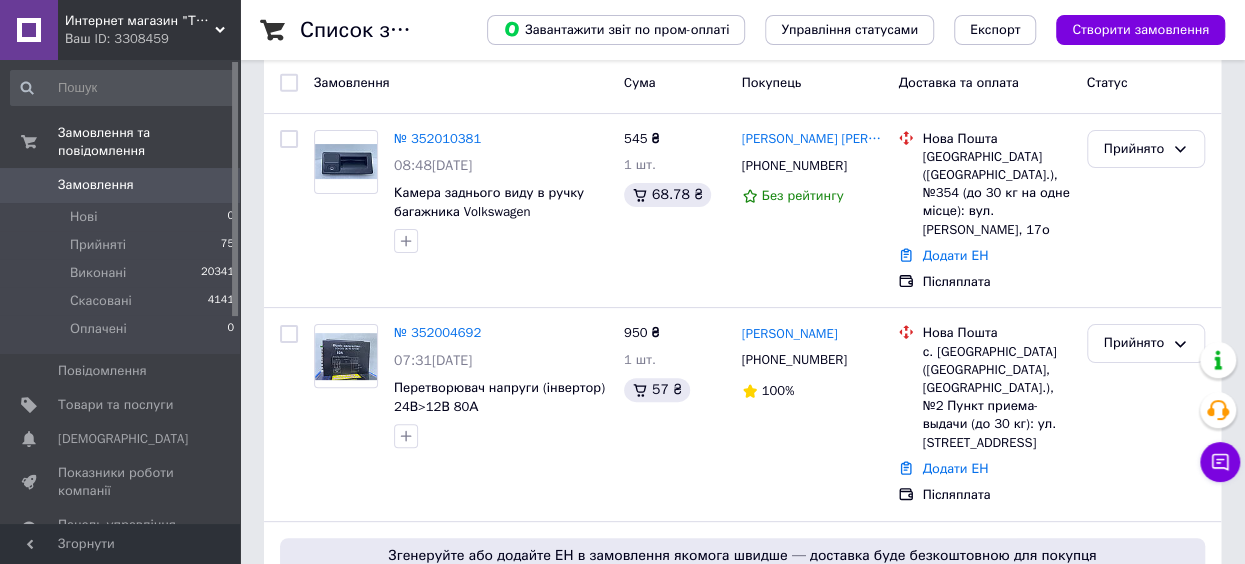 scroll, scrollTop: 100, scrollLeft: 0, axis: vertical 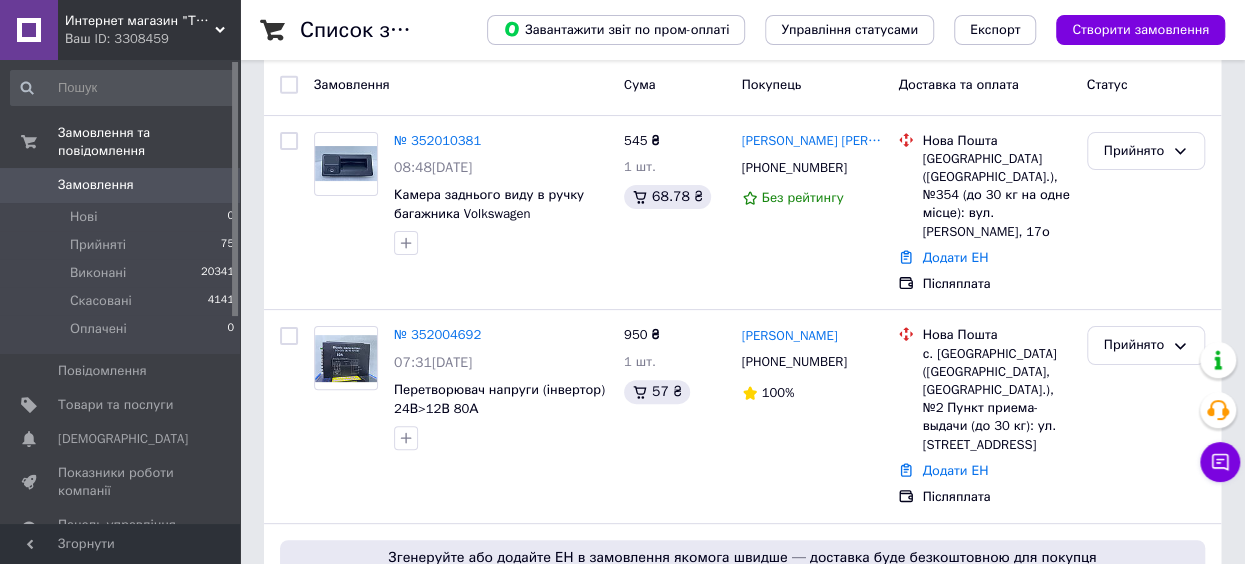 click at bounding box center [346, 358] 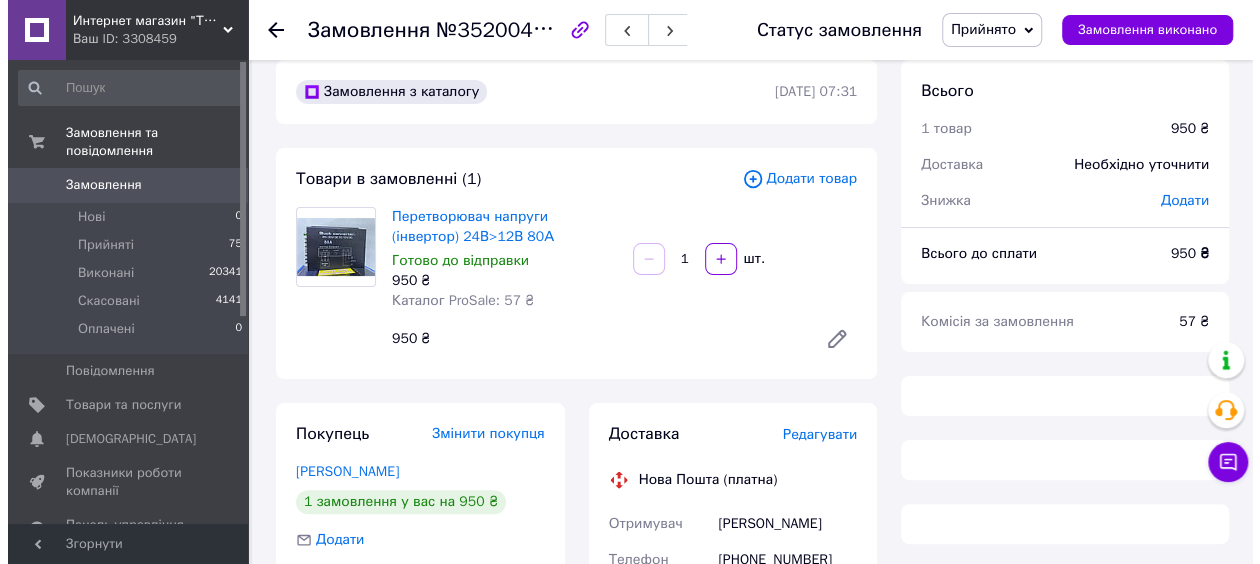 scroll, scrollTop: 33, scrollLeft: 0, axis: vertical 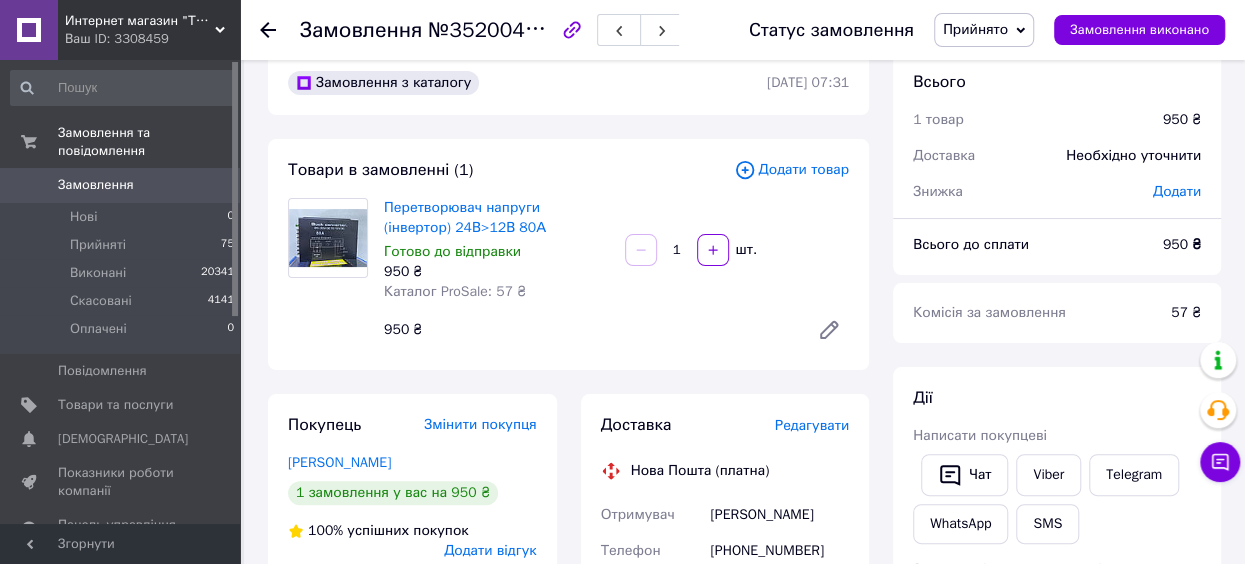 click on "Редагувати" at bounding box center [812, 425] 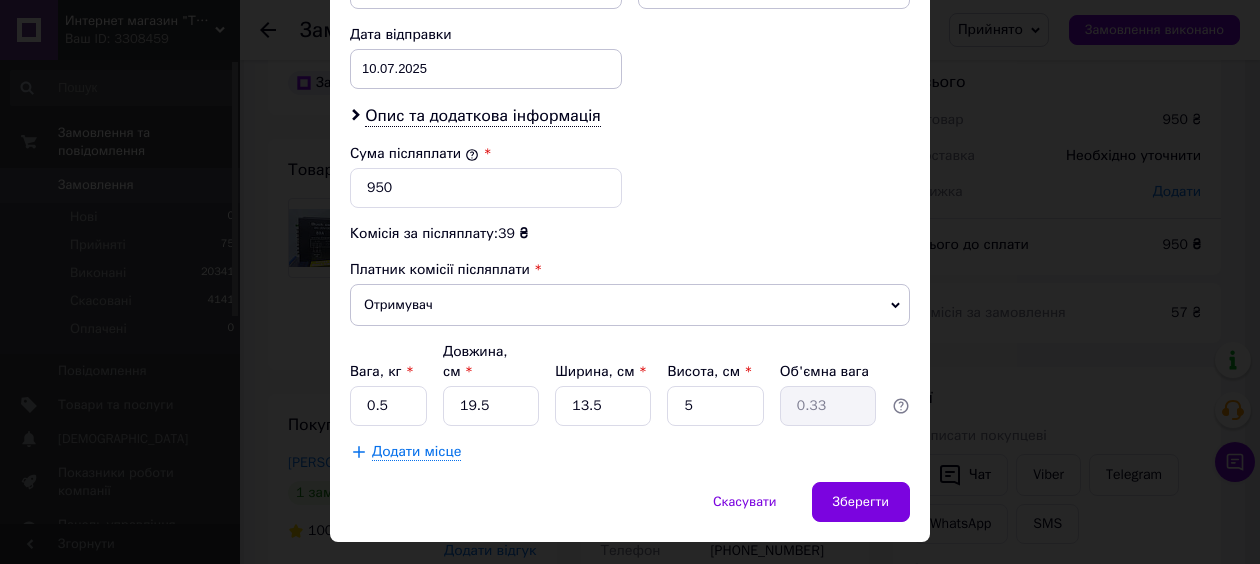 scroll, scrollTop: 972, scrollLeft: 0, axis: vertical 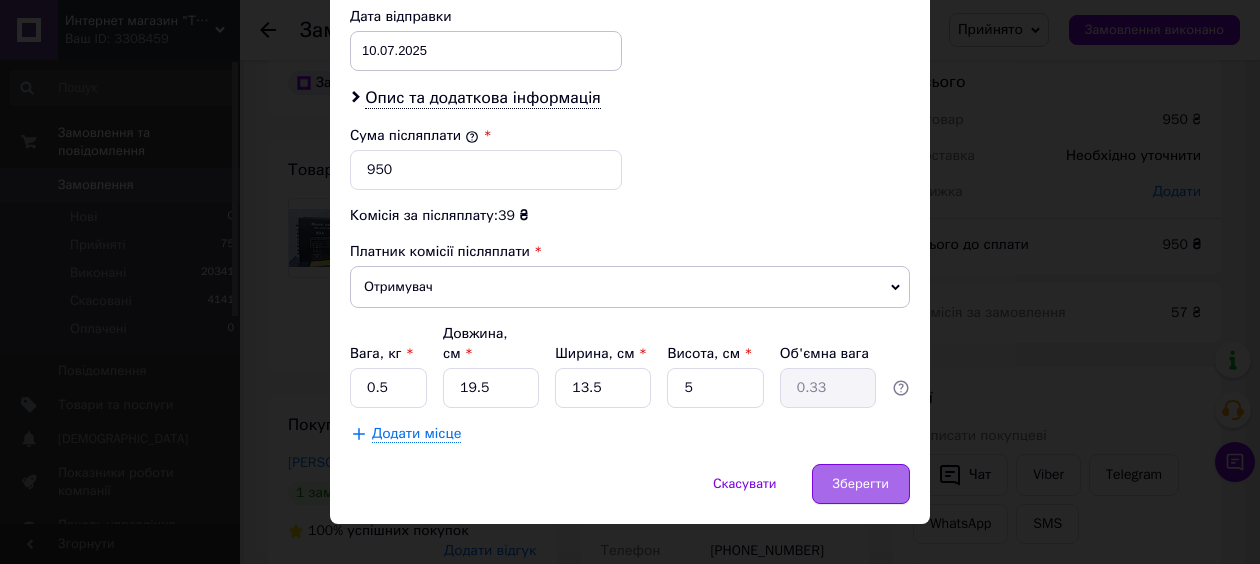 click on "Зберегти" at bounding box center (861, 484) 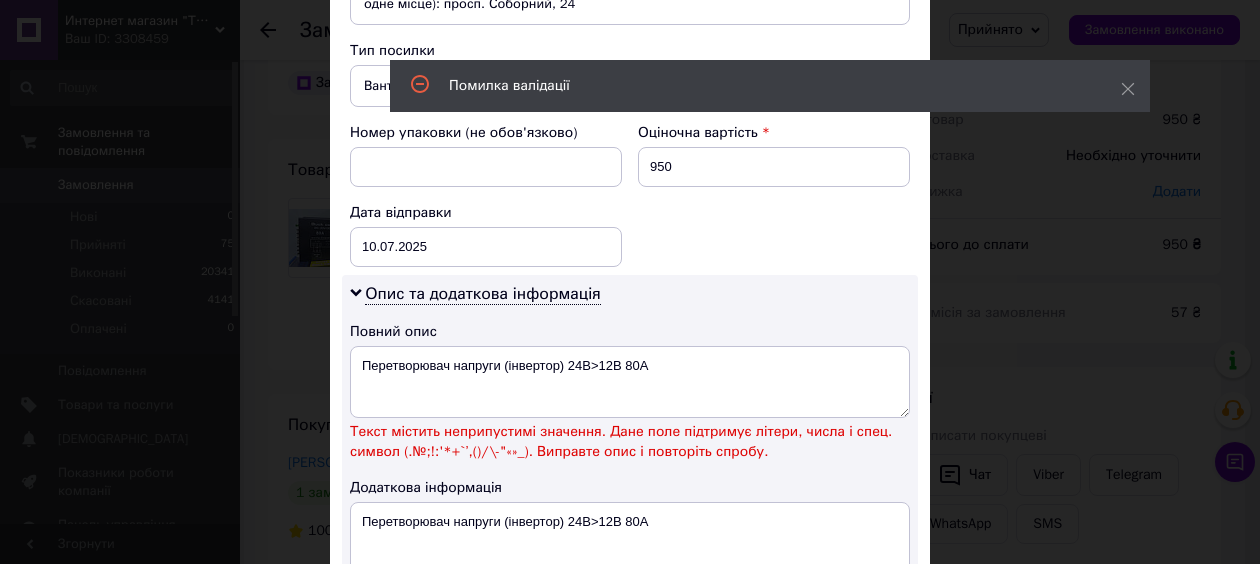 scroll, scrollTop: 764, scrollLeft: 0, axis: vertical 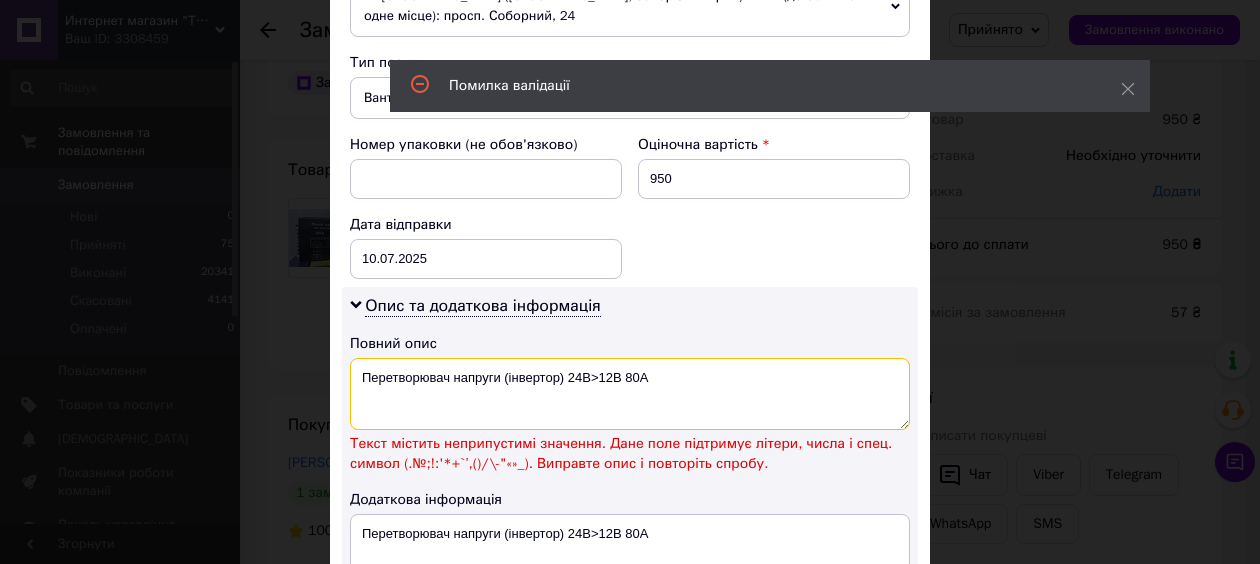 click on "Перетворювач напруги (інвертор) 24В>12В 80А" at bounding box center (630, 394) 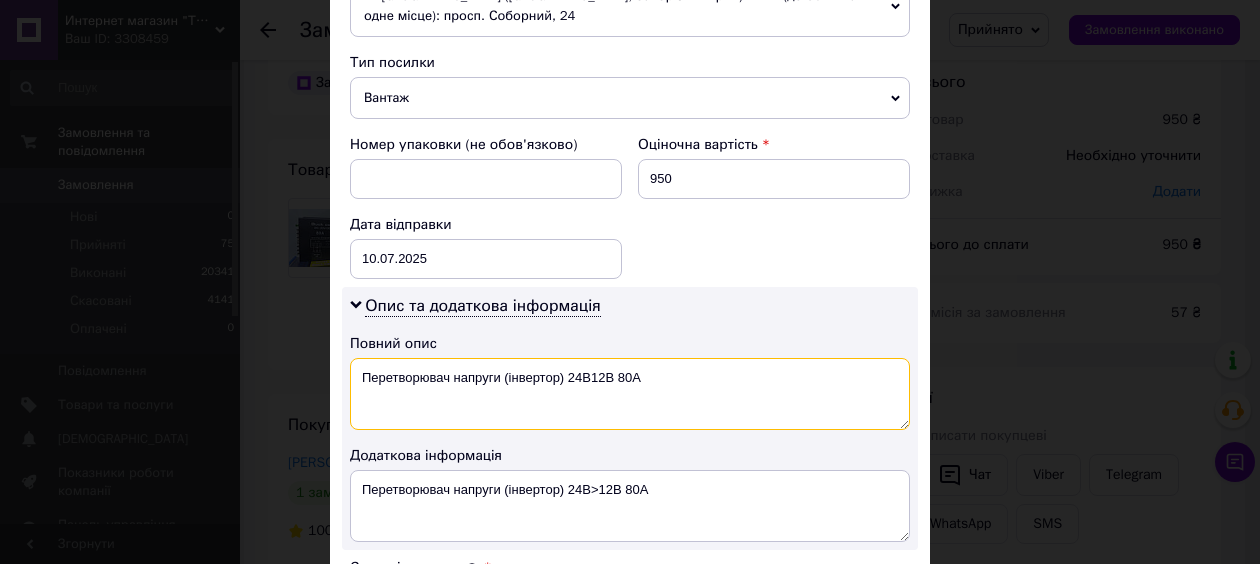 click on "Перетворювач напруги (інвертор) 24В12В 80А" at bounding box center (630, 394) 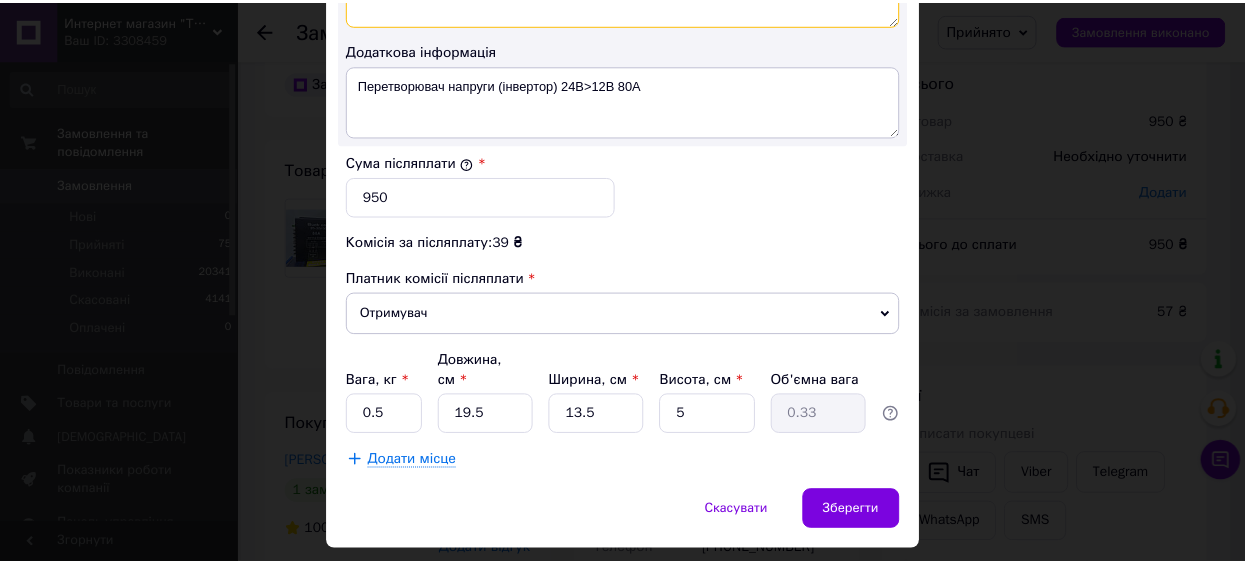 scroll, scrollTop: 1194, scrollLeft: 0, axis: vertical 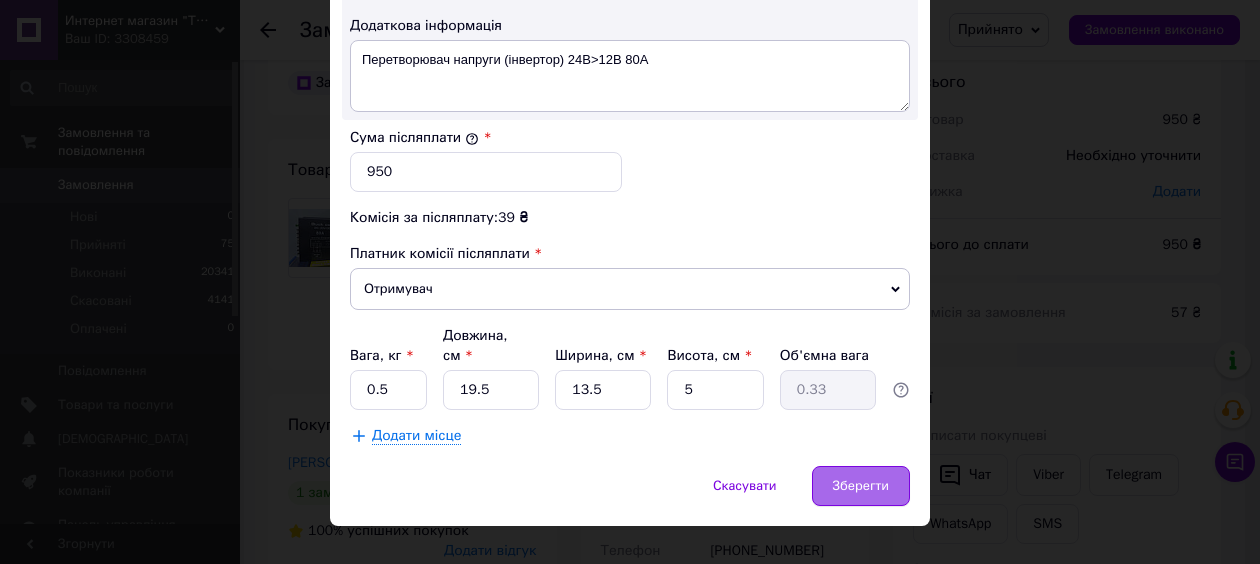 type on "Перетворювач напруги  24В12В 80А" 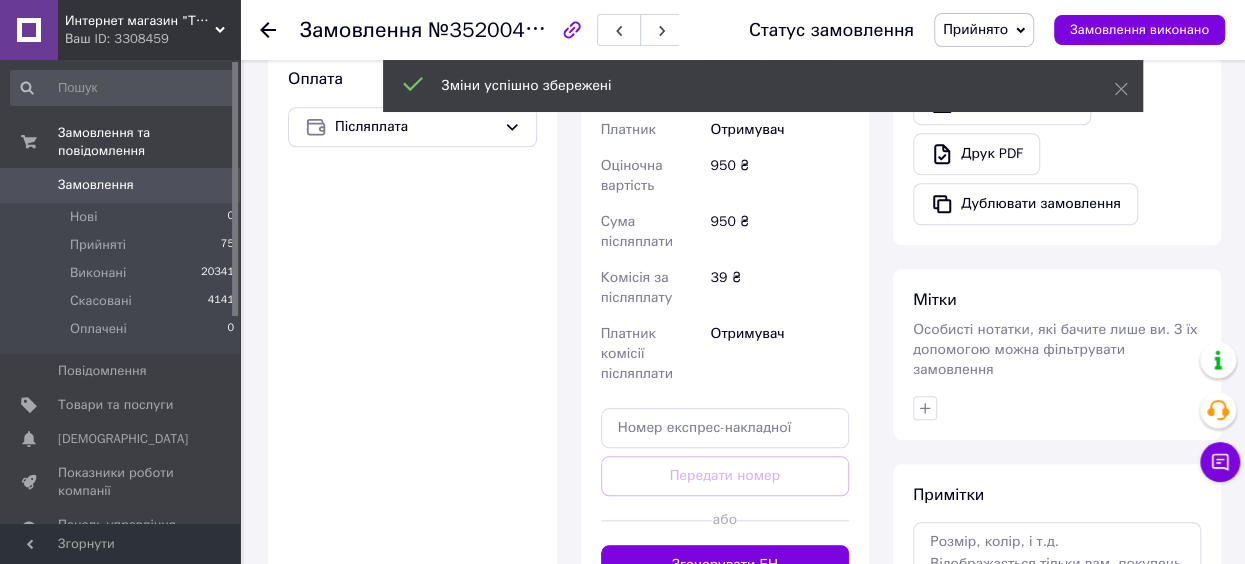 scroll, scrollTop: 795, scrollLeft: 0, axis: vertical 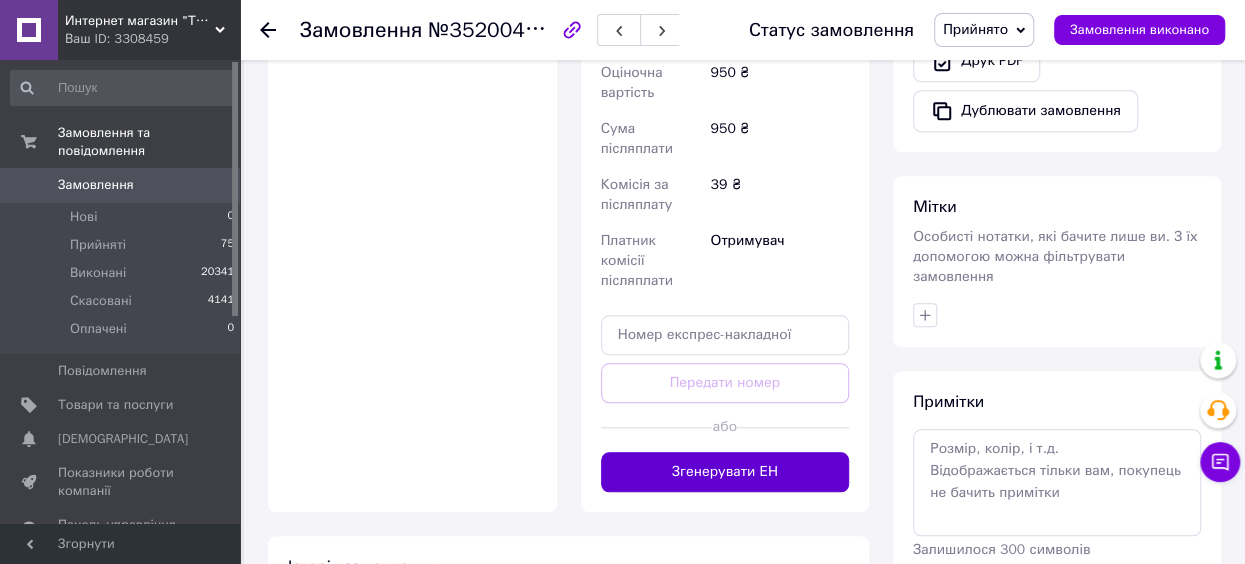 click on "Згенерувати ЕН" at bounding box center (725, 472) 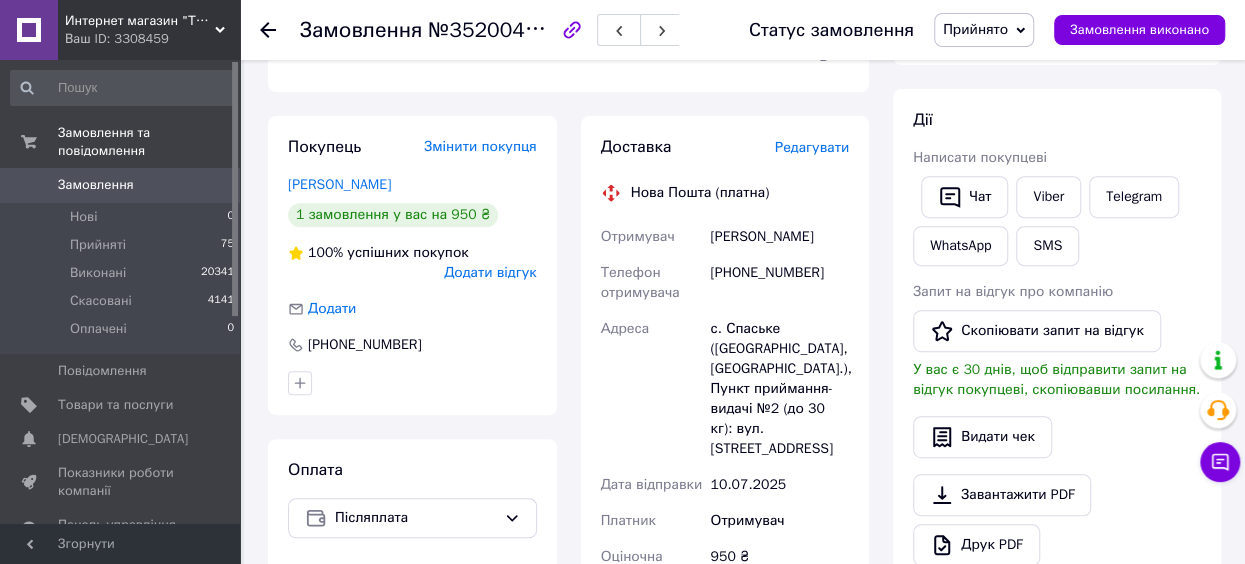 scroll, scrollTop: 300, scrollLeft: 0, axis: vertical 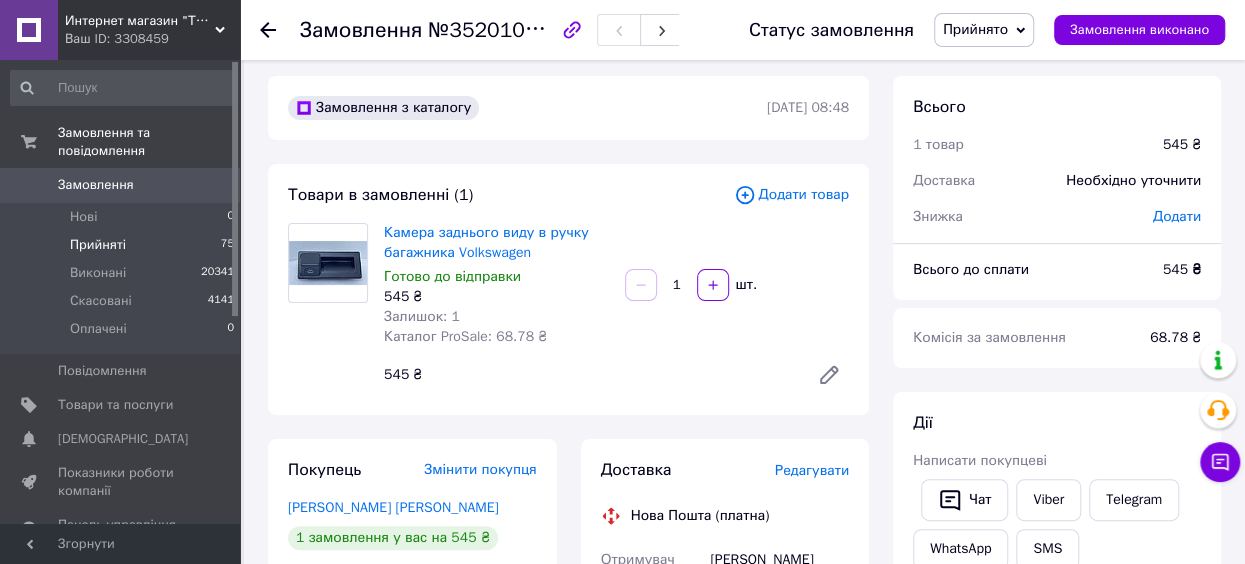 click on "Прийняті 75" at bounding box center (123, 245) 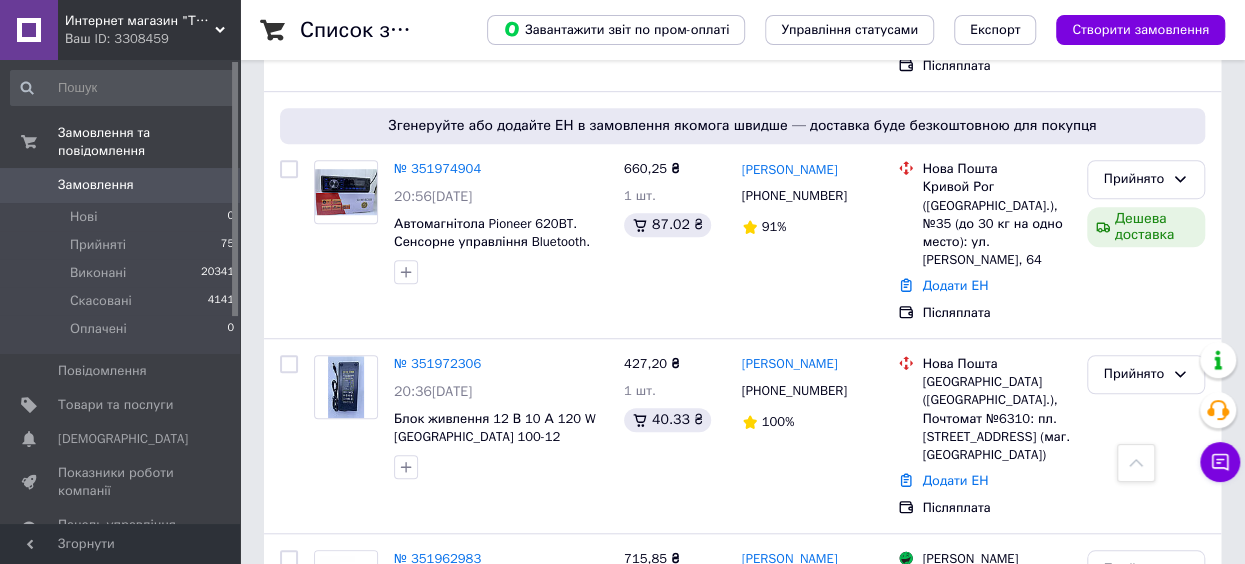 scroll, scrollTop: 538, scrollLeft: 0, axis: vertical 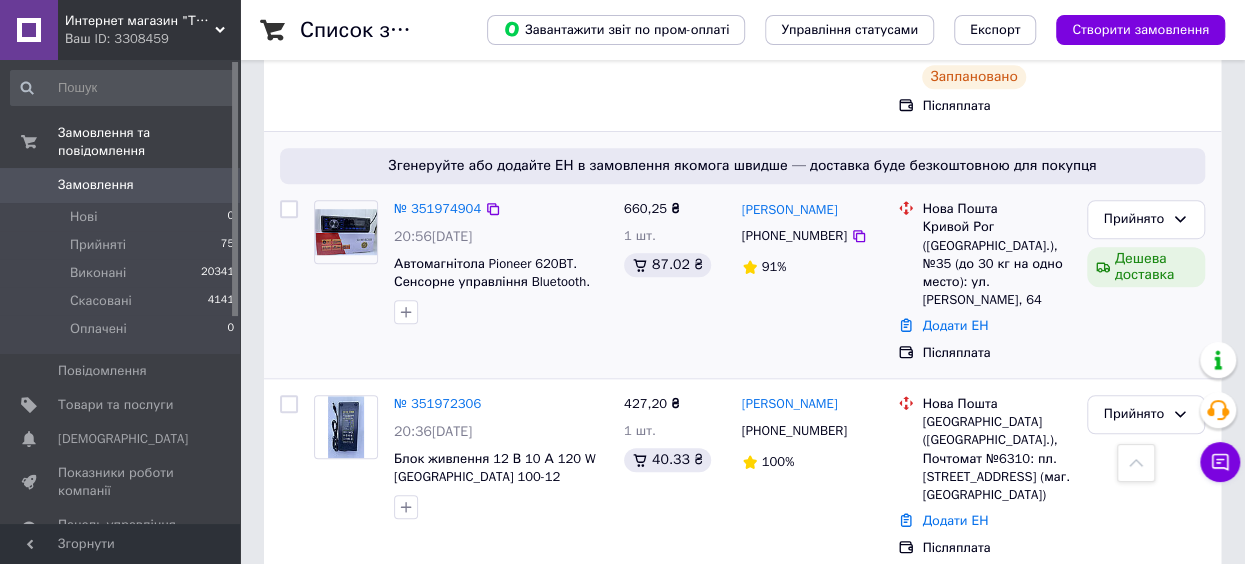 click at bounding box center [346, 232] 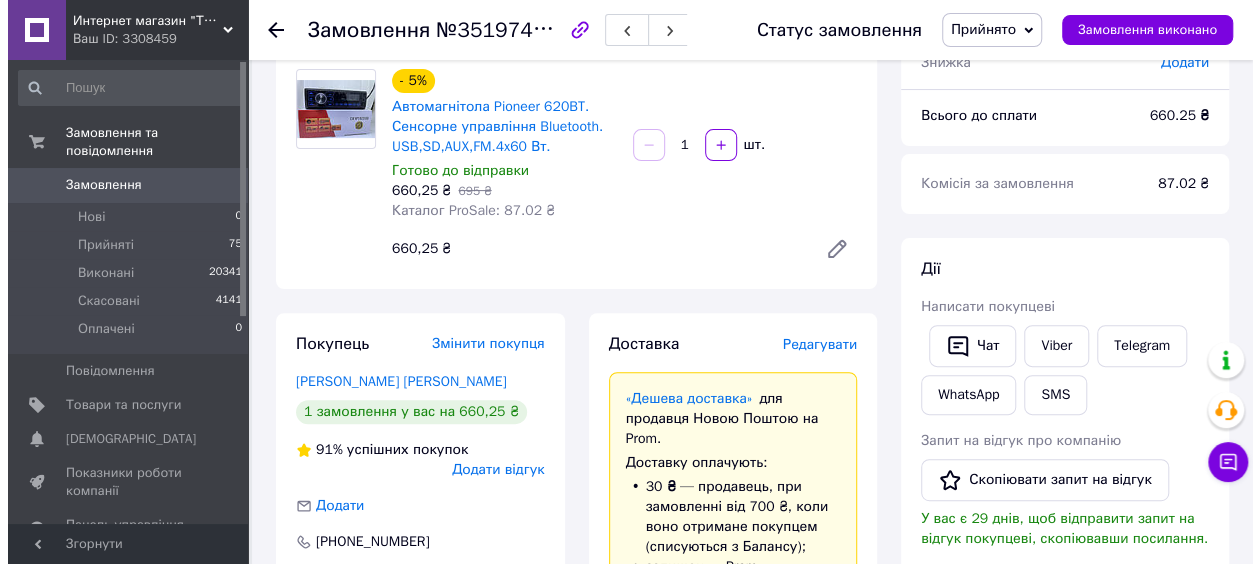 scroll, scrollTop: 260, scrollLeft: 0, axis: vertical 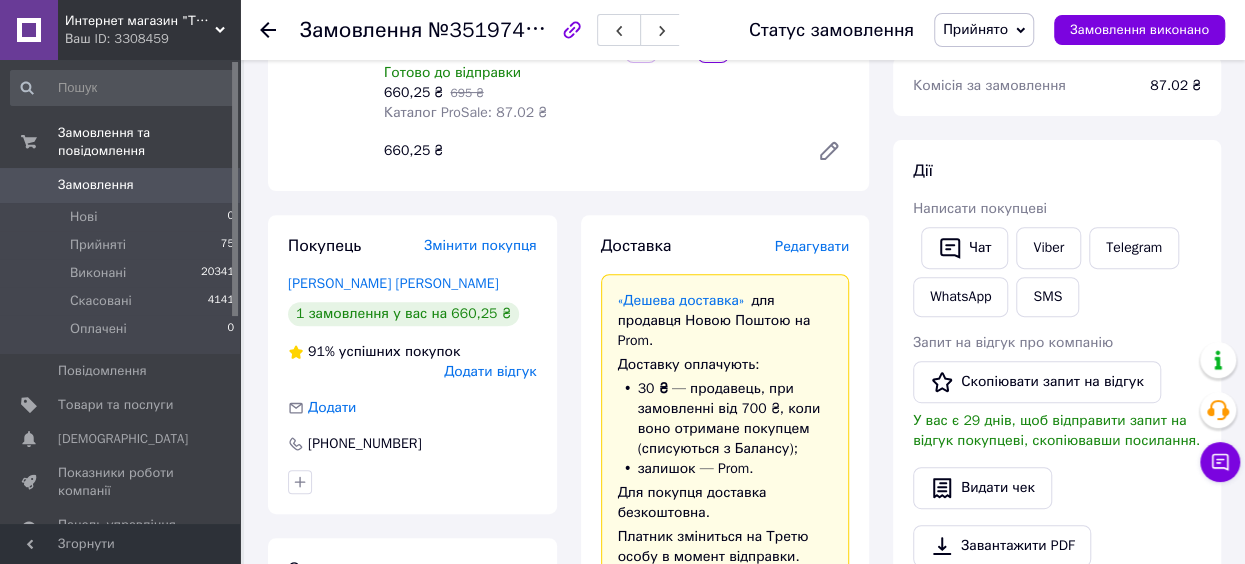 click on "Редагувати" at bounding box center (812, 246) 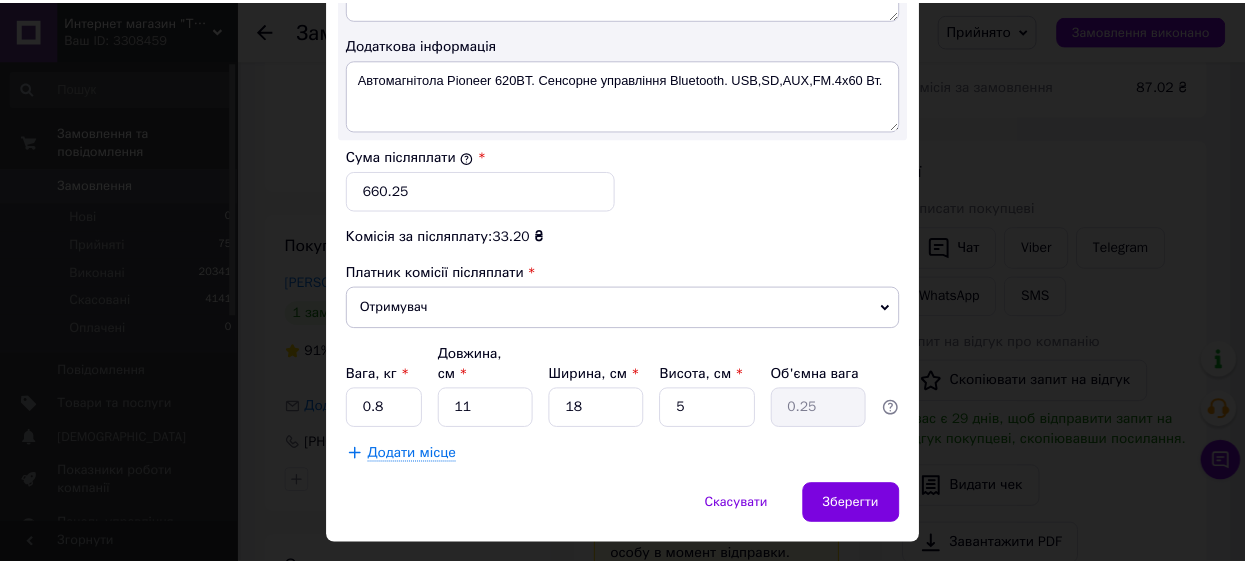 scroll, scrollTop: 1194, scrollLeft: 0, axis: vertical 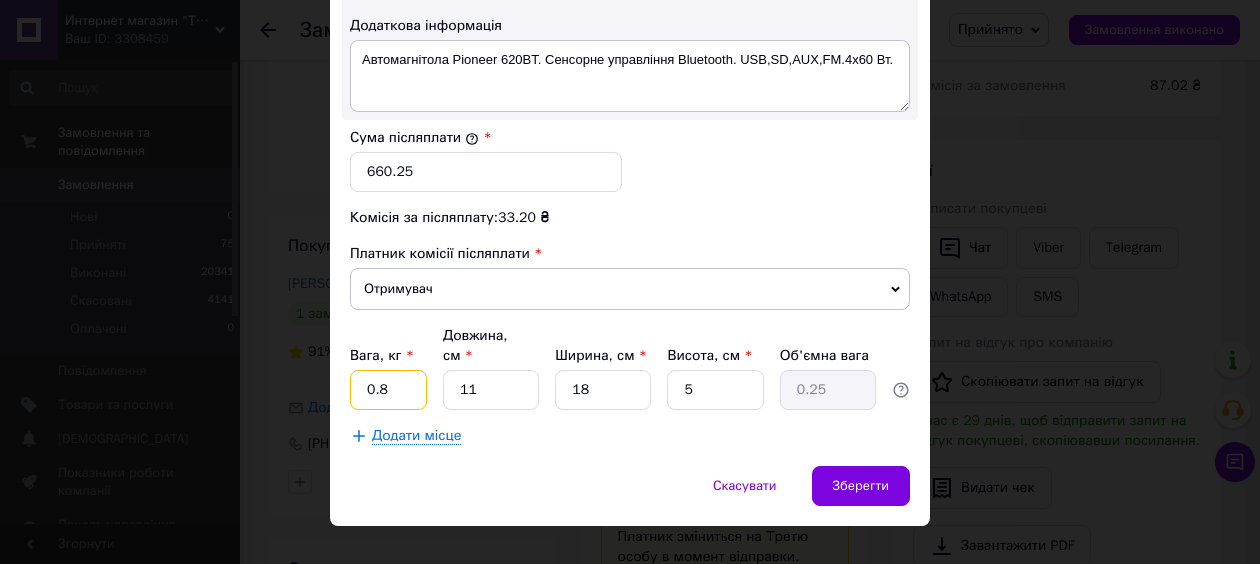 click on "0.8" at bounding box center (388, 390) 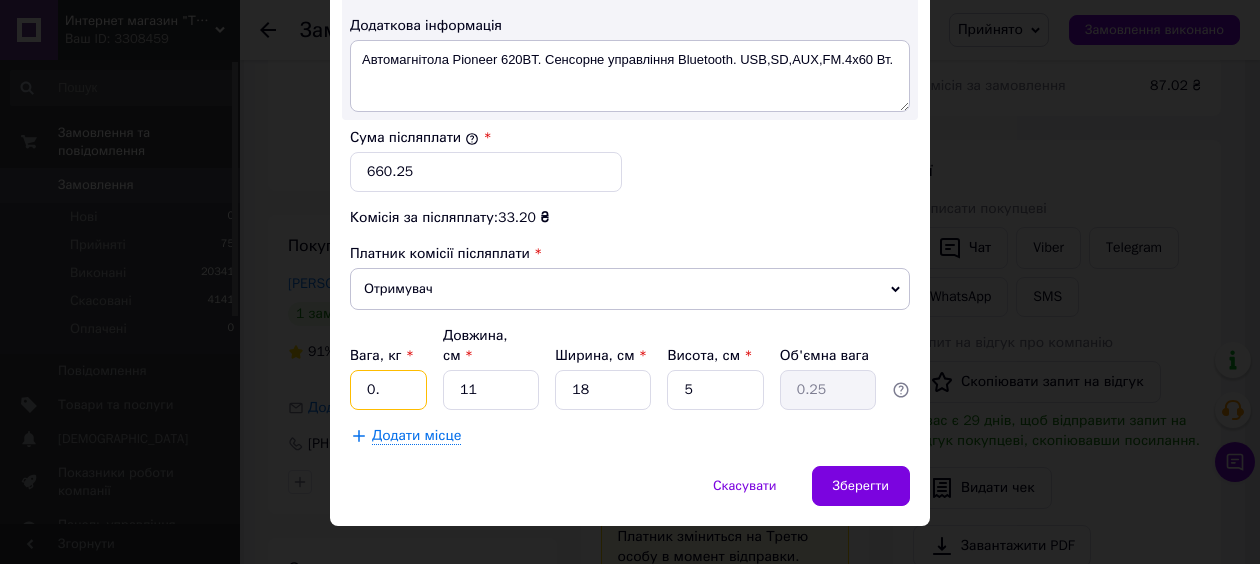 type on "0" 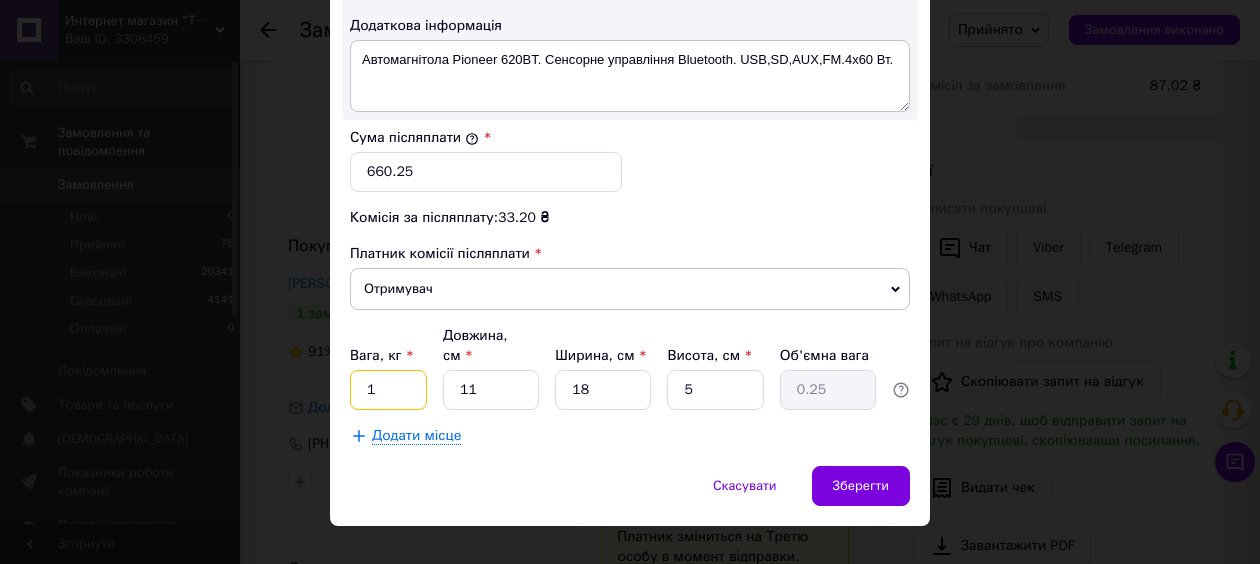 type on "1" 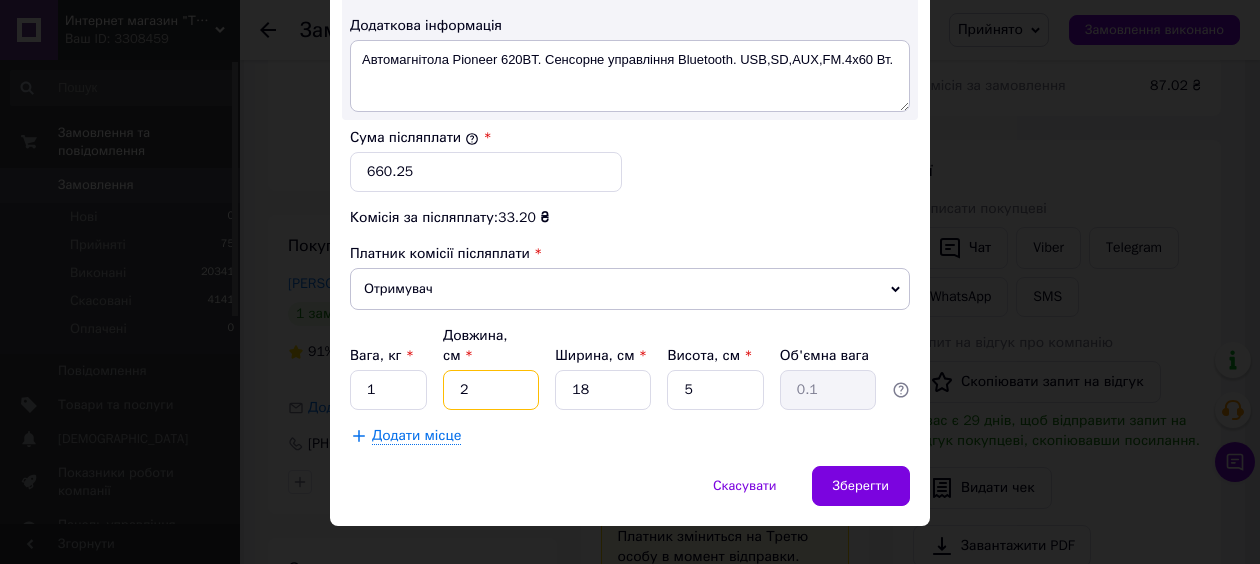 type on "2" 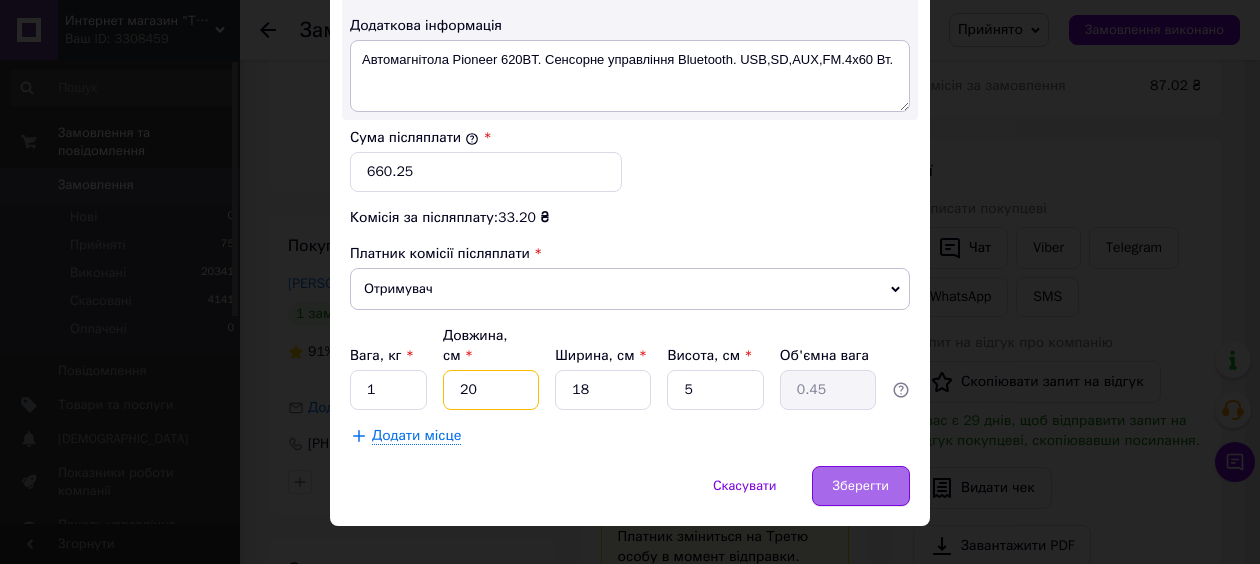type on "20" 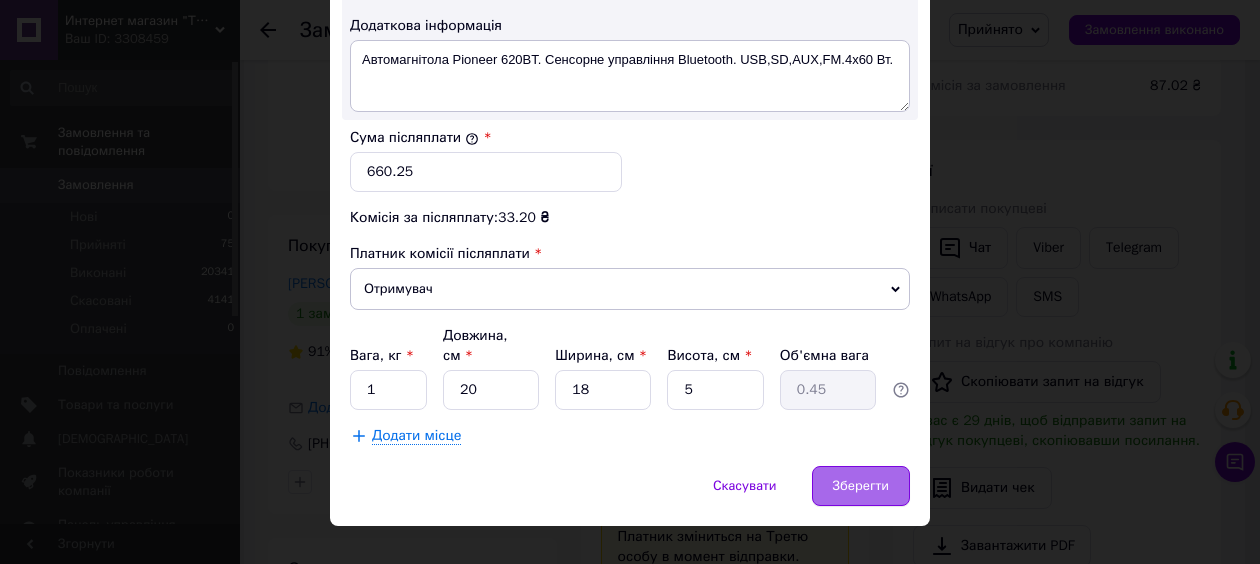 click on "Зберегти" at bounding box center [861, 486] 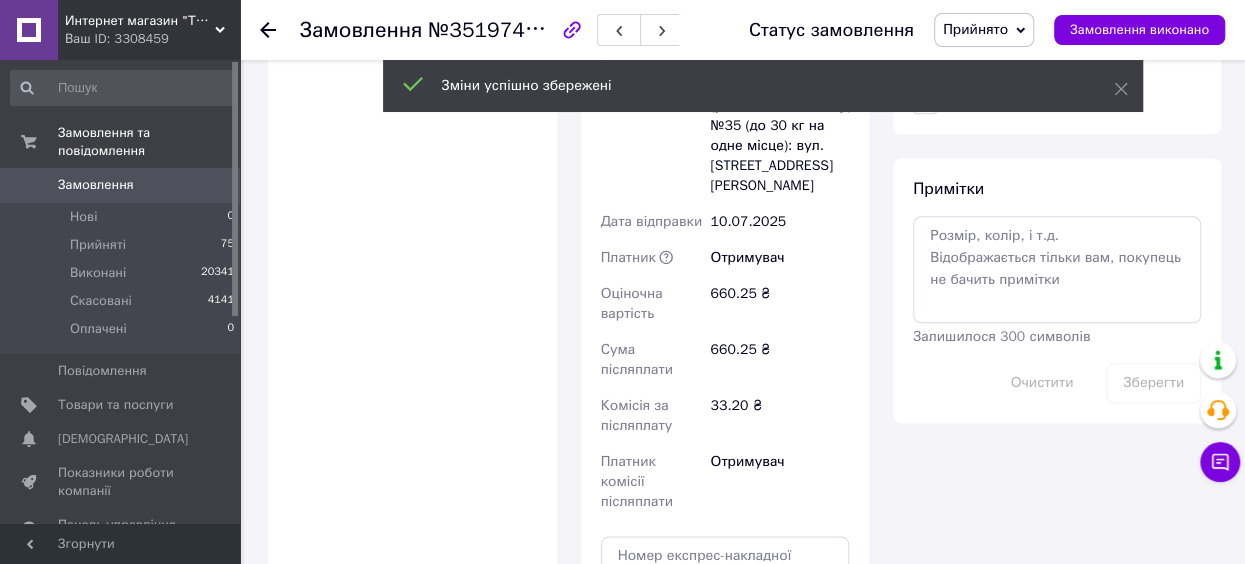 click on "Доставка Редагувати «Дешева доставка»   для продавця [GEOGRAPHIC_DATA] на Prom. Доставку оплачують: 30 ₴   — продавець , при замовленні від 700 ₴, коли воно отримане покупцем (списуються з Балансу); залишок — Prom. Для покупця доставка безкоштовна. Платник зміниться на Третю особу в момент відправки. Додавайте ЕН не пізніше, ніж у день відправки. Нова Пошта (платна) Отримувач Гузанов [PERSON_NAME] Телефон отримувача [PHONE_NUMBER] Адреса м. [GEOGRAPHIC_DATA] ([GEOGRAPHIC_DATA].), №35 (до 30 кг на одне місце): вул. Гетьмана [PERSON_NAME], 64 Дата відправки [DATE] Платник   Отримувач 660.25 ₴ або" at bounding box center (725, 100) 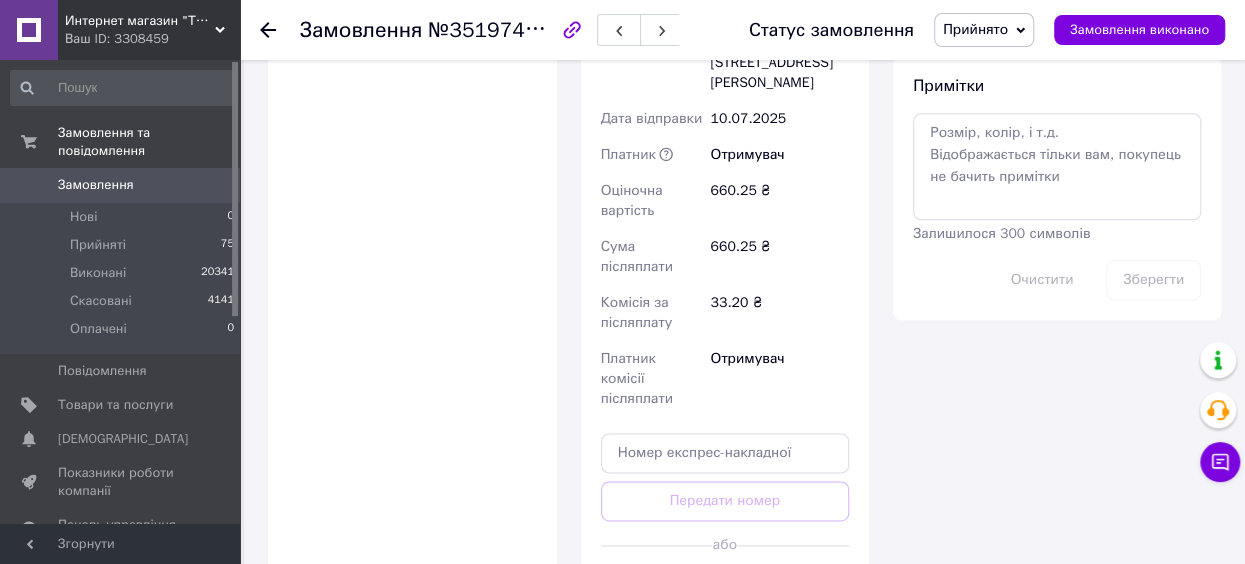 scroll, scrollTop: 1113, scrollLeft: 0, axis: vertical 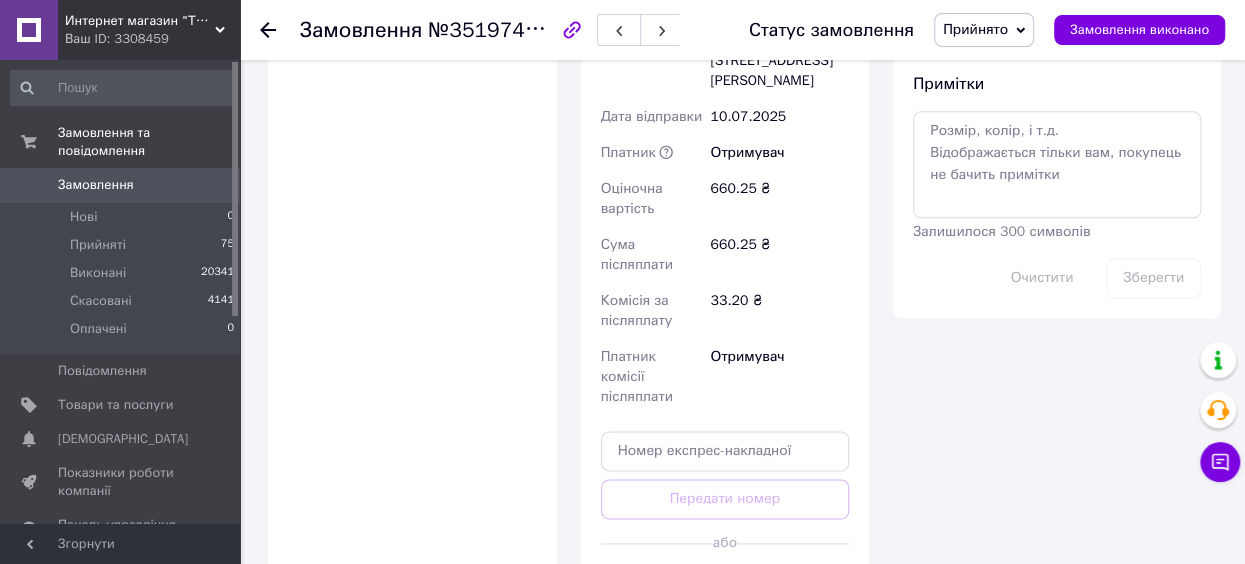 click on "Згенерувати ЕН" at bounding box center [725, 588] 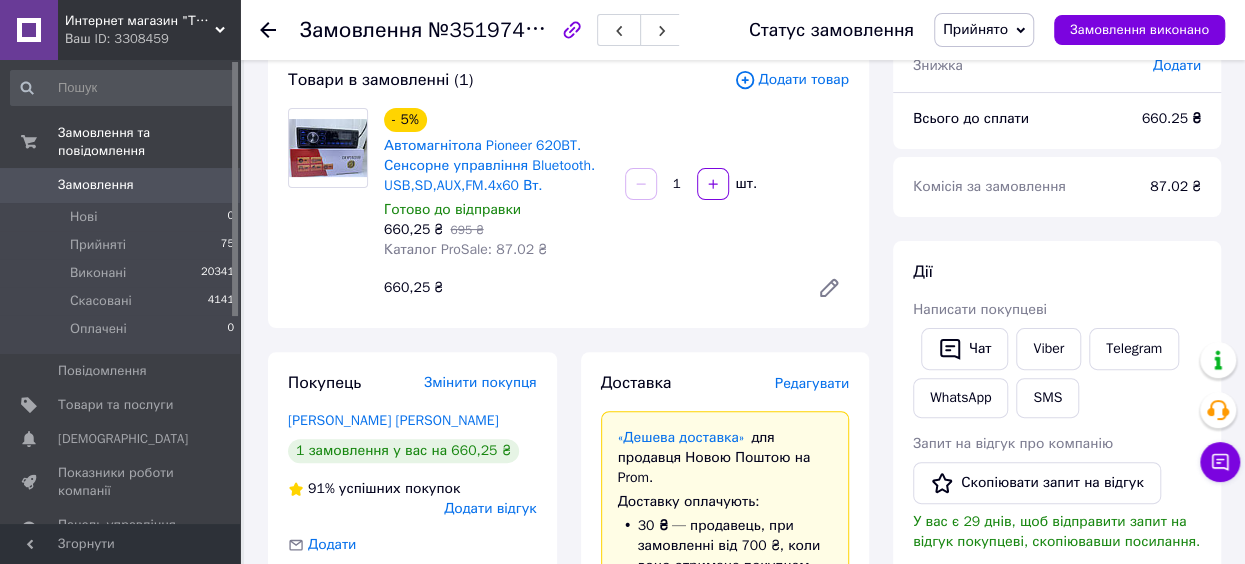 scroll, scrollTop: 120, scrollLeft: 0, axis: vertical 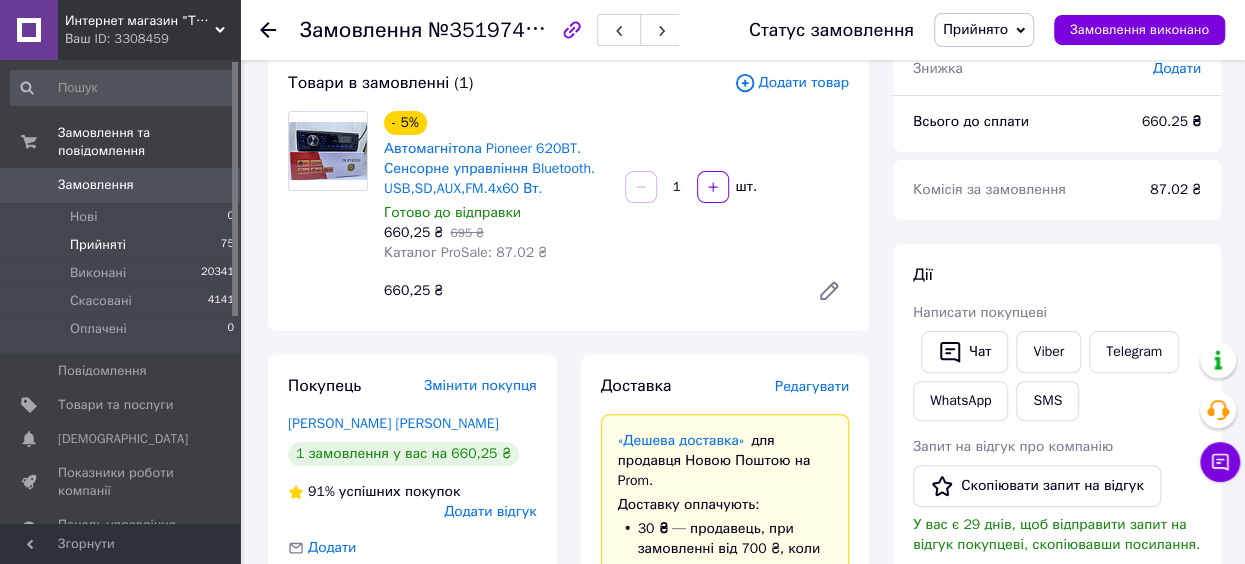 click on "Прийняті 75" at bounding box center [123, 245] 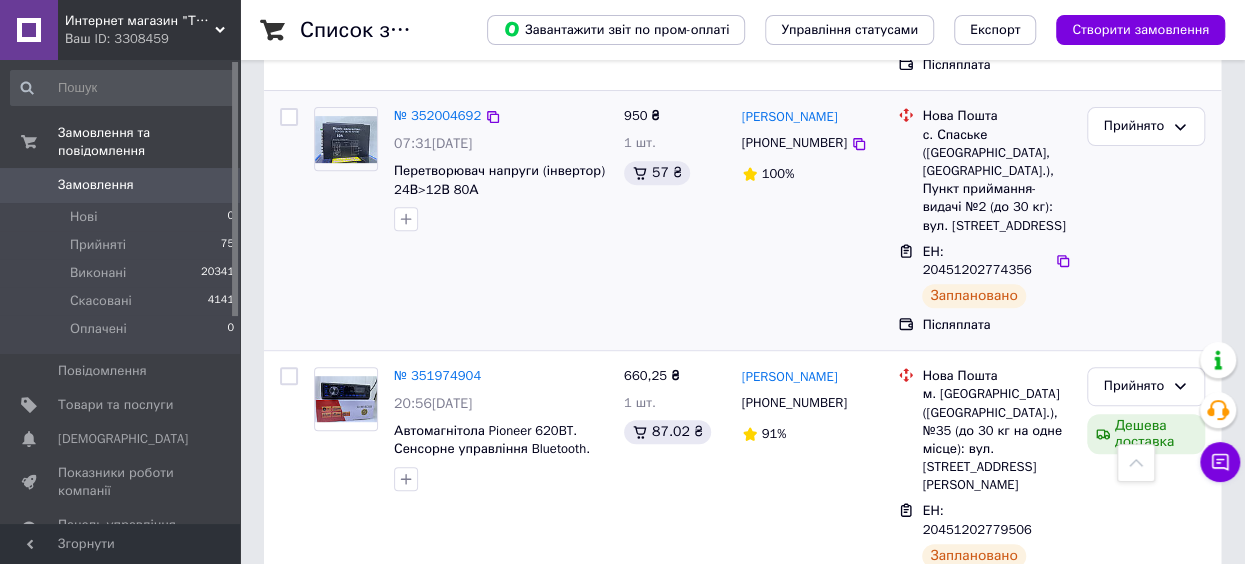 scroll, scrollTop: 324, scrollLeft: 0, axis: vertical 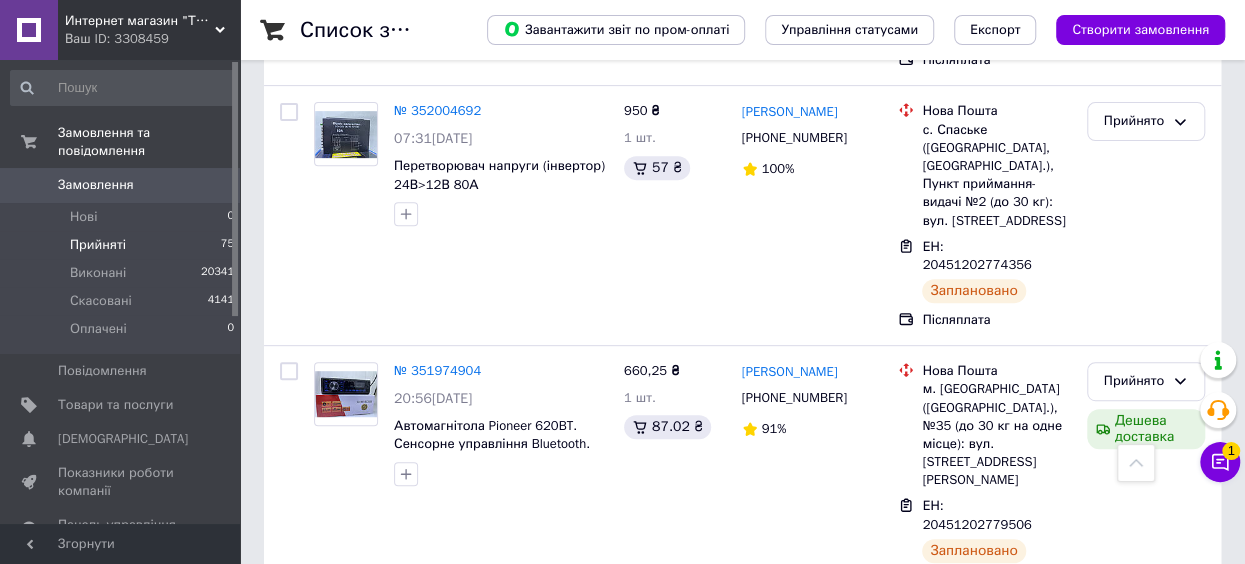 click on "Прийняті 75" at bounding box center (123, 245) 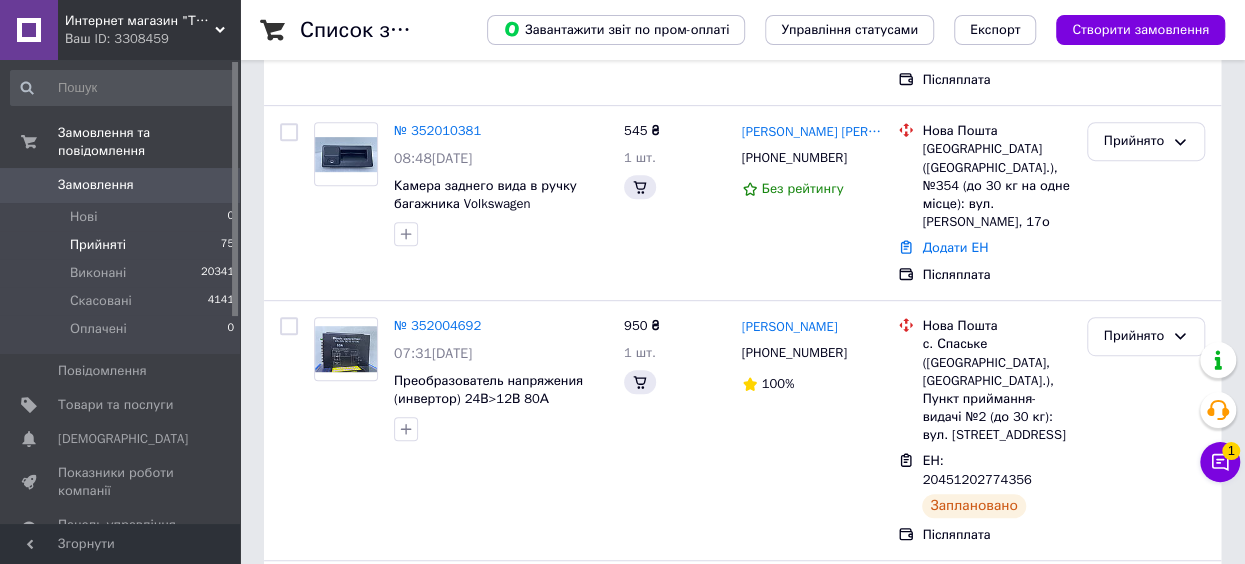 scroll, scrollTop: 0, scrollLeft: 0, axis: both 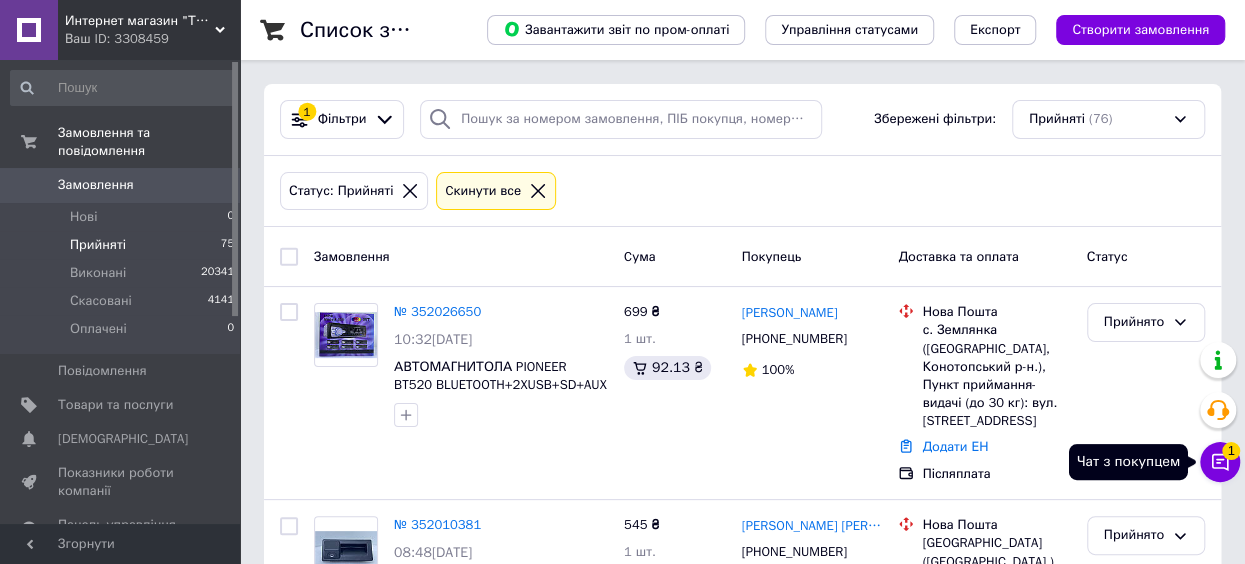 click on "Чат з покупцем 1" at bounding box center [1220, 462] 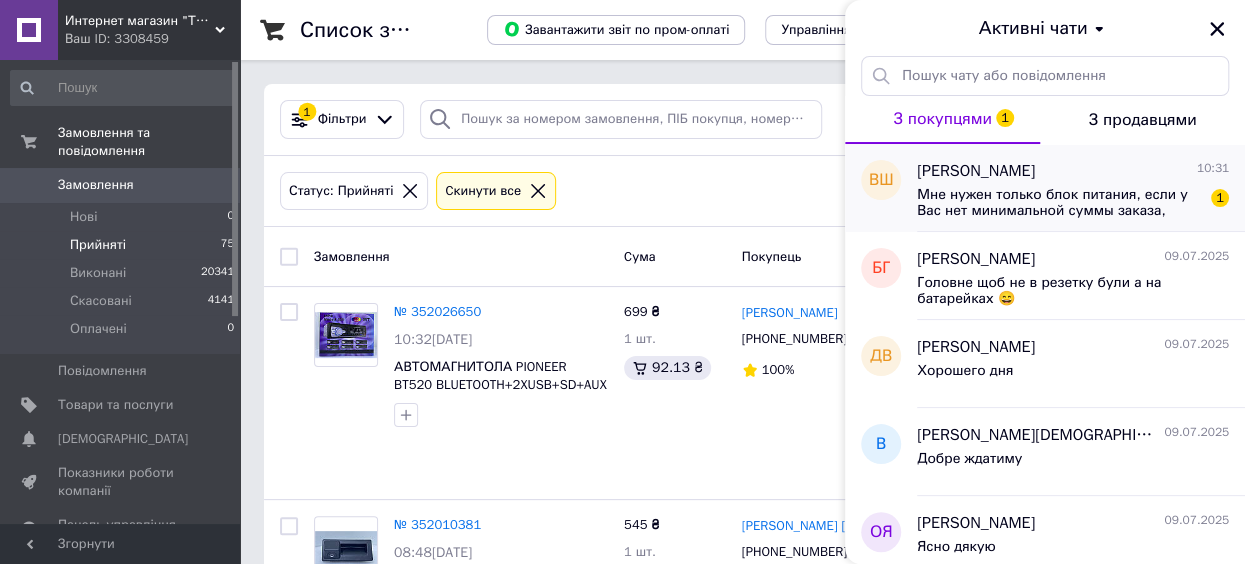 click on "Мне нужен только блок питания,   если у Вас нет минимальной суммы заказа, скиньте номер своей карты." at bounding box center [1059, 203] 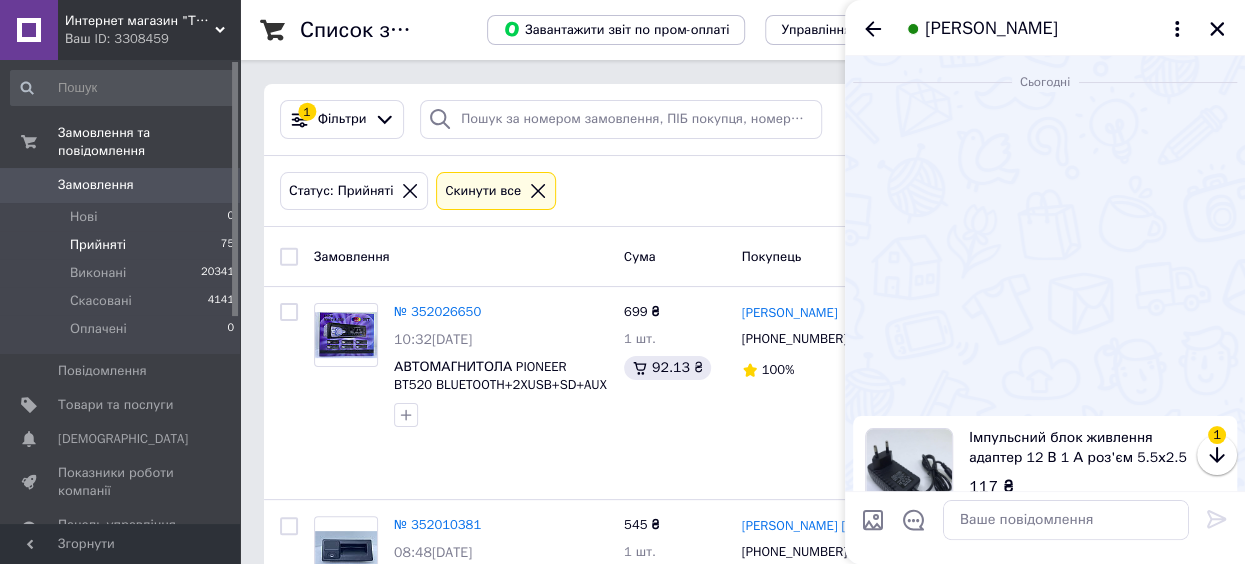 scroll, scrollTop: 352, scrollLeft: 0, axis: vertical 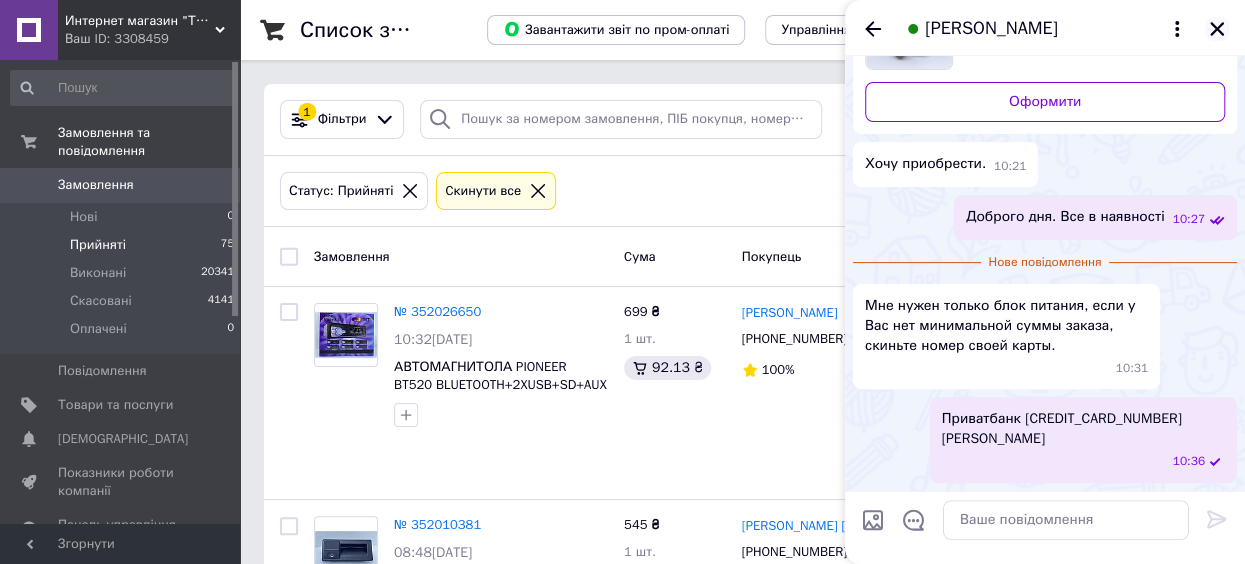 click 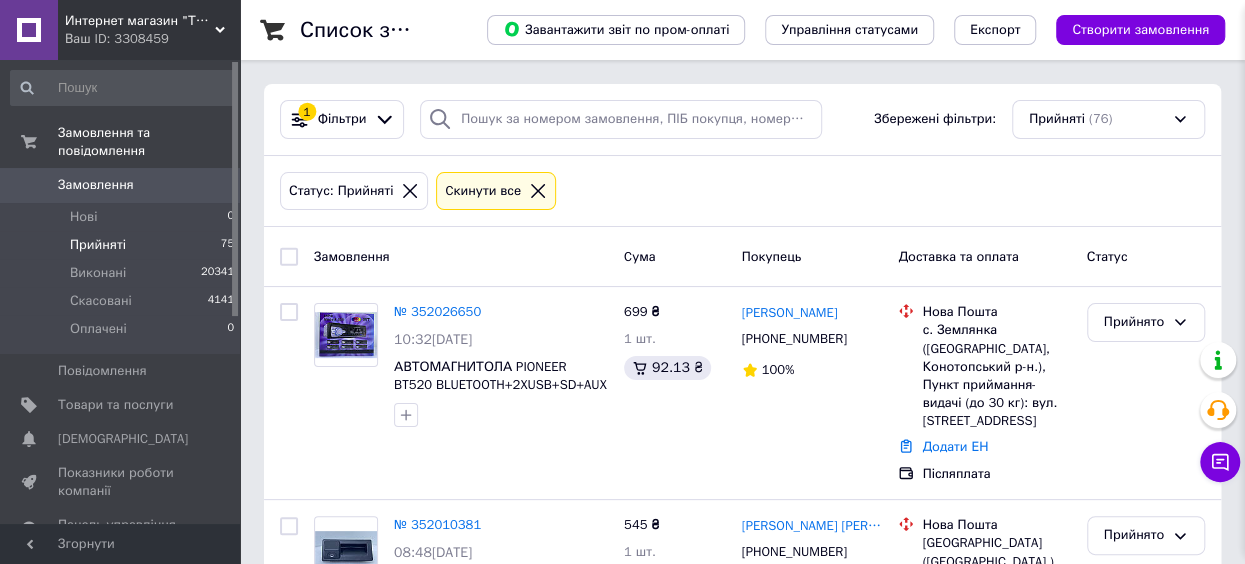 click on "Владимир Шишов" at bounding box center (1445, 28) 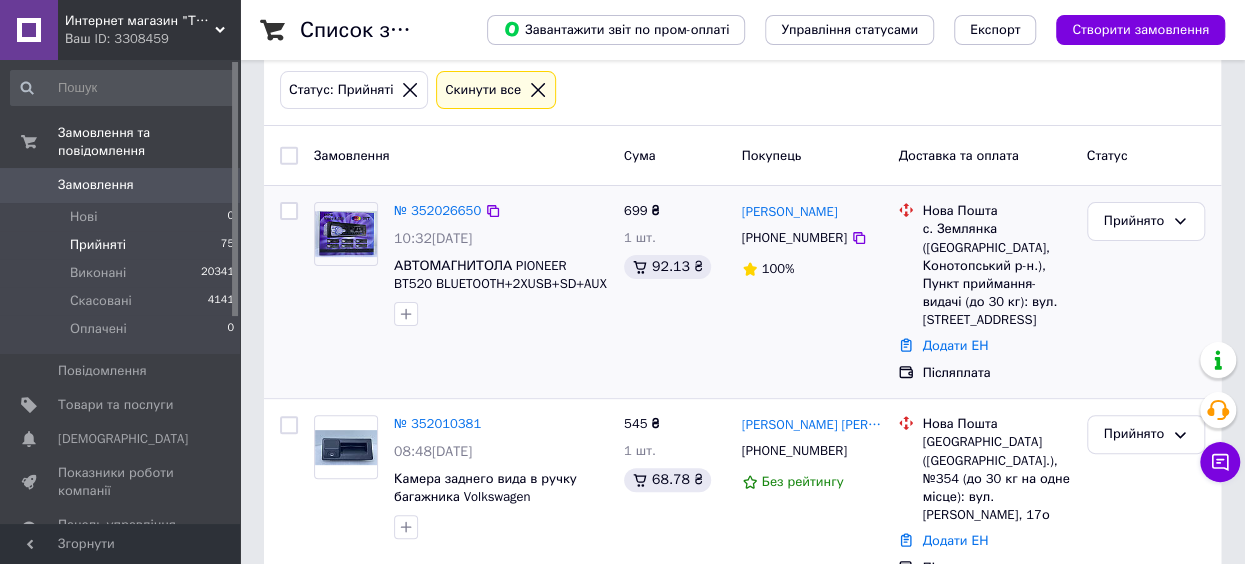 scroll, scrollTop: 98, scrollLeft: 0, axis: vertical 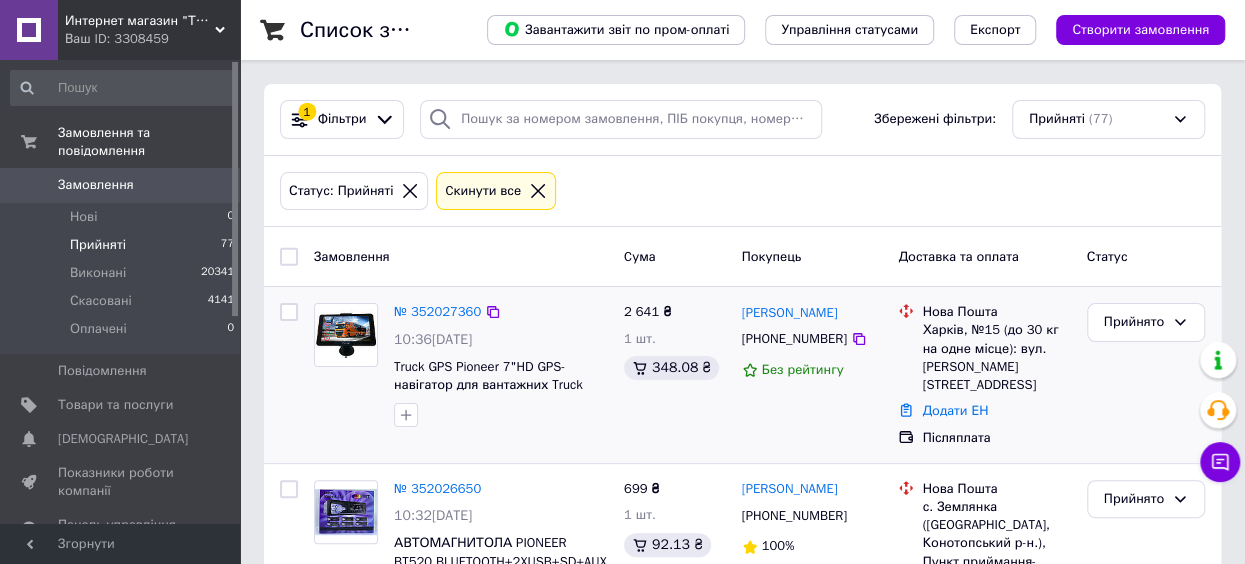 click at bounding box center (346, 335) 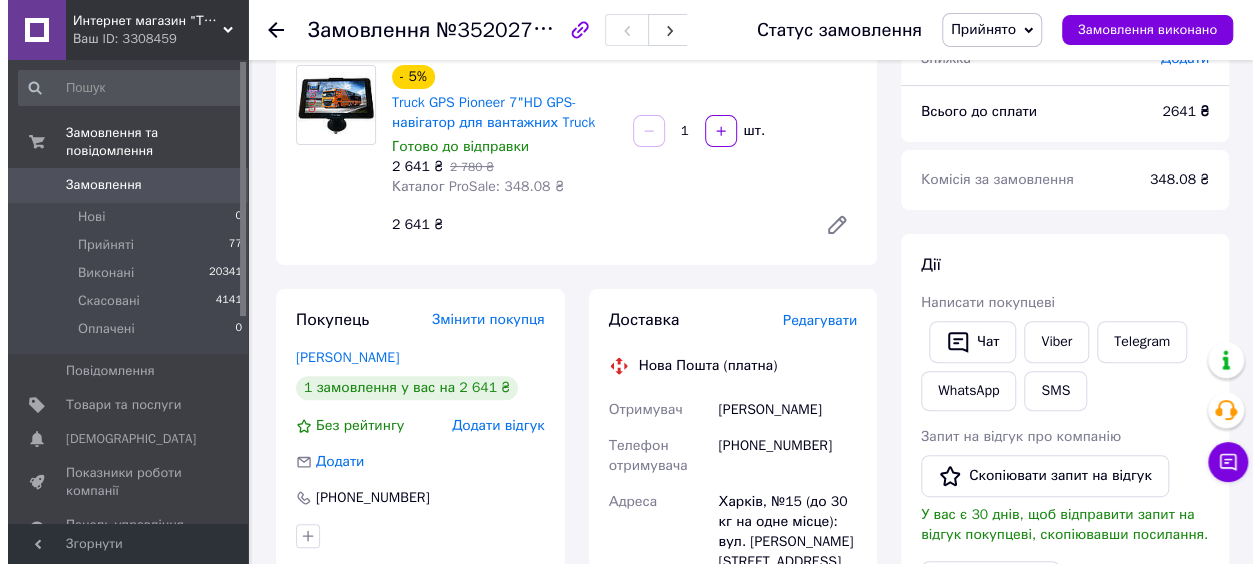 scroll, scrollTop: 220, scrollLeft: 0, axis: vertical 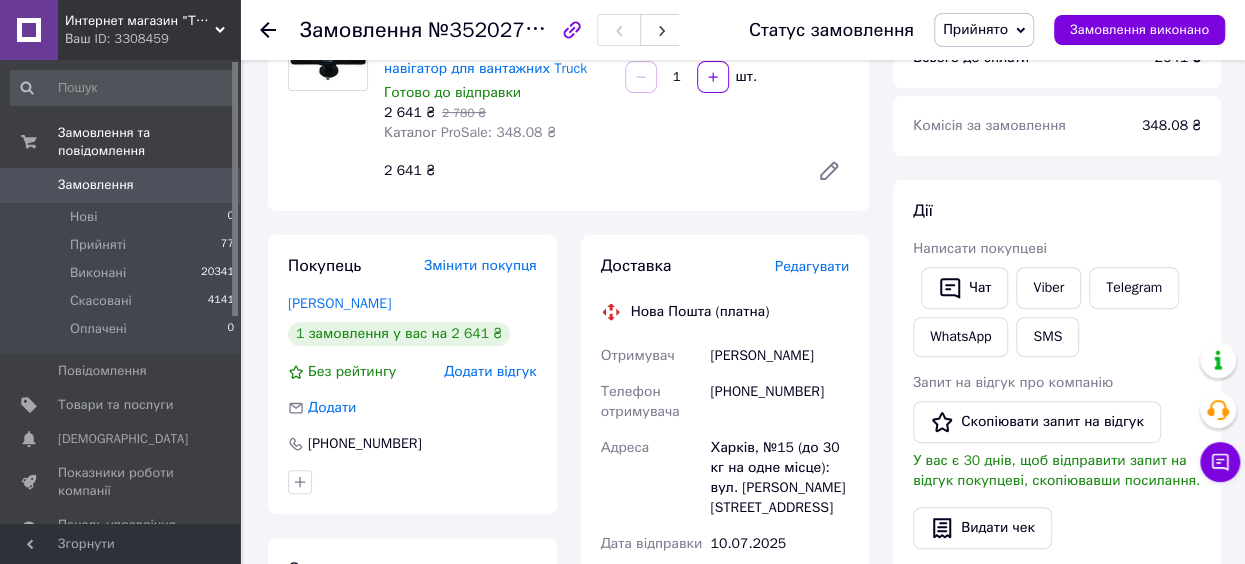 click on "Редагувати" at bounding box center (812, 266) 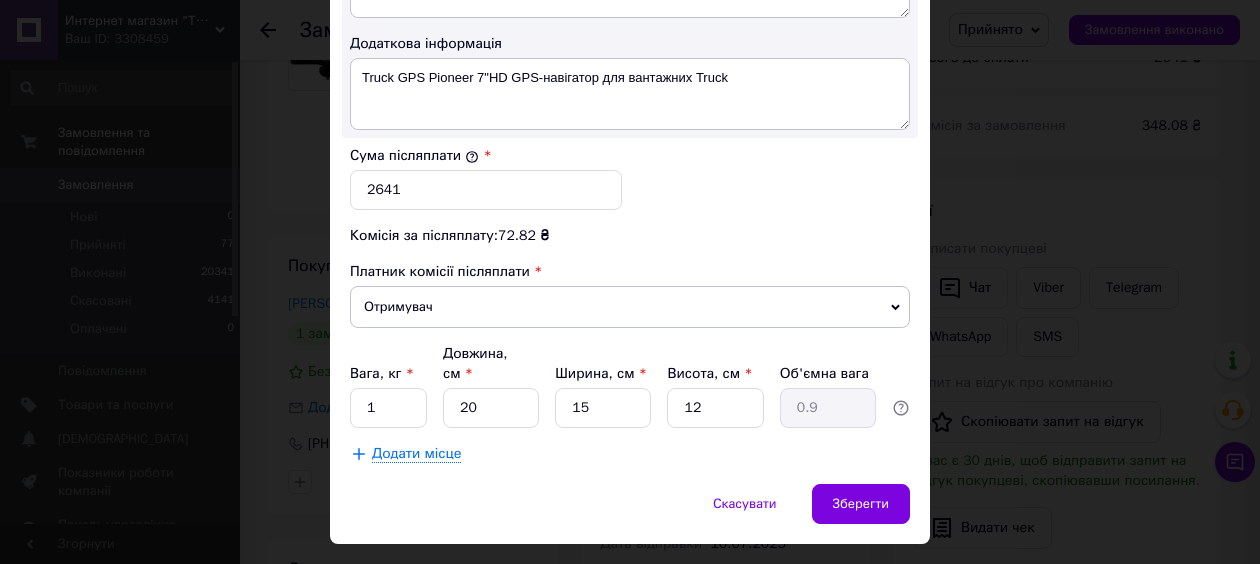 scroll, scrollTop: 1194, scrollLeft: 0, axis: vertical 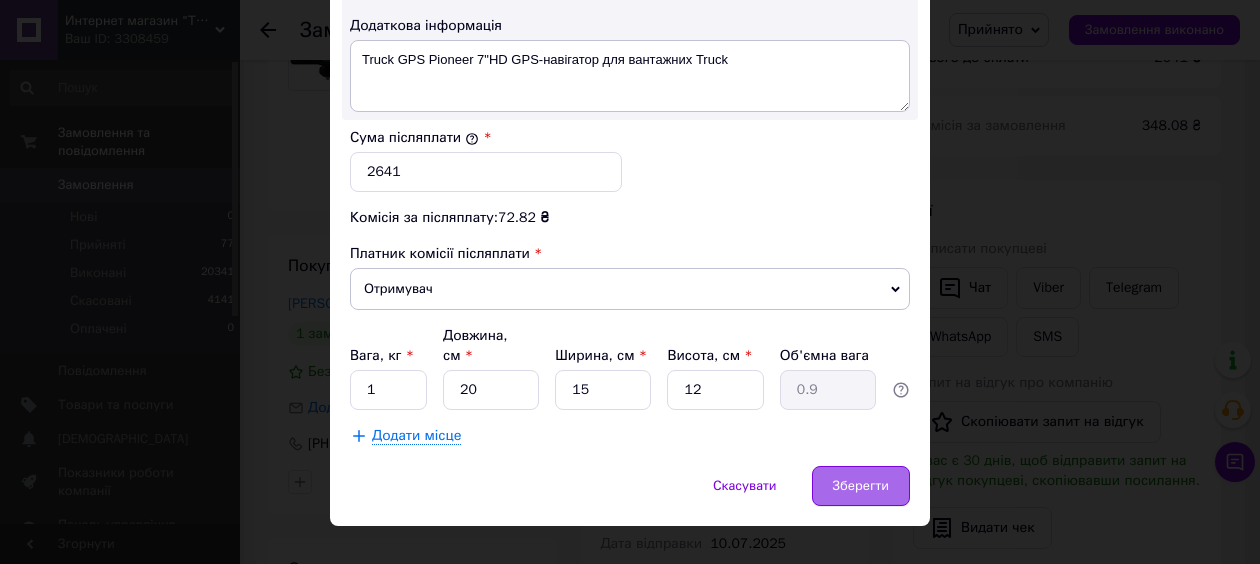 click on "Зберегти" at bounding box center (861, 486) 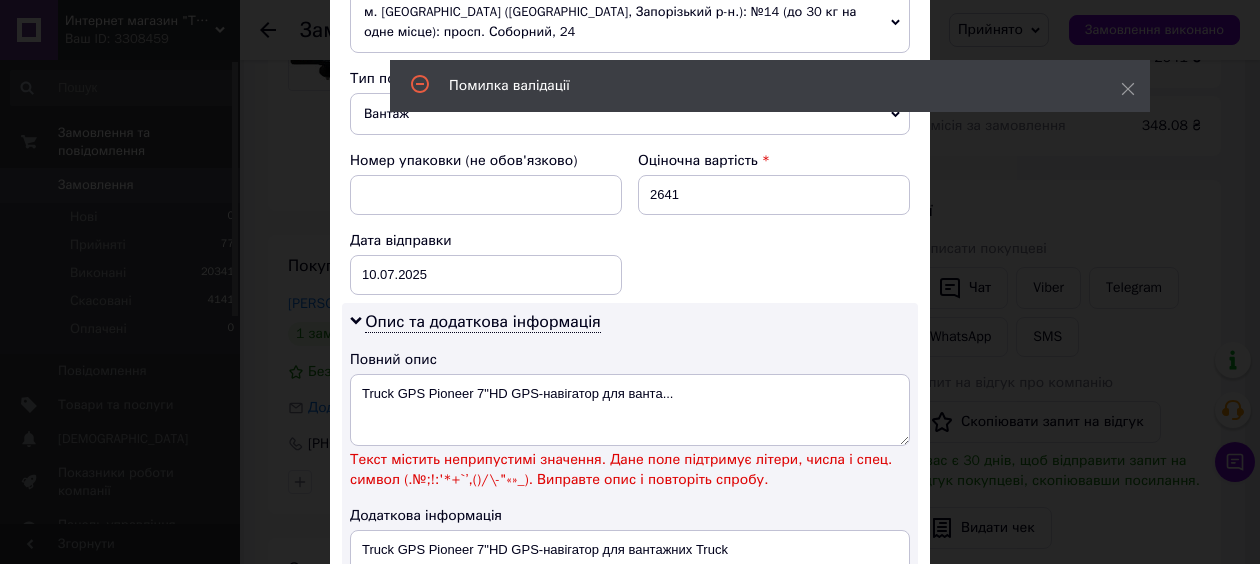 scroll, scrollTop: 755, scrollLeft: 0, axis: vertical 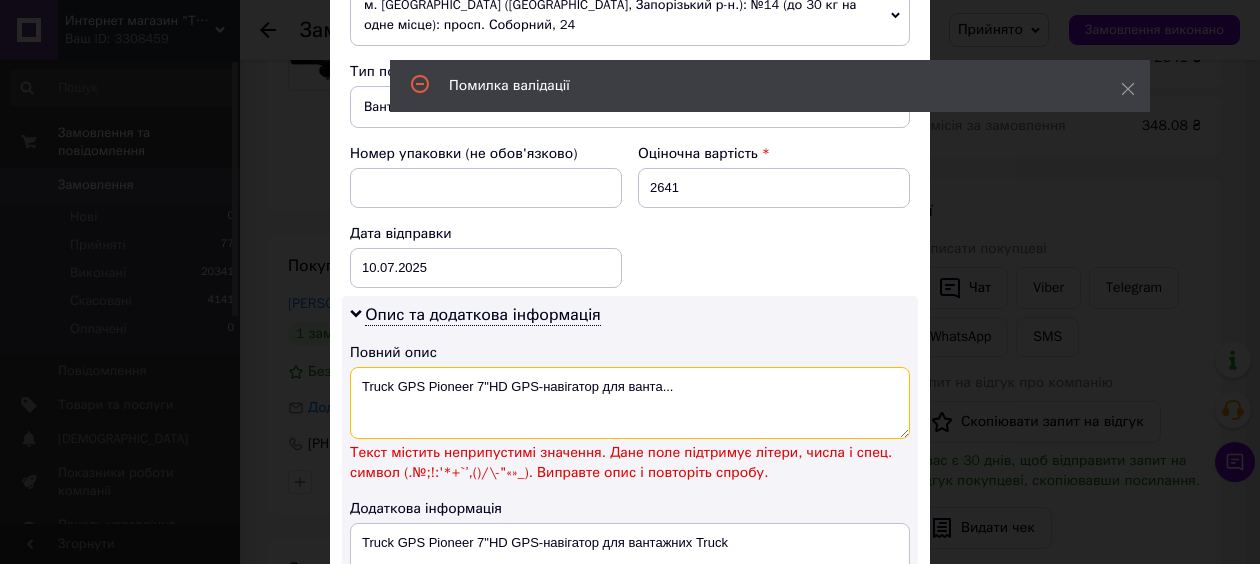 click on "Truck GPS Pioneer 7"HD️ GPS-навігатор для ванта..." at bounding box center (630, 403) 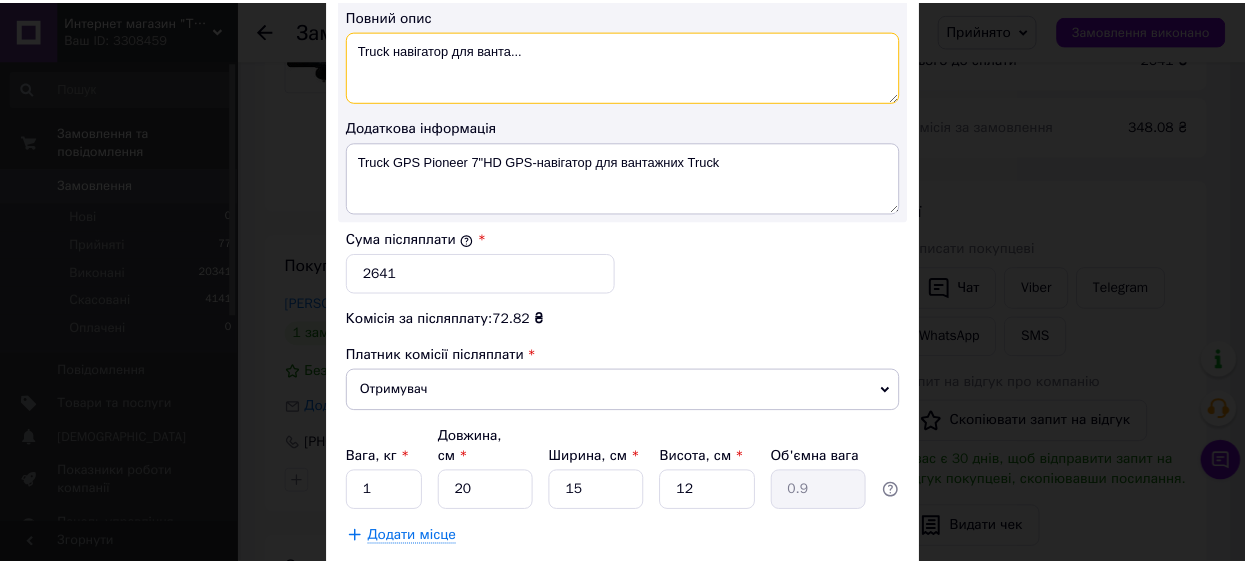 scroll, scrollTop: 1194, scrollLeft: 0, axis: vertical 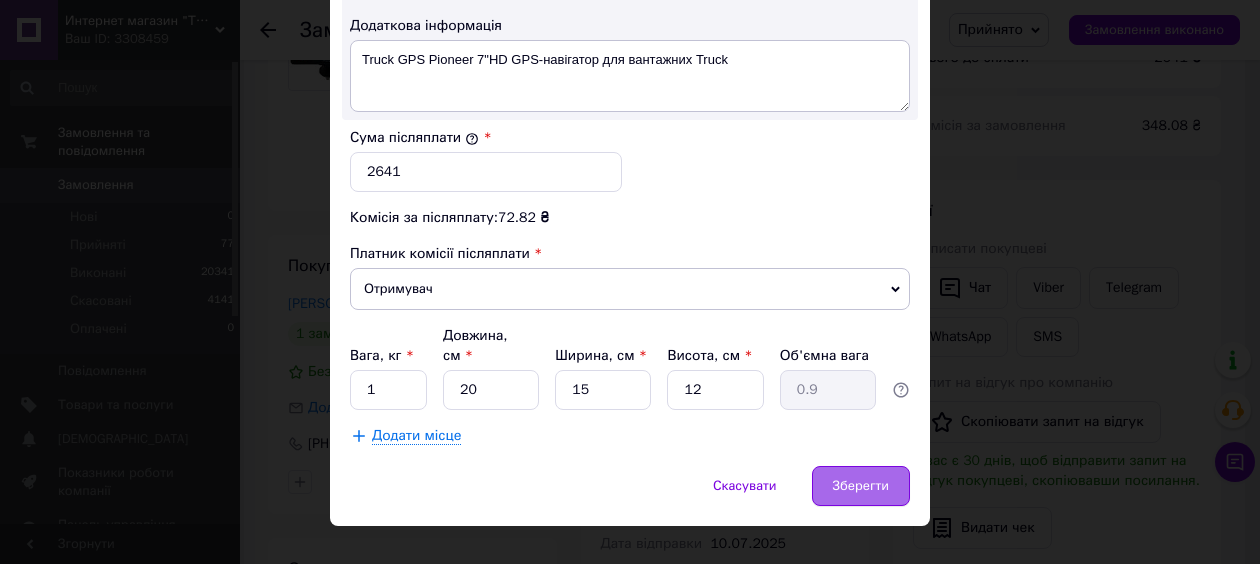 type on "Truck навігатор для ванта..." 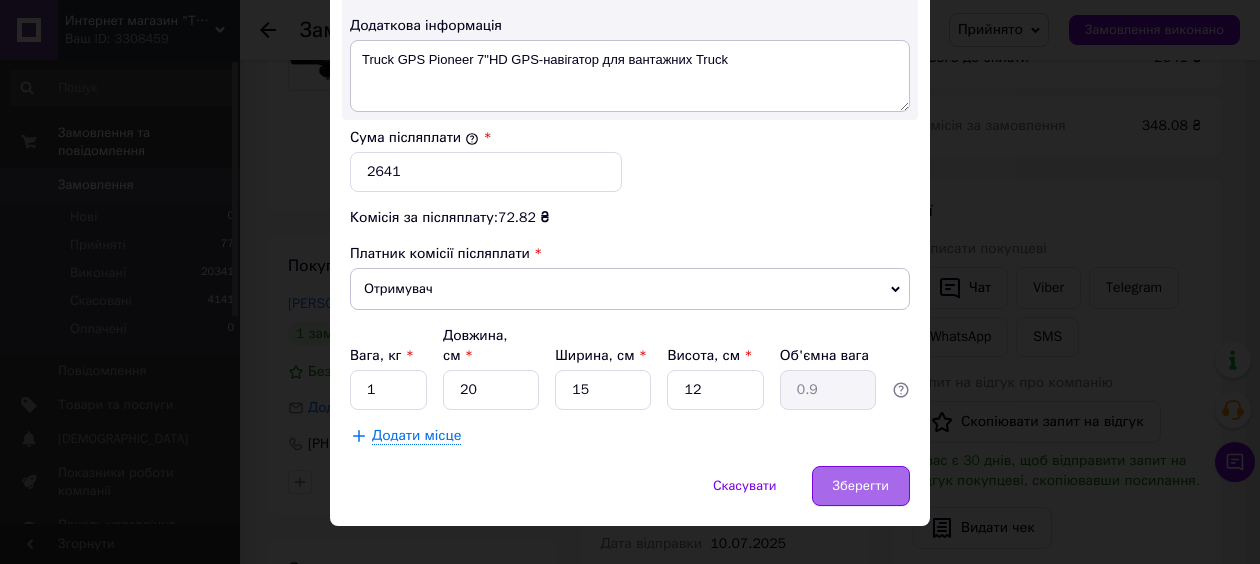 click on "Зберегти" at bounding box center [861, 486] 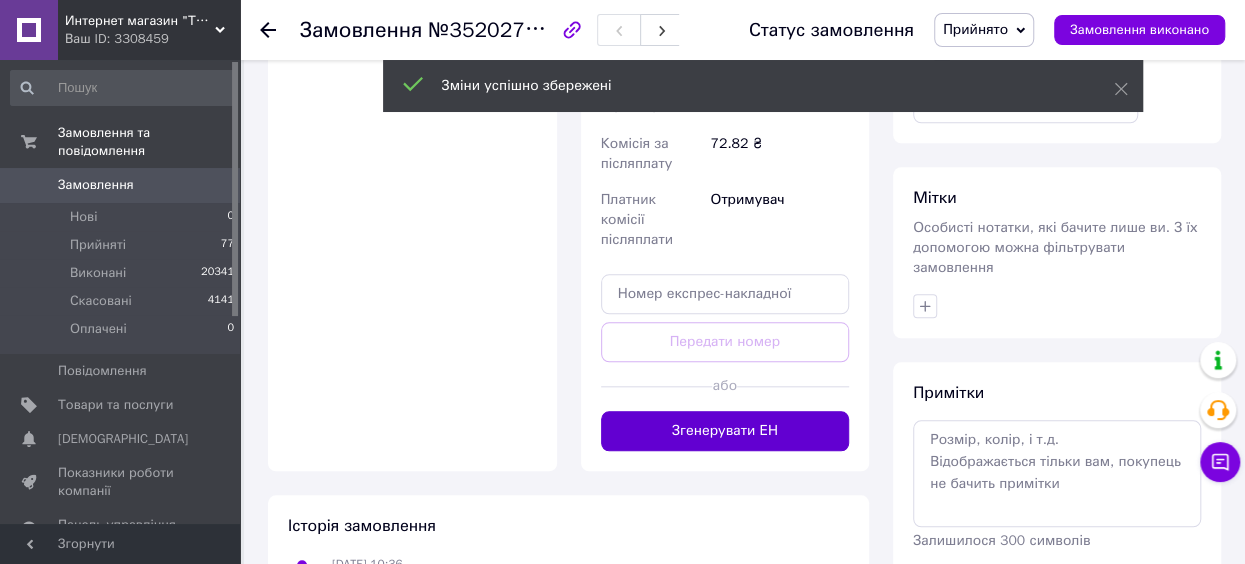 scroll, scrollTop: 805, scrollLeft: 0, axis: vertical 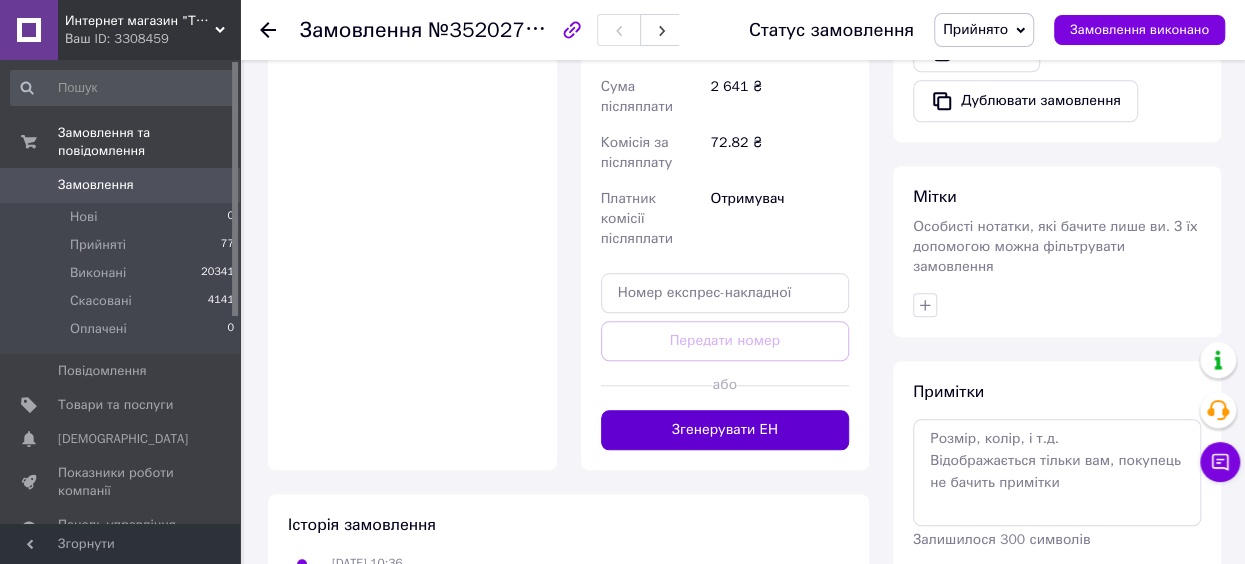 click on "Згенерувати ЕН" at bounding box center (725, 430) 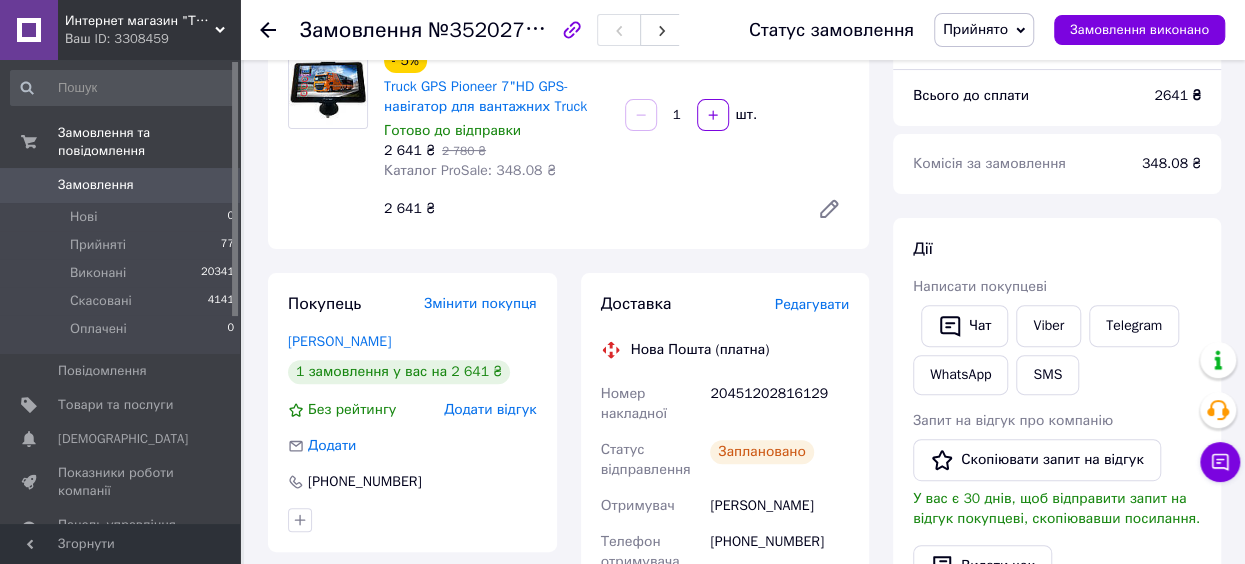 scroll, scrollTop: 207, scrollLeft: 0, axis: vertical 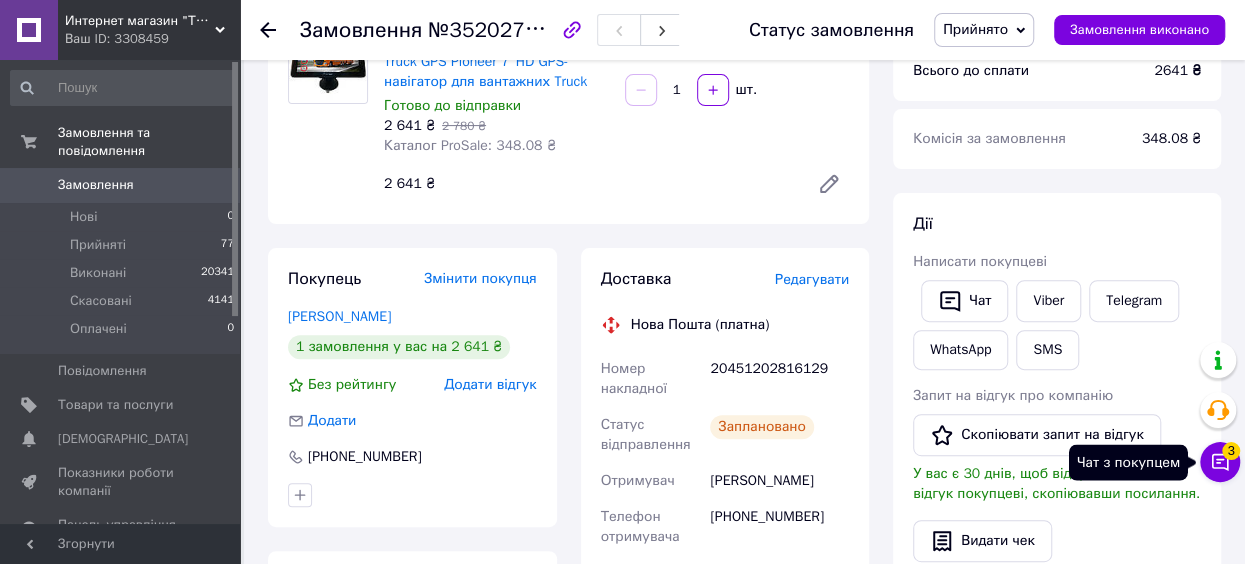 click 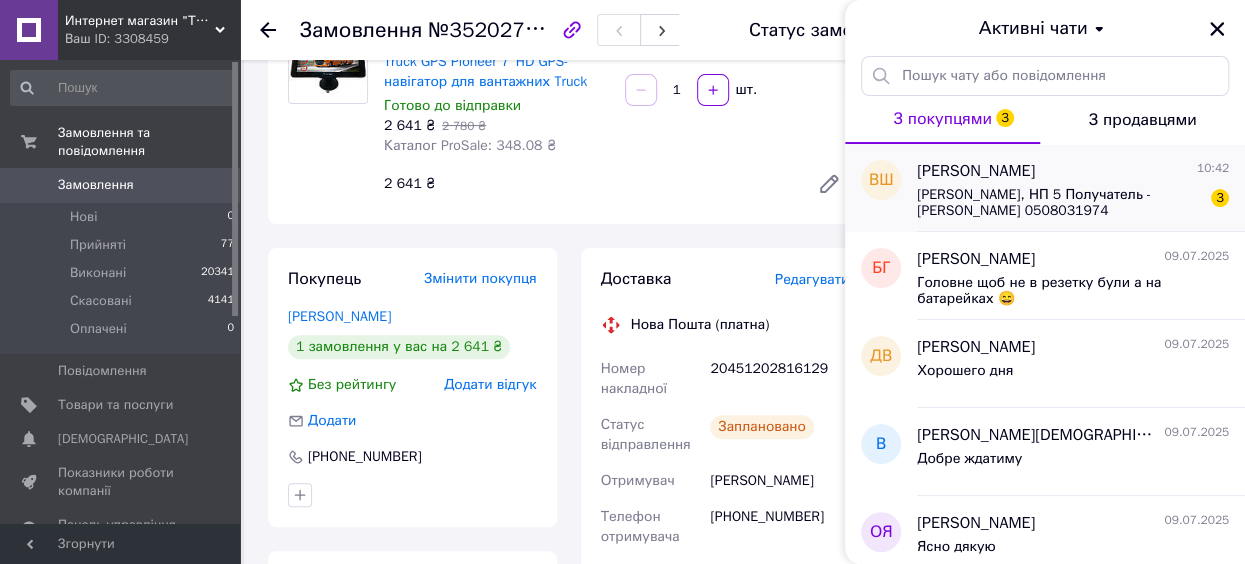click on "Николаев, НП 5
Получатель - Шишова Ирина
0508031974" at bounding box center (1059, 203) 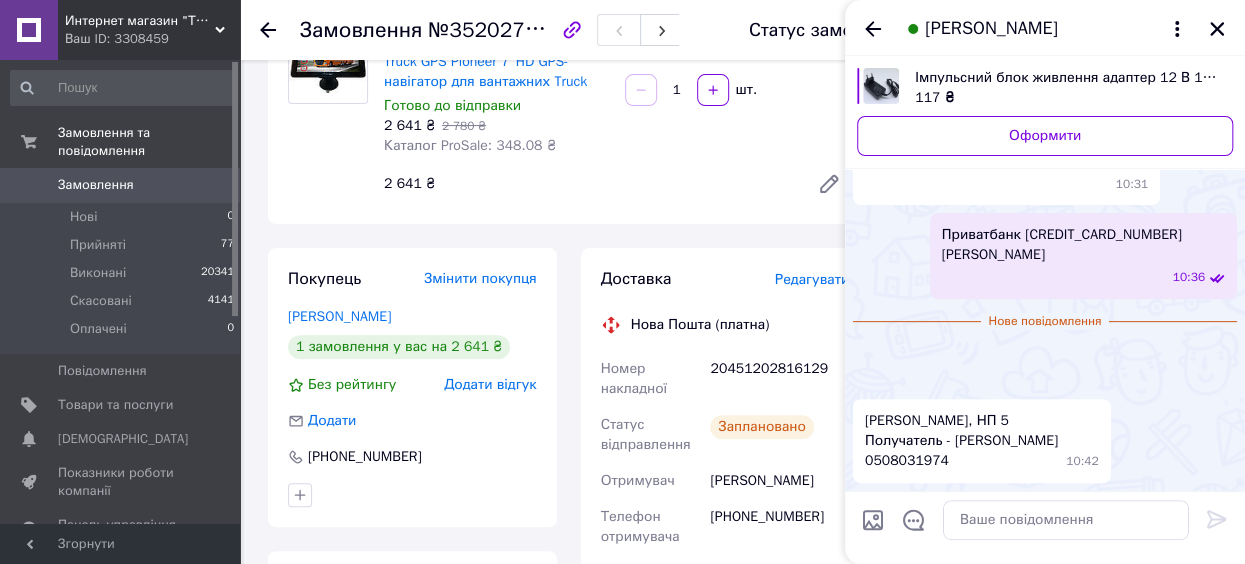 scroll, scrollTop: 1102, scrollLeft: 0, axis: vertical 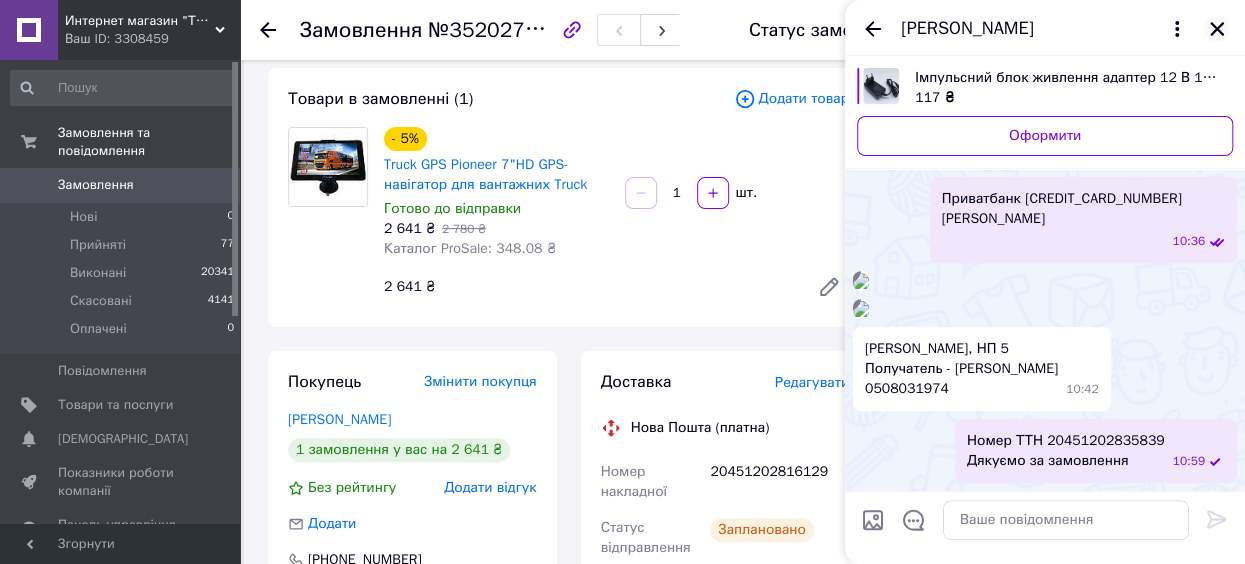 click 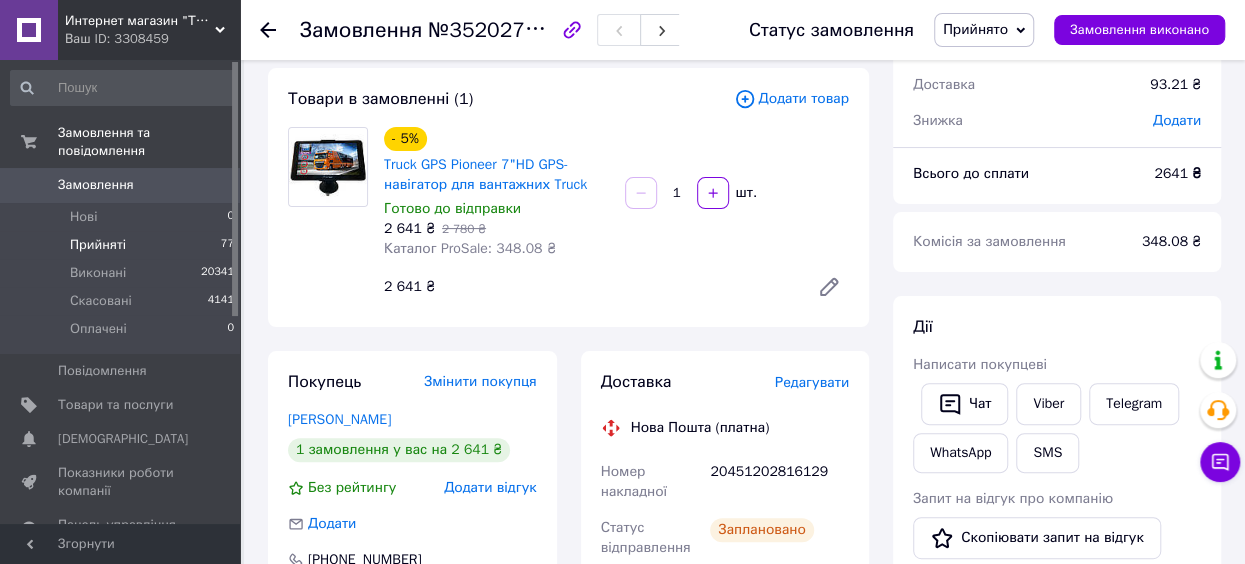 click on "Прийняті 77" at bounding box center (123, 245) 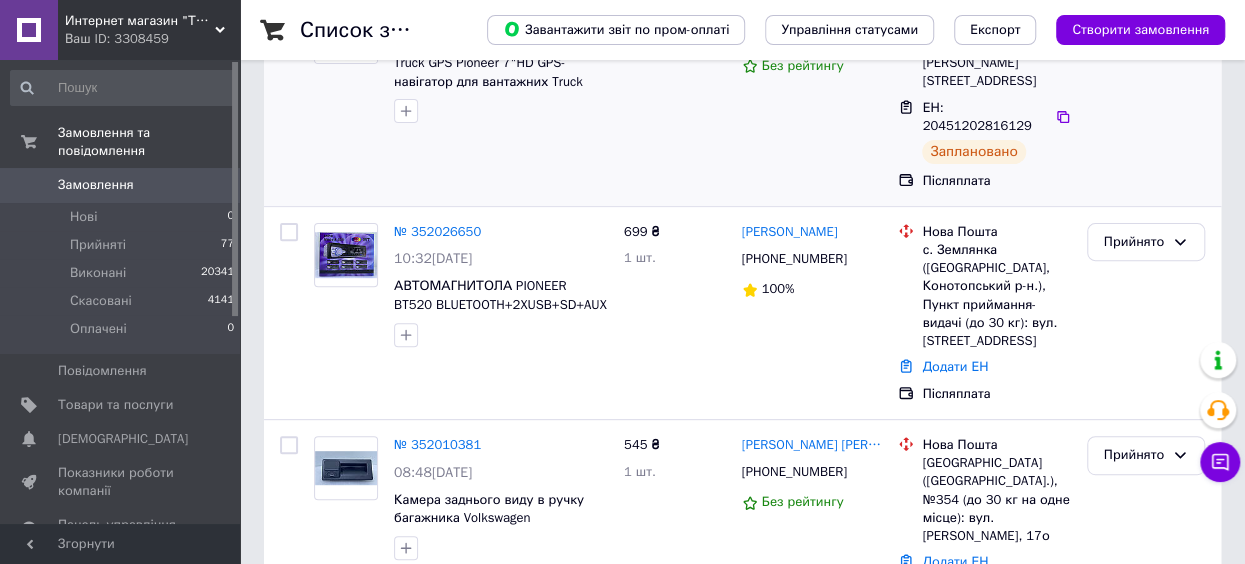 scroll, scrollTop: 232, scrollLeft: 0, axis: vertical 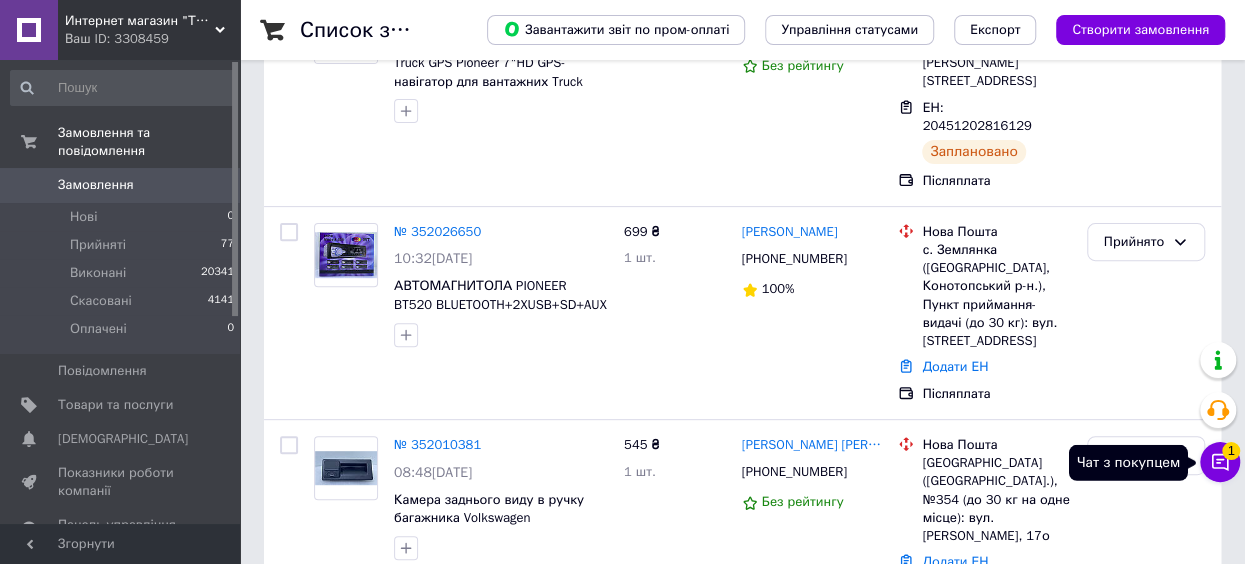 click 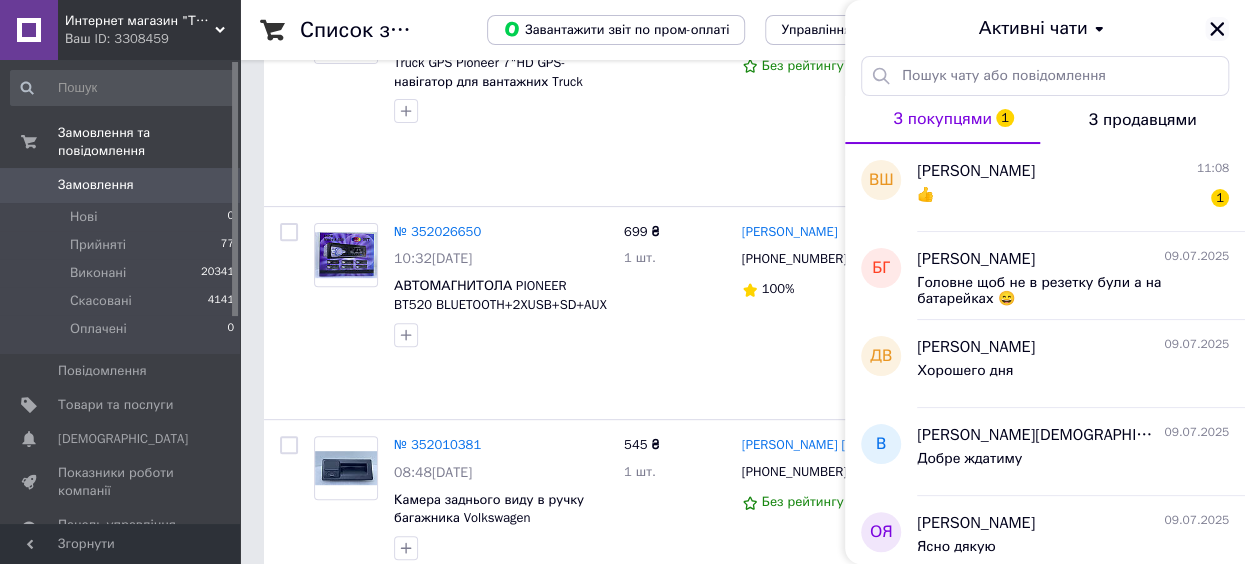 click 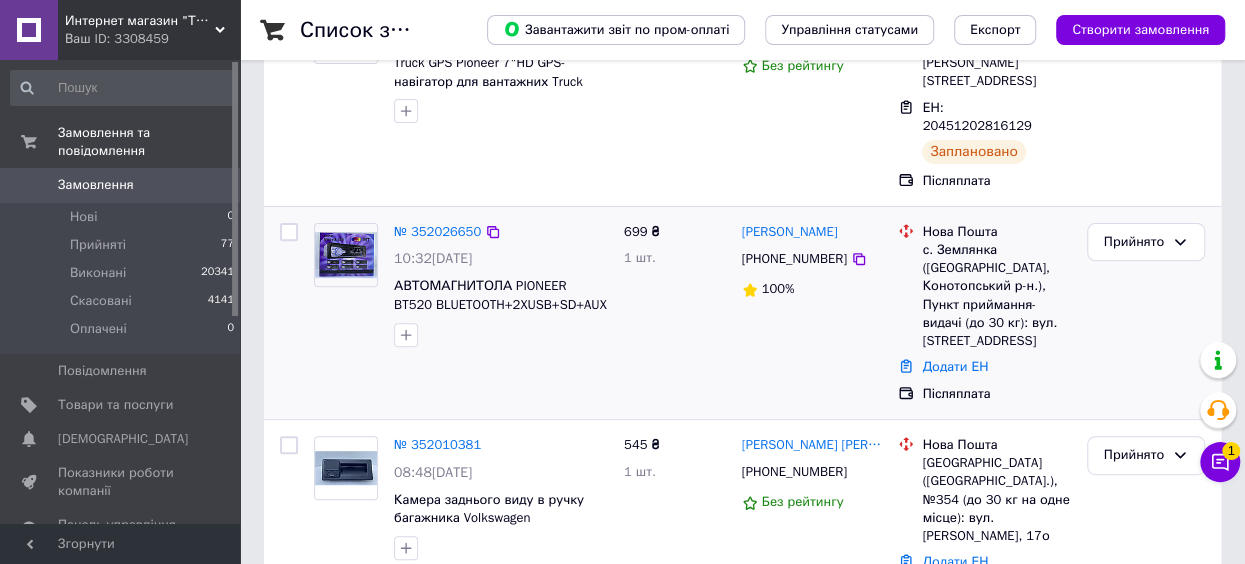 click at bounding box center (346, 255) 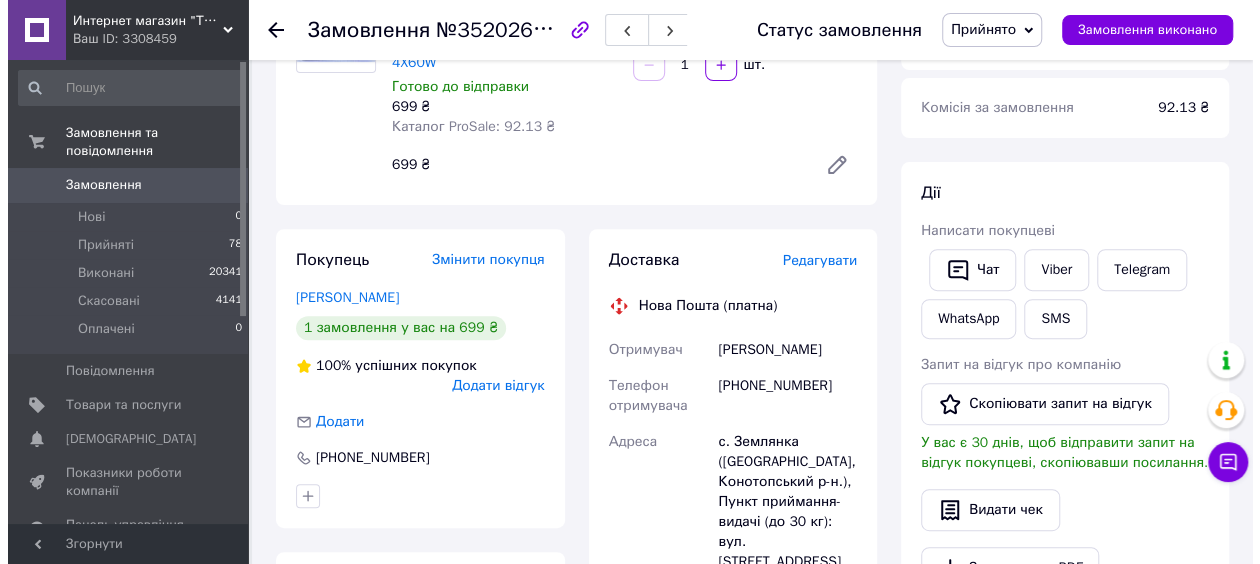 scroll, scrollTop: 240, scrollLeft: 0, axis: vertical 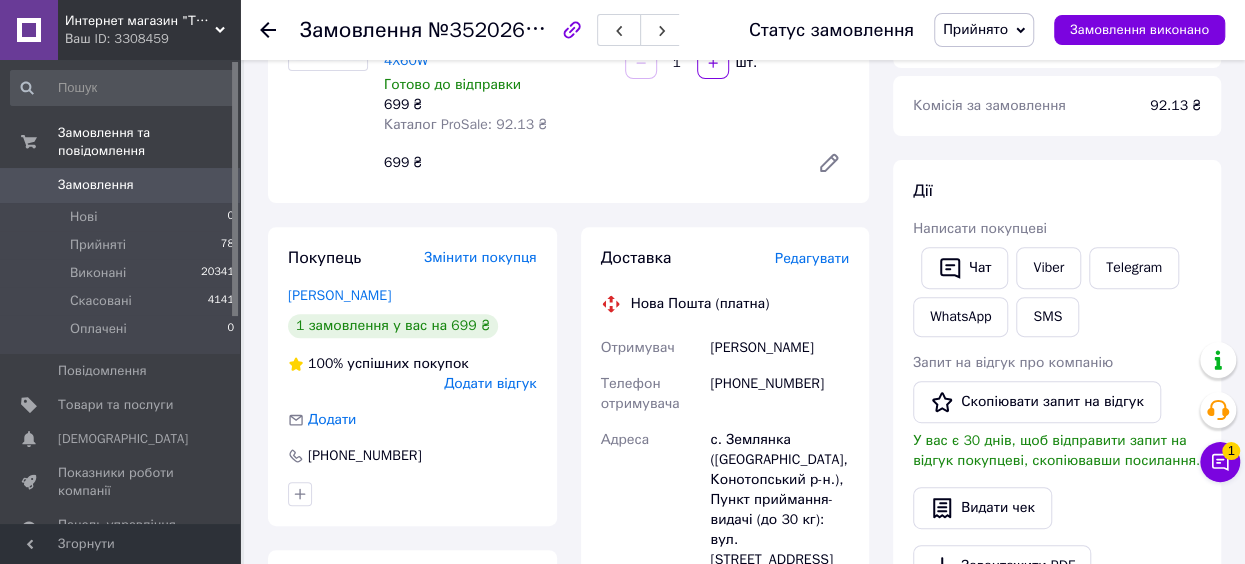 click on "Редагувати" at bounding box center (812, 258) 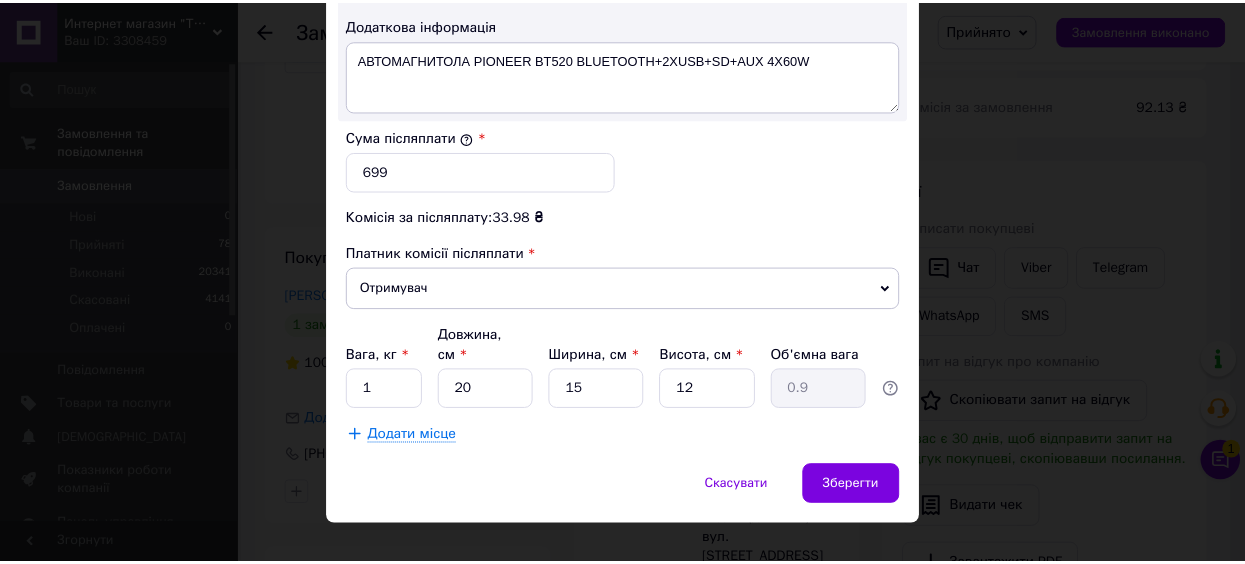 scroll, scrollTop: 1194, scrollLeft: 0, axis: vertical 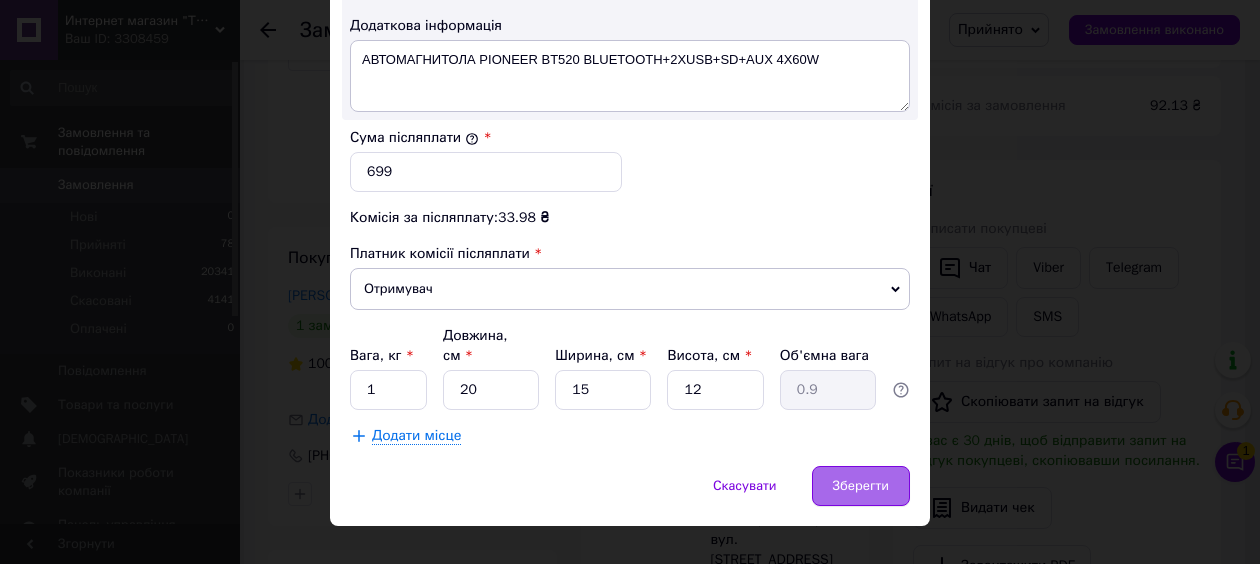 click on "Зберегти" at bounding box center (861, 486) 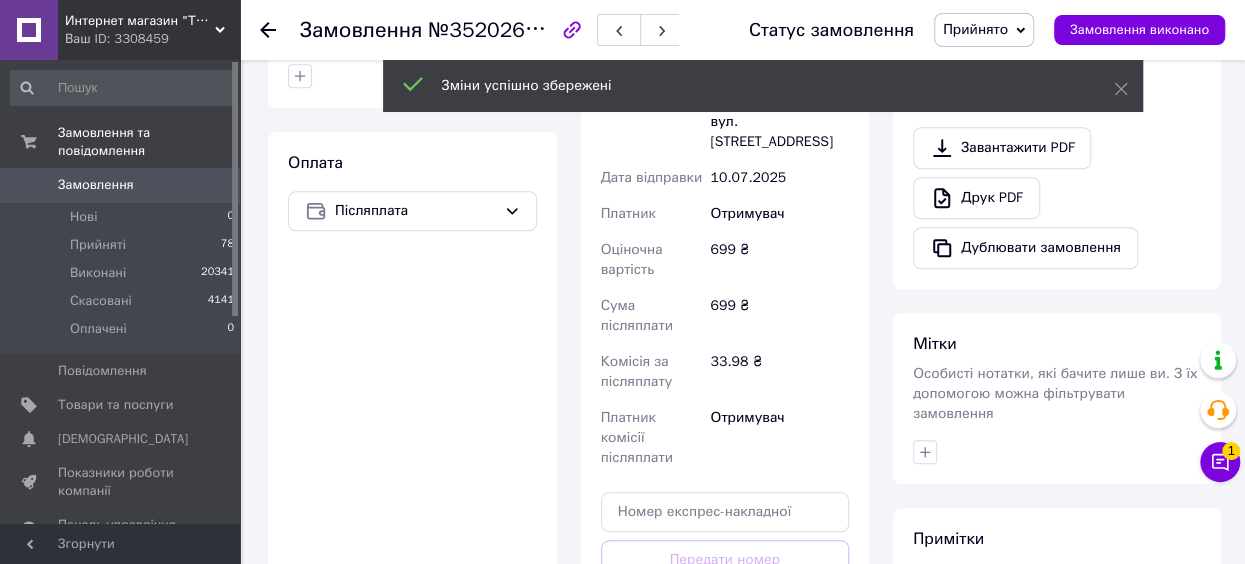 scroll, scrollTop: 703, scrollLeft: 0, axis: vertical 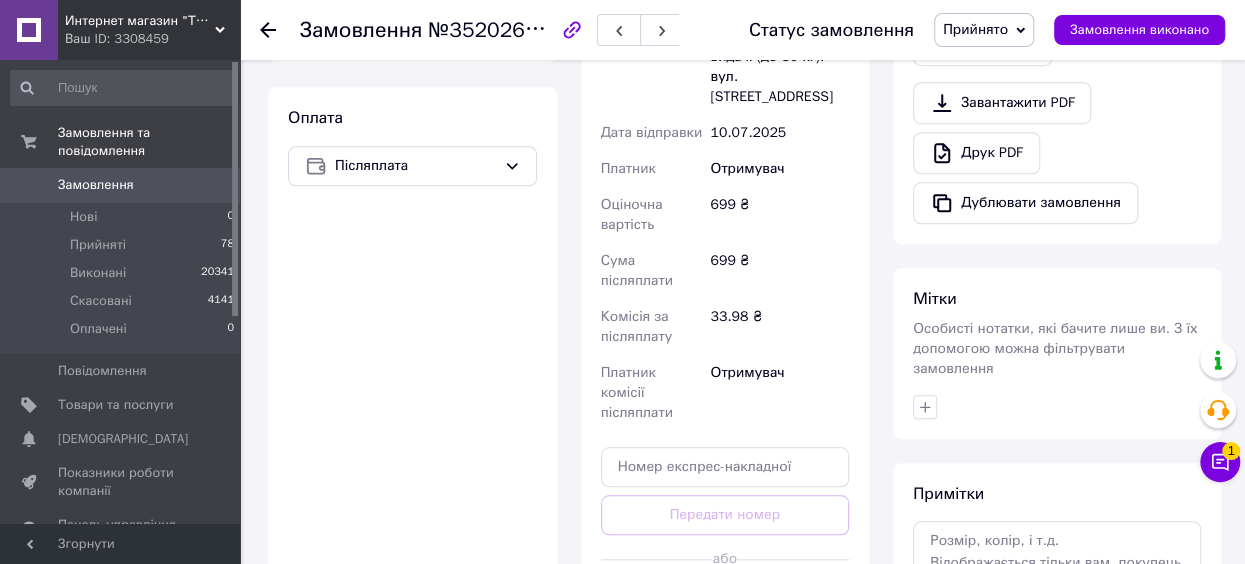 click on "Згенерувати ЕН" at bounding box center [725, 604] 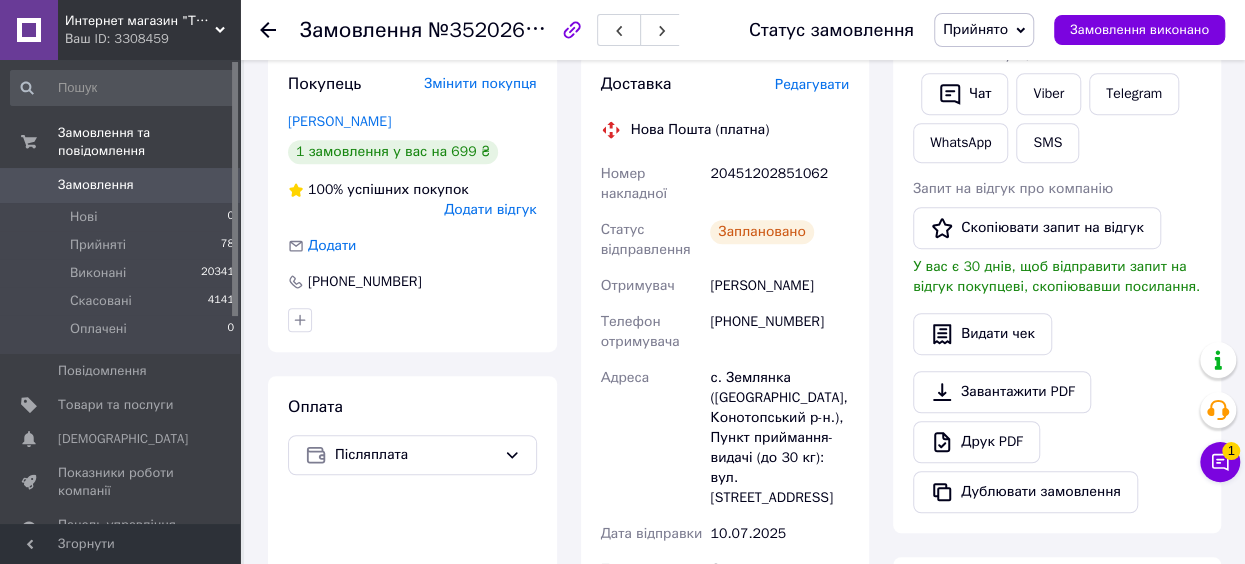 scroll, scrollTop: 413, scrollLeft: 0, axis: vertical 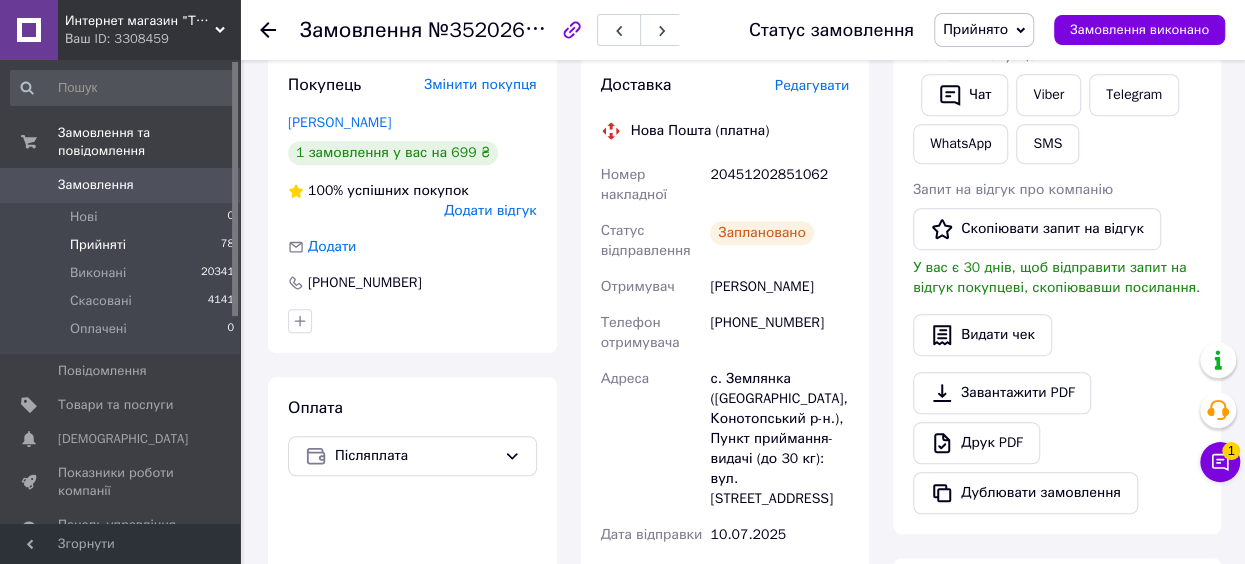 click on "Прийняті 78" at bounding box center (123, 245) 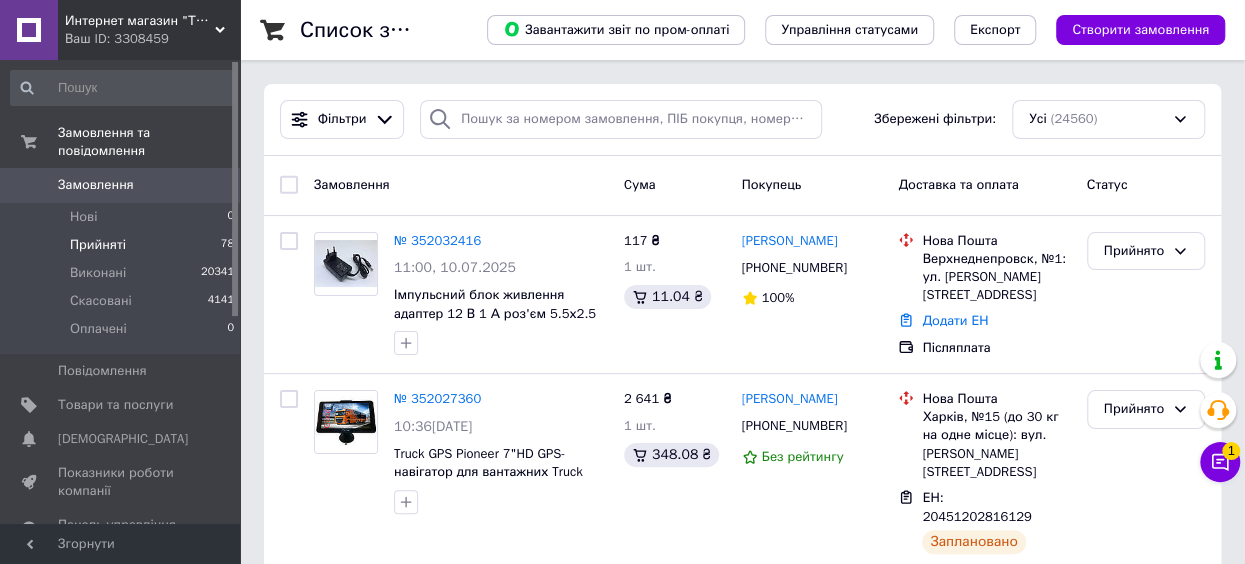 click on "Прийняті 78" at bounding box center [123, 245] 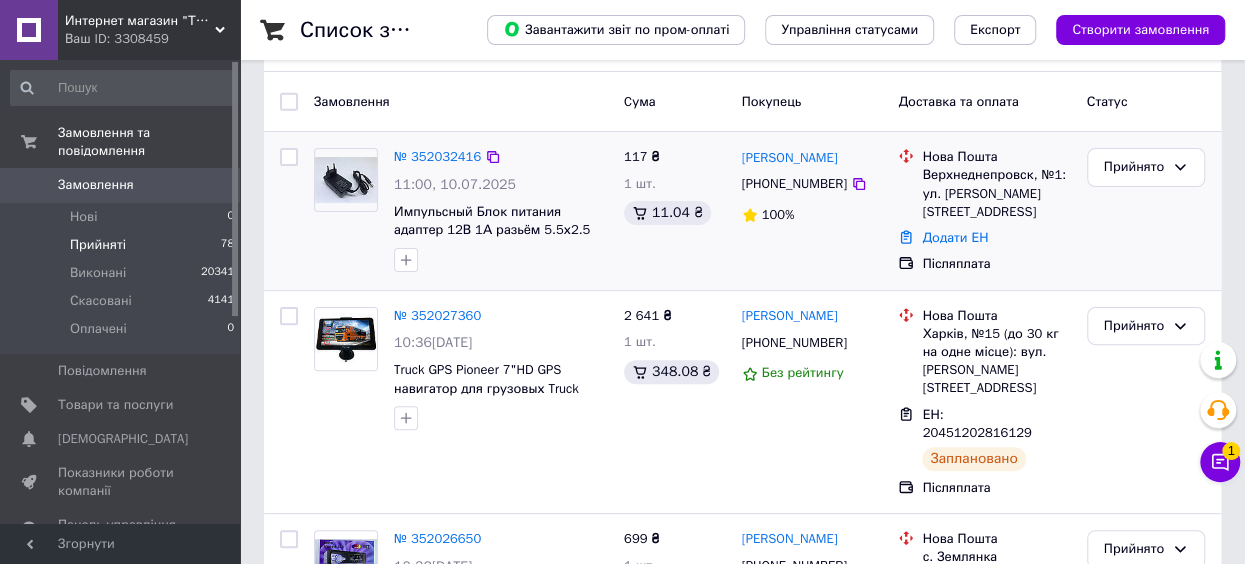 scroll, scrollTop: 69, scrollLeft: 0, axis: vertical 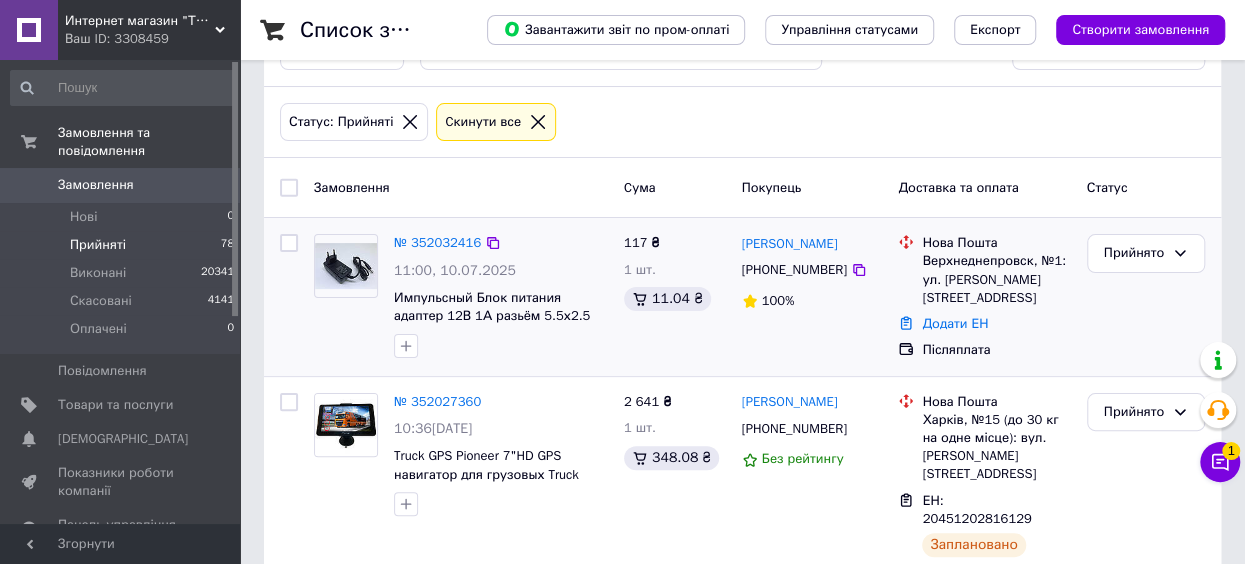 click at bounding box center [346, 266] 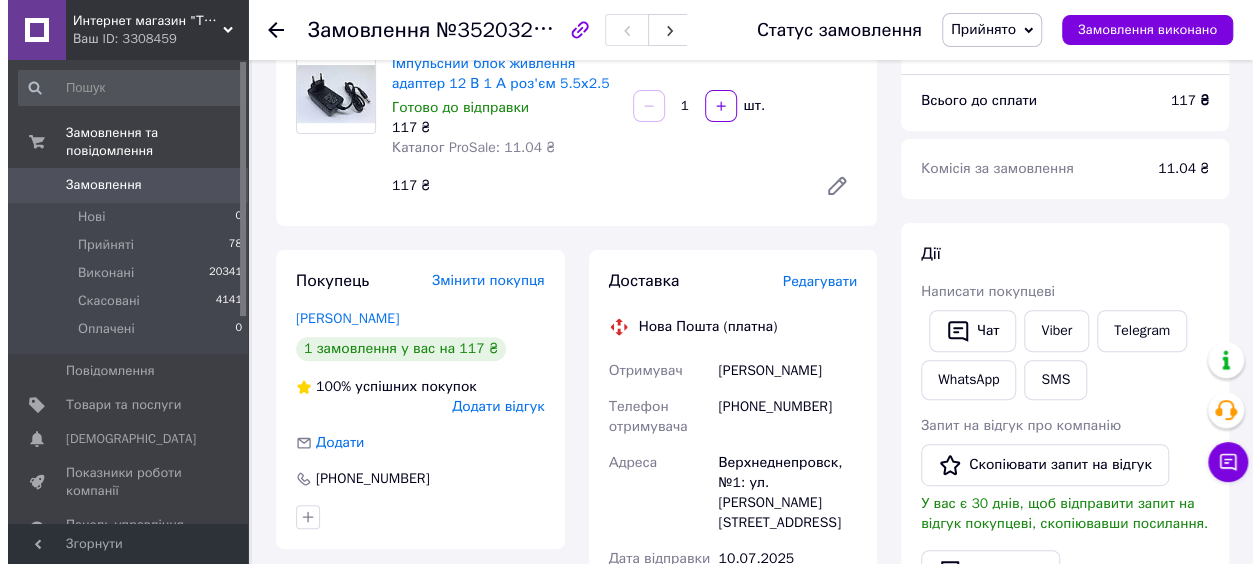 scroll, scrollTop: 326, scrollLeft: 0, axis: vertical 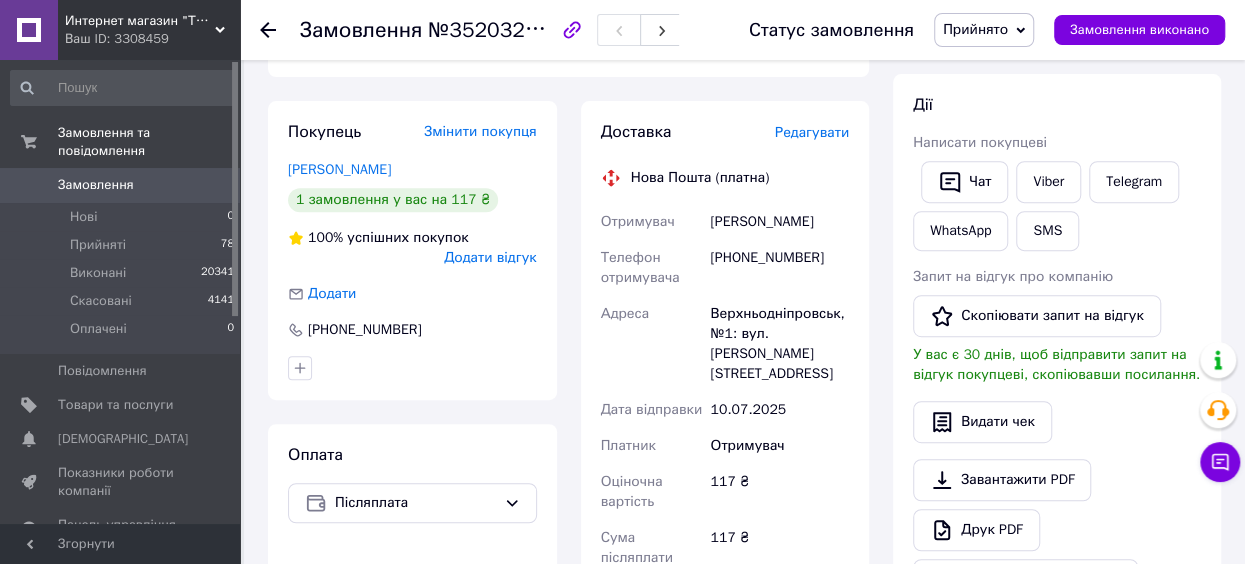 click on "Редагувати" at bounding box center (812, 132) 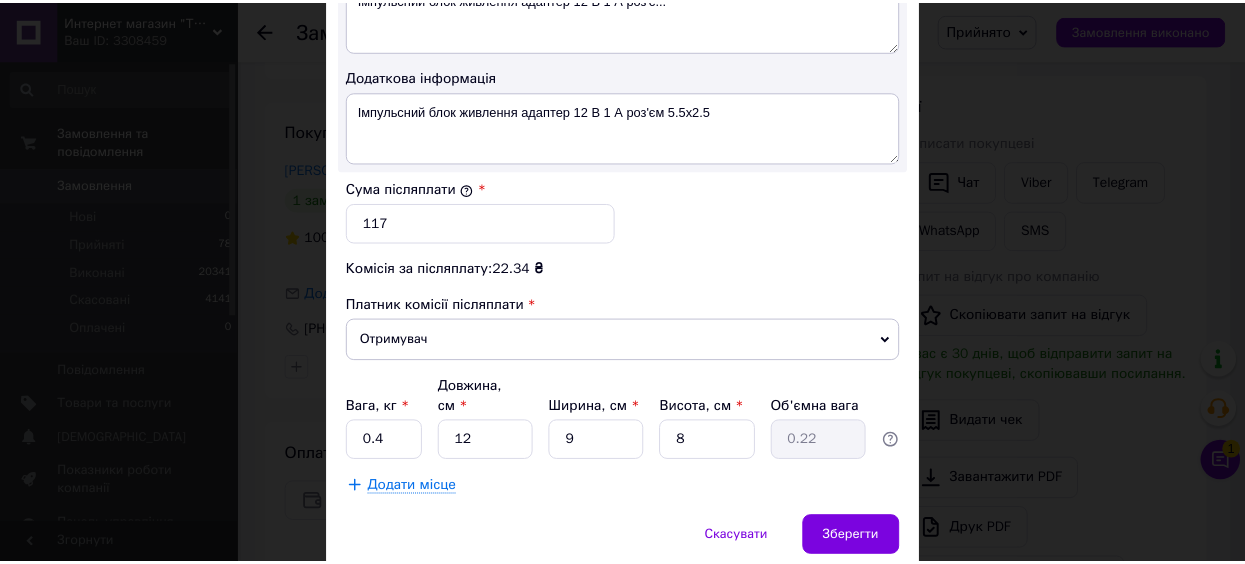 scroll, scrollTop: 1194, scrollLeft: 0, axis: vertical 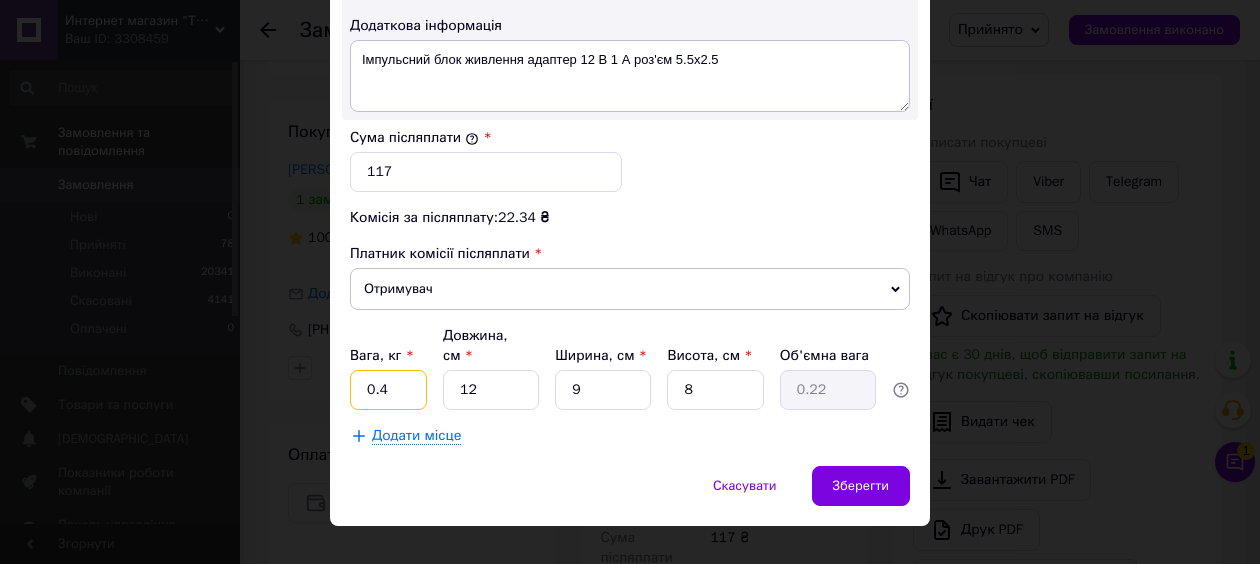 click on "0.4" at bounding box center [388, 390] 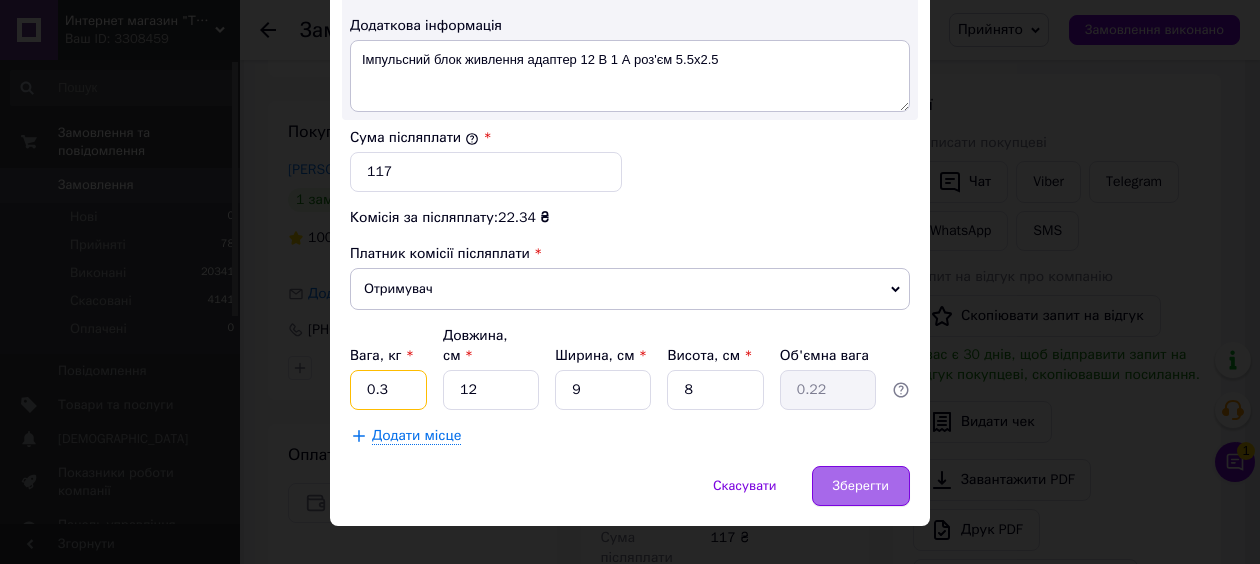 type on "0.3" 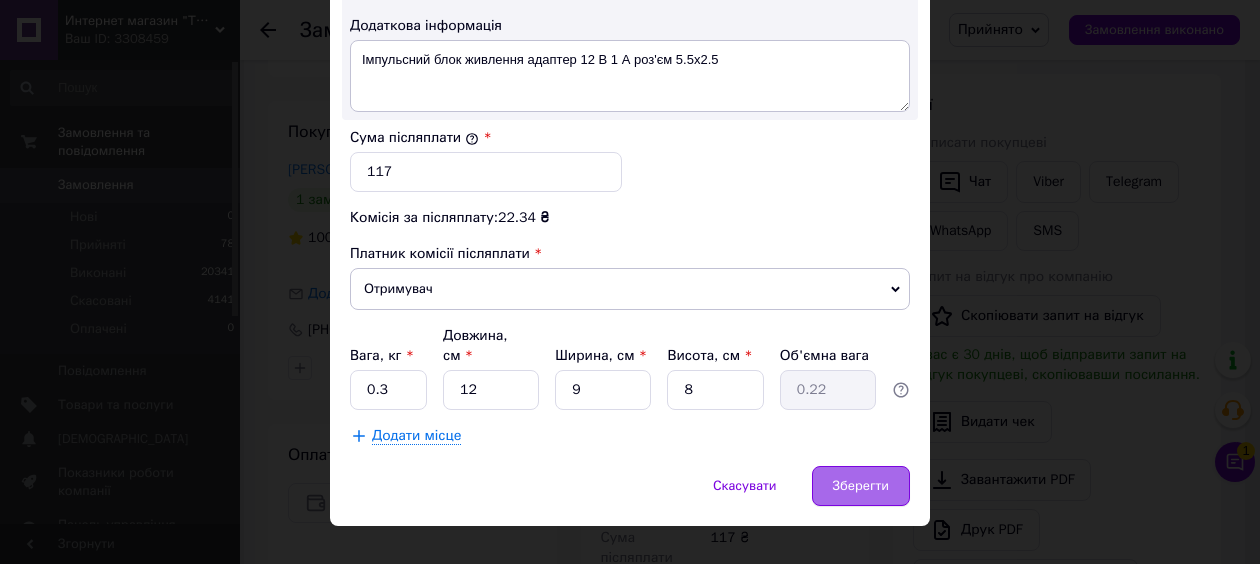 click on "Зберегти" at bounding box center [861, 486] 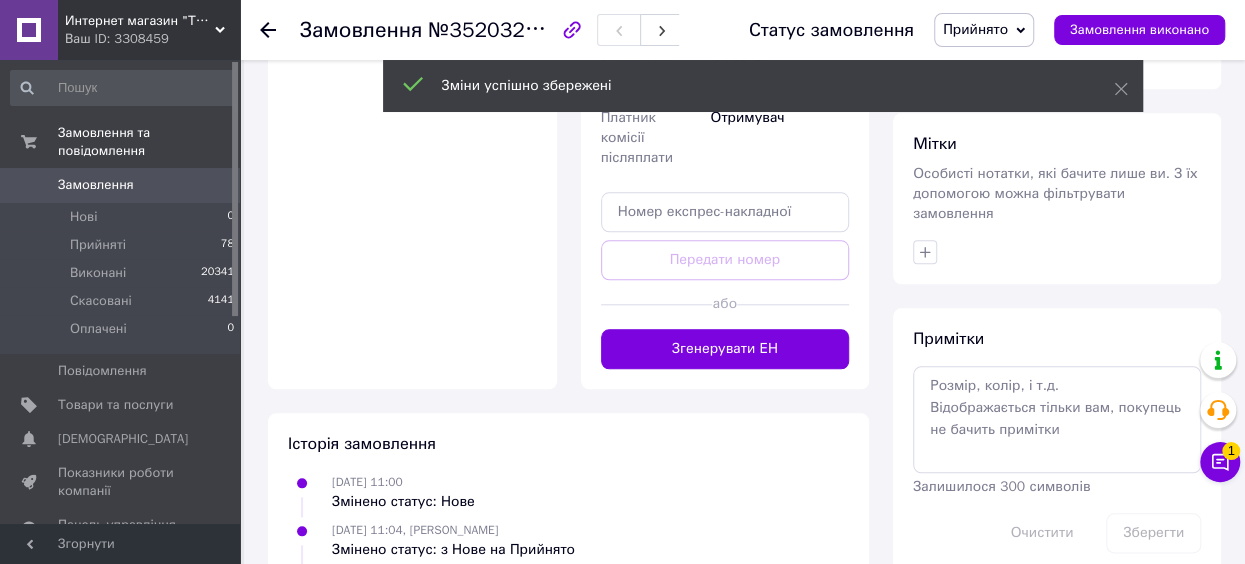 scroll, scrollTop: 858, scrollLeft: 0, axis: vertical 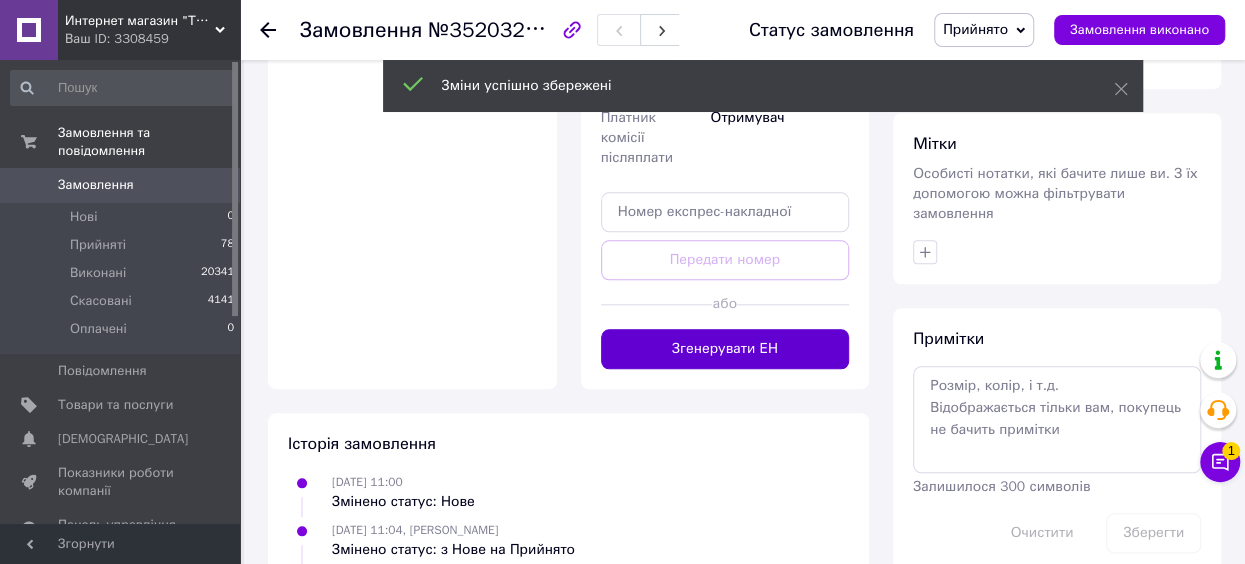 click on "Згенерувати ЕН" at bounding box center (725, 349) 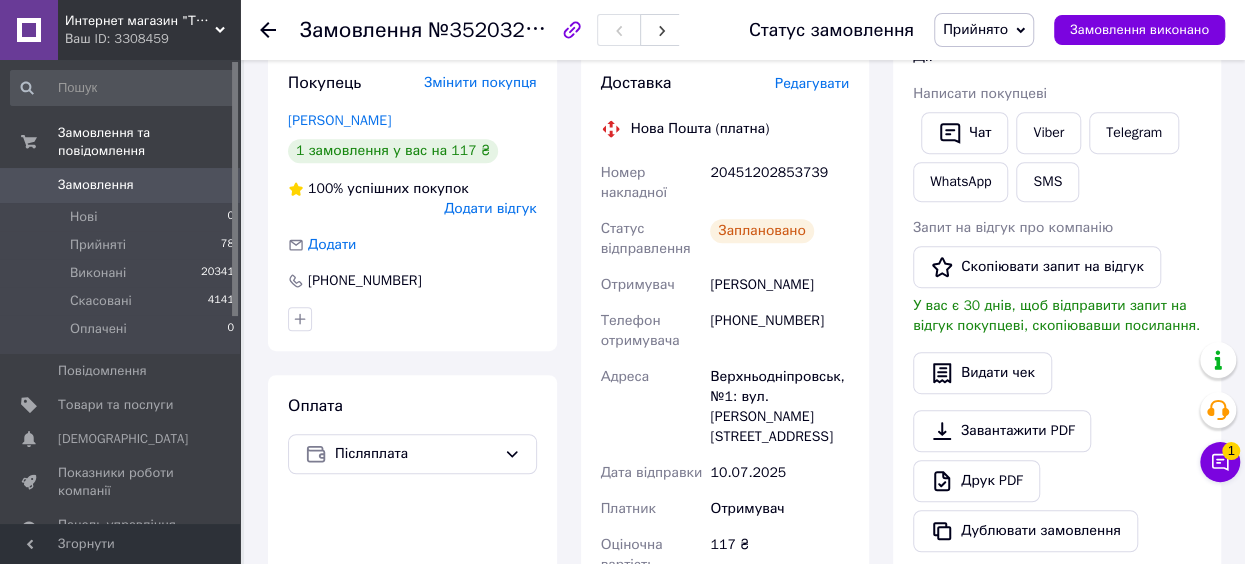 scroll, scrollTop: 176, scrollLeft: 0, axis: vertical 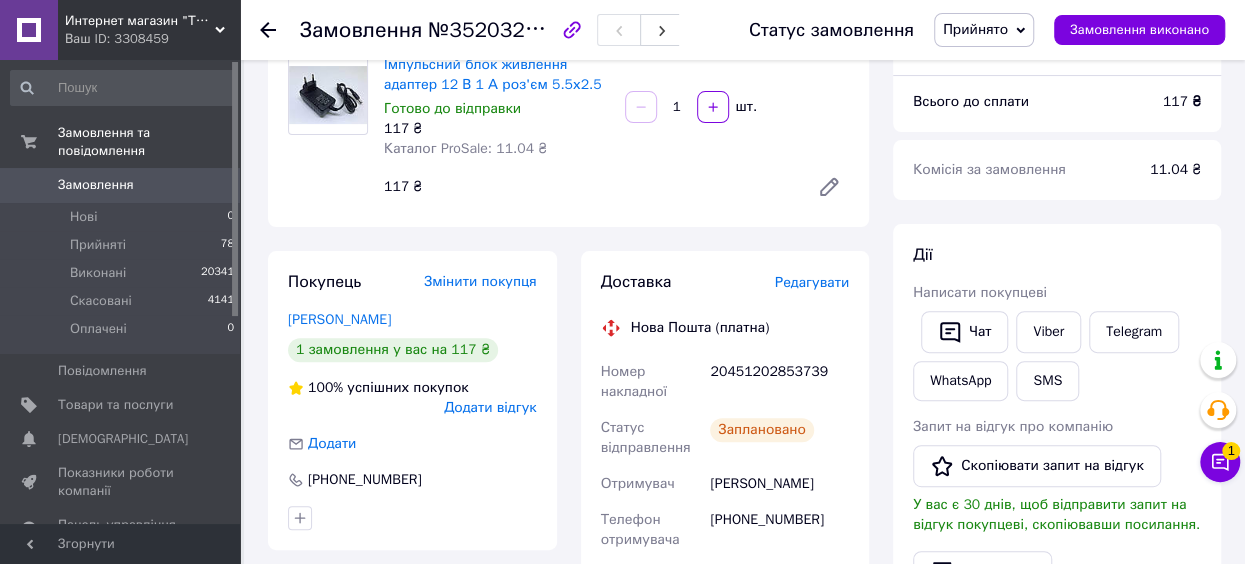 click on "Замовлення з каталогу [DATE] 11:00 Товари в замовленні (1) Додати товар Імпульсний блок живлення адаптер 12 В 1 А роз'єм 5.5х2.5 Готово до відправки 117 ₴ Каталог ProSale: 11.04 ₴  1   шт. 117 ₴ Покупець Змінити покупця [PERSON_NAME] 1 замовлення у вас на 117 ₴ 100%   успішних покупок Додати відгук Додати [PHONE_NUMBER] Оплата Післяплата Доставка Редагувати Нова Пошта (платна) Номер накладної 20451202853739 Статус відправлення Заплановано Отримувач [PERSON_NAME] Телефон отримувача [PHONE_NUMBER] Адреса Верхньодніпровськ, №1: вул. [PERSON_NAME][STREET_ADDRESS] Дата відправки [DATE] Платник Отримувач 117 ₴" at bounding box center (568, 762) 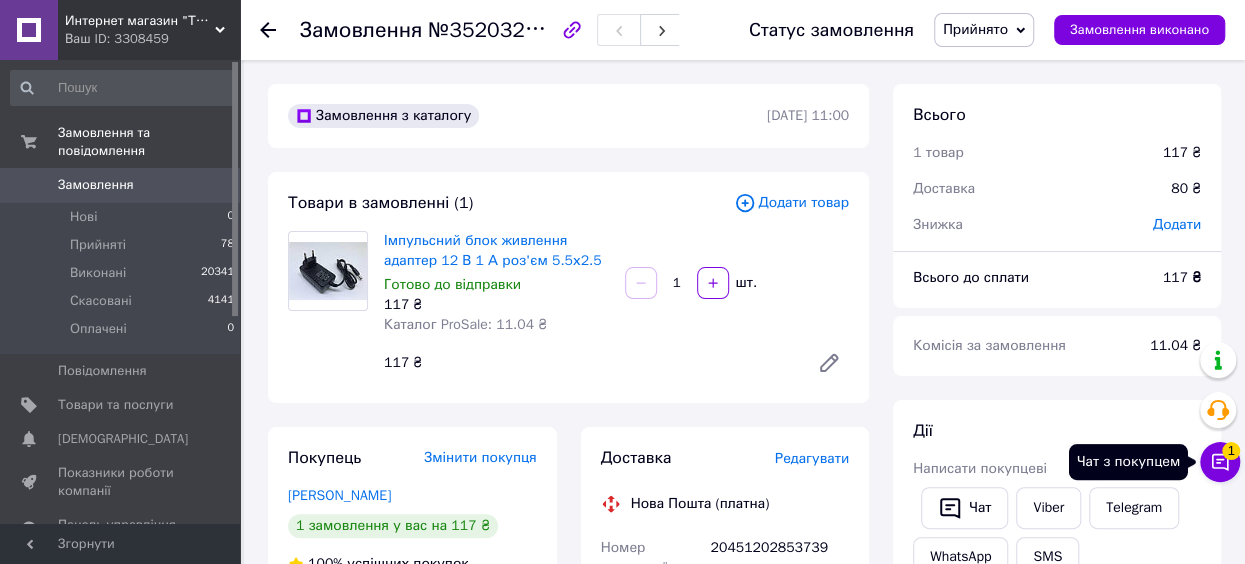 click on "Чат з покупцем 1" at bounding box center [1220, 462] 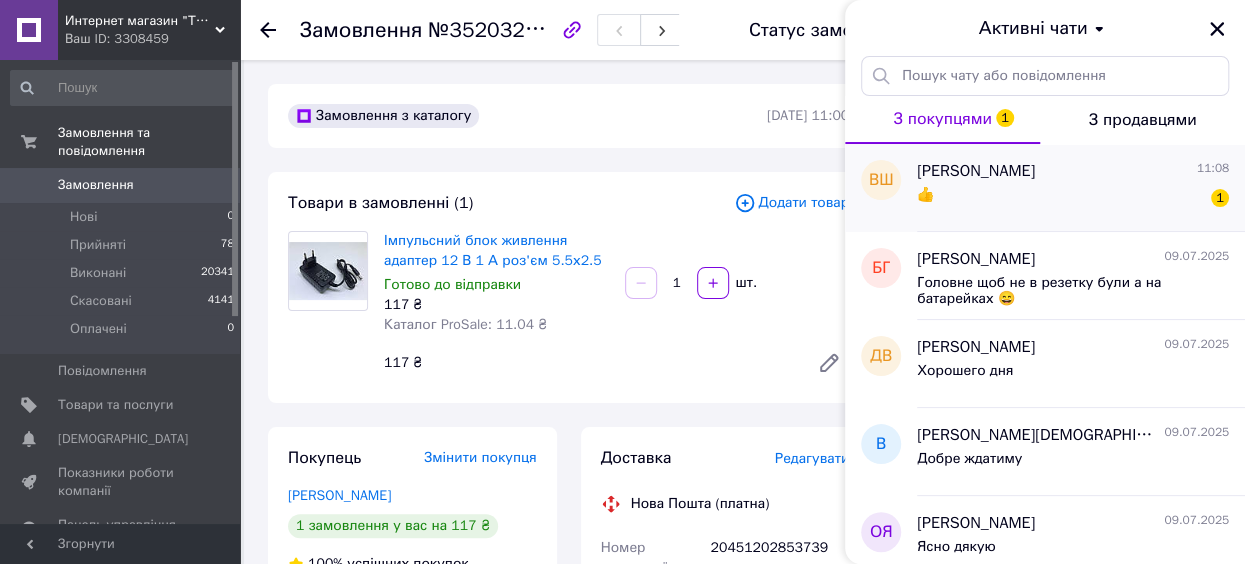 click on "👍 1" at bounding box center (1073, 199) 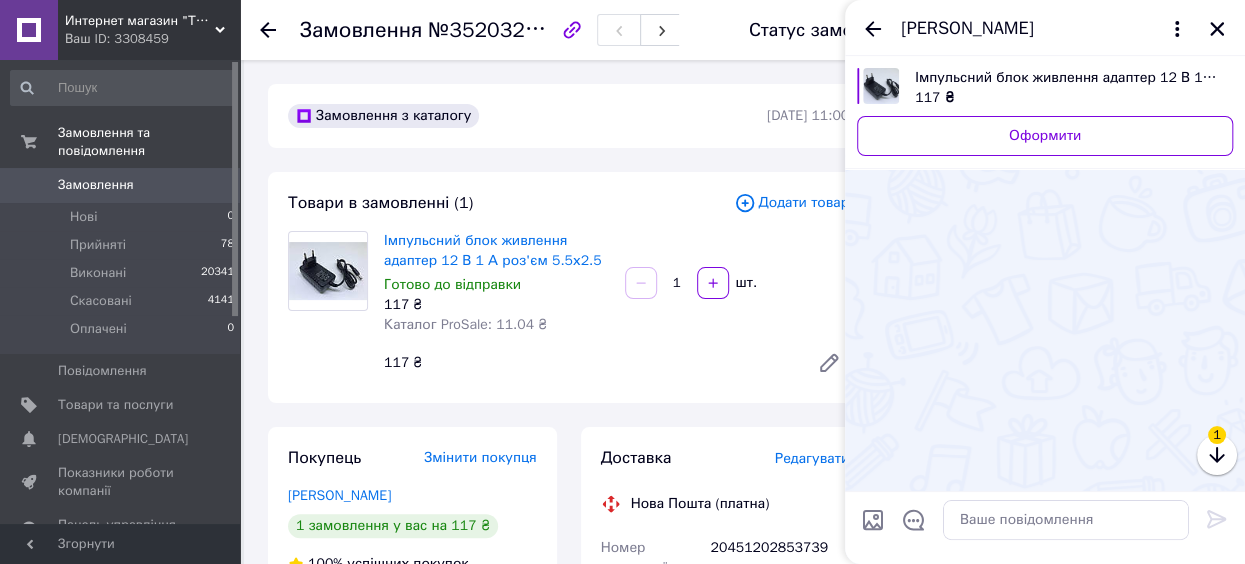scroll, scrollTop: 1278, scrollLeft: 0, axis: vertical 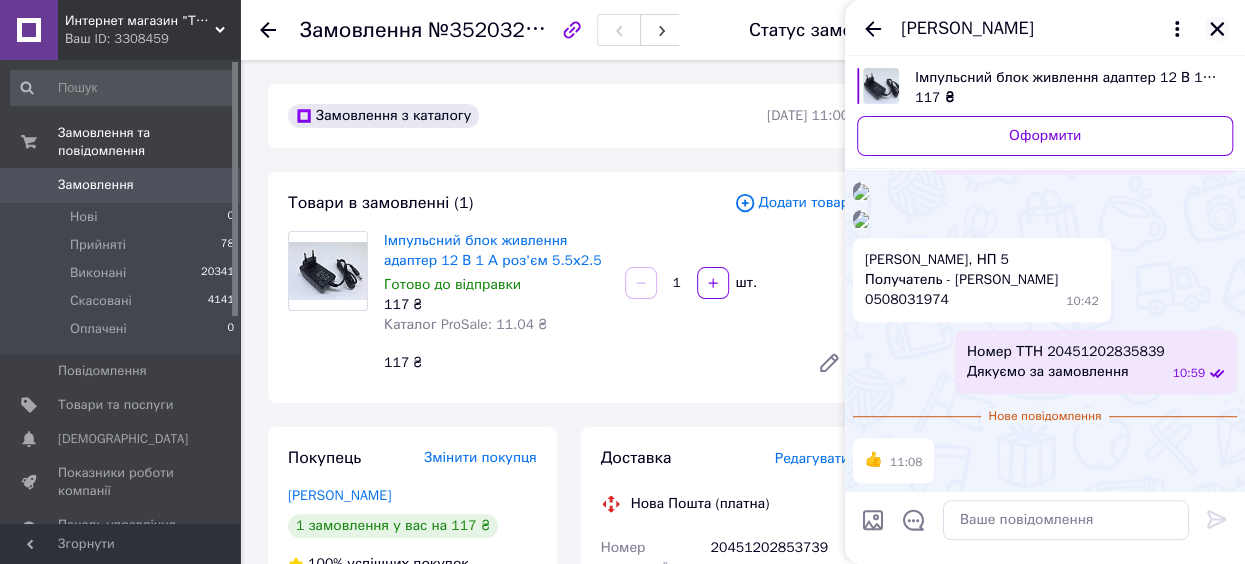 click 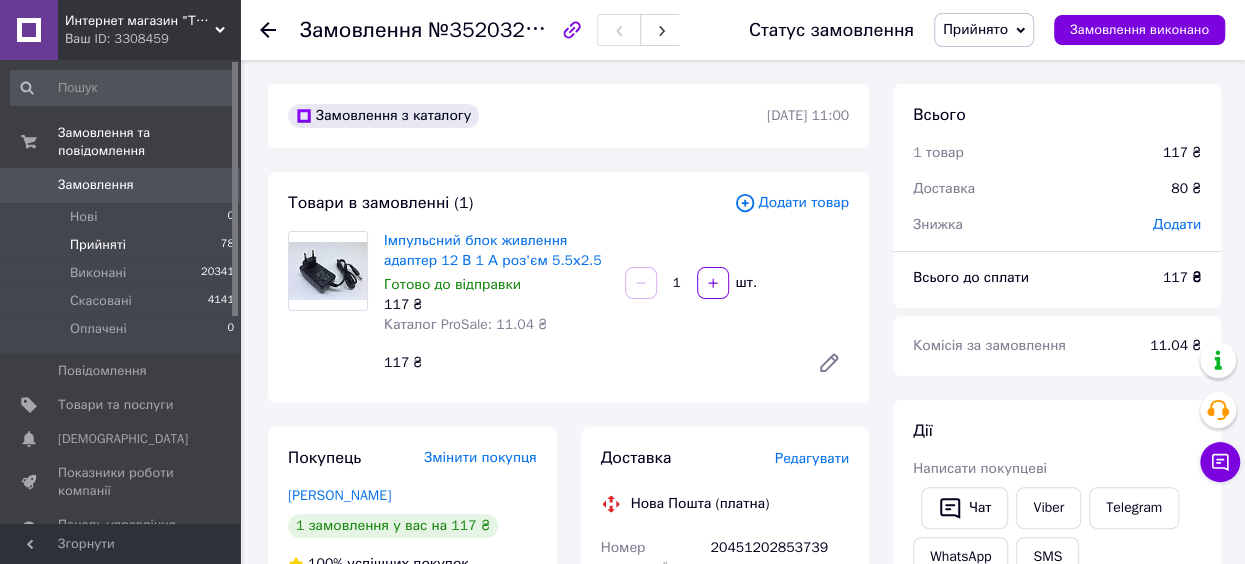 click on "Прийняті 78" at bounding box center [123, 245] 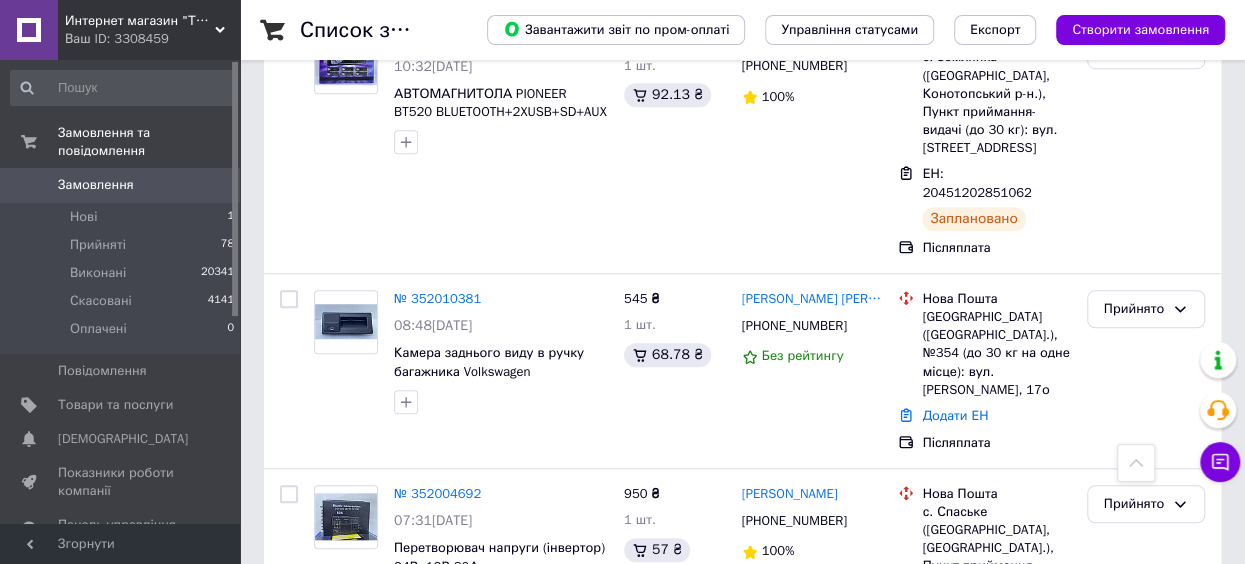 scroll, scrollTop: 653, scrollLeft: 0, axis: vertical 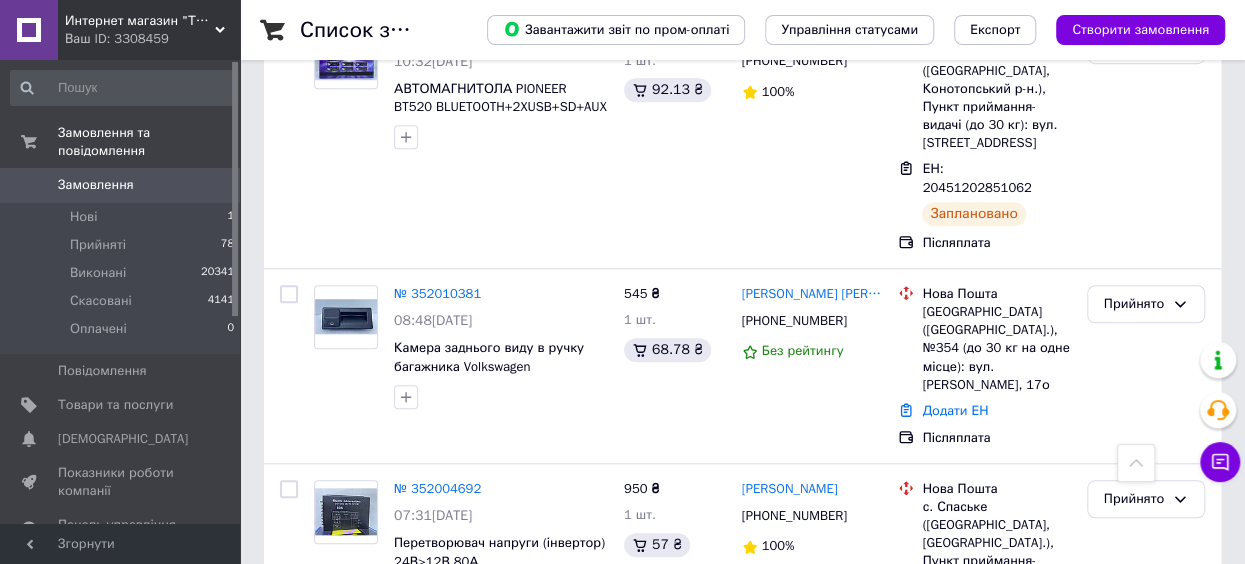 click on "07:31[DATE]" at bounding box center (501, 516) 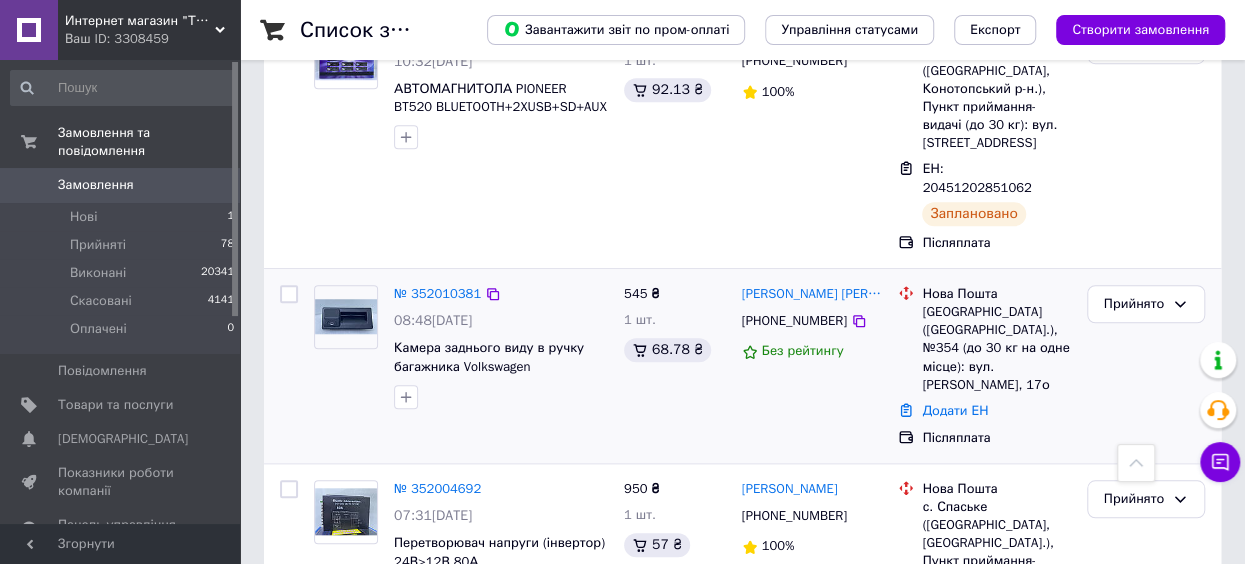 click at bounding box center [346, 316] 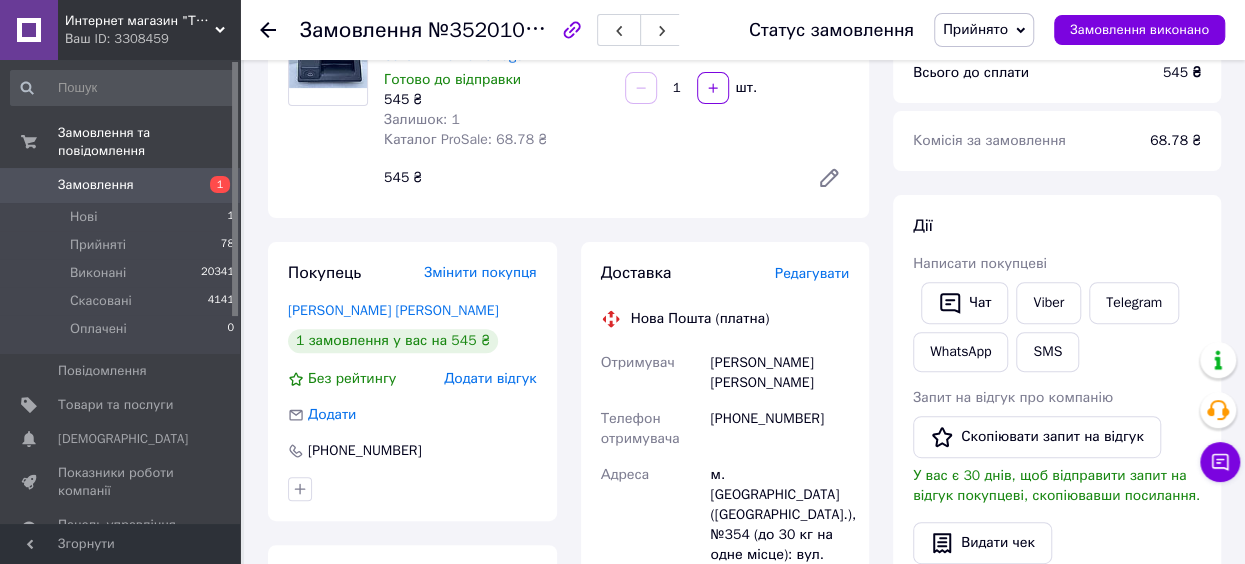 scroll, scrollTop: 255, scrollLeft: 0, axis: vertical 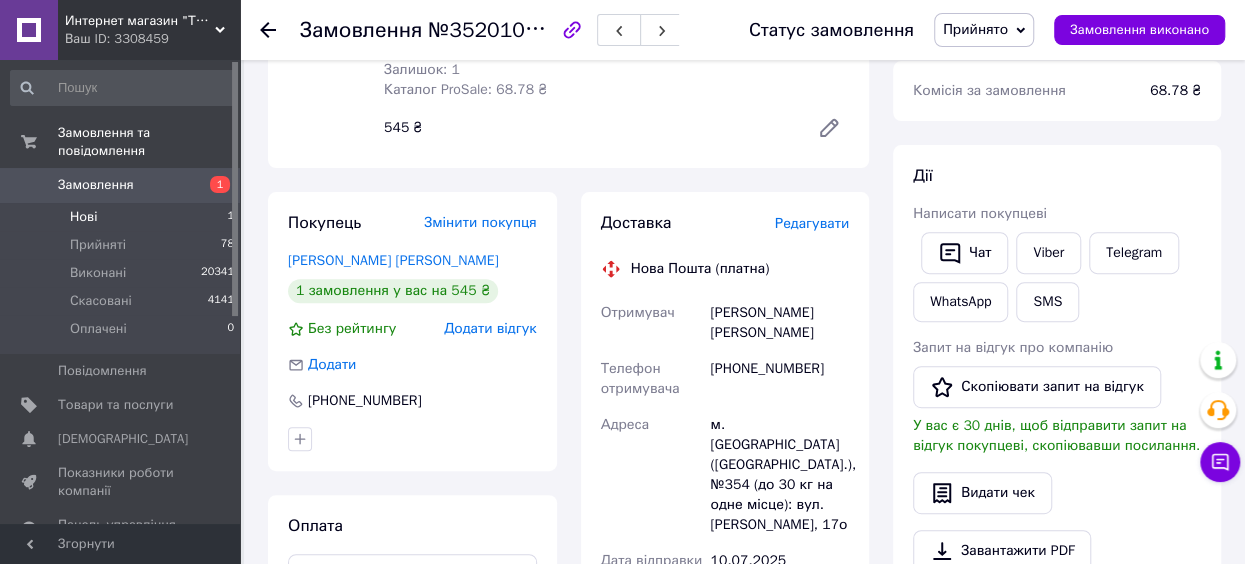 click on "Нові 1" at bounding box center (123, 217) 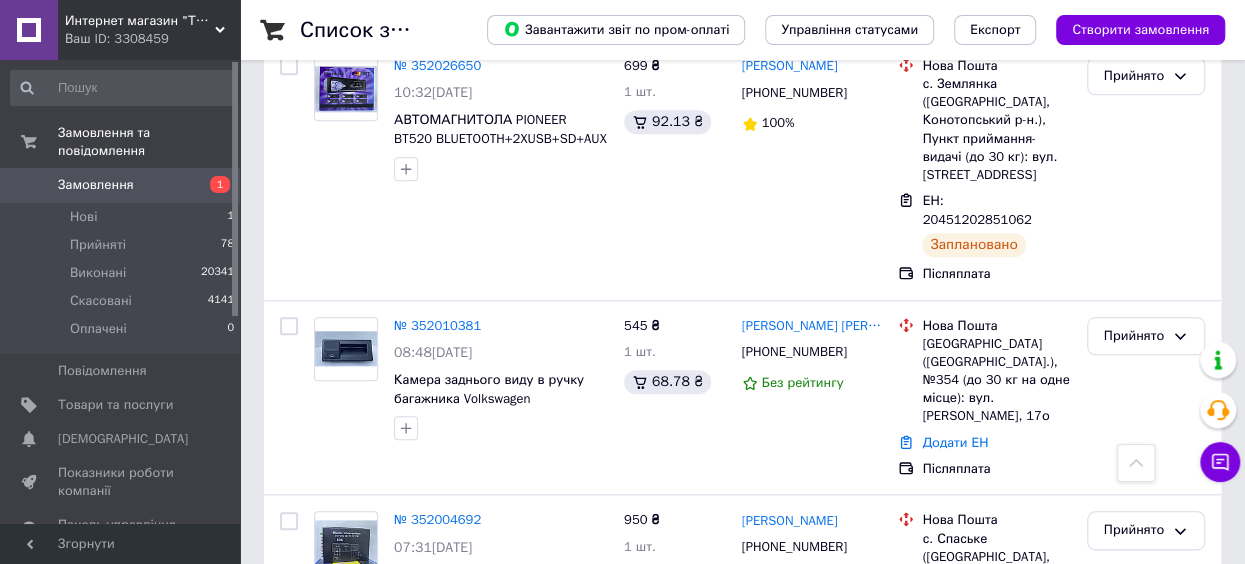 scroll, scrollTop: 842, scrollLeft: 0, axis: vertical 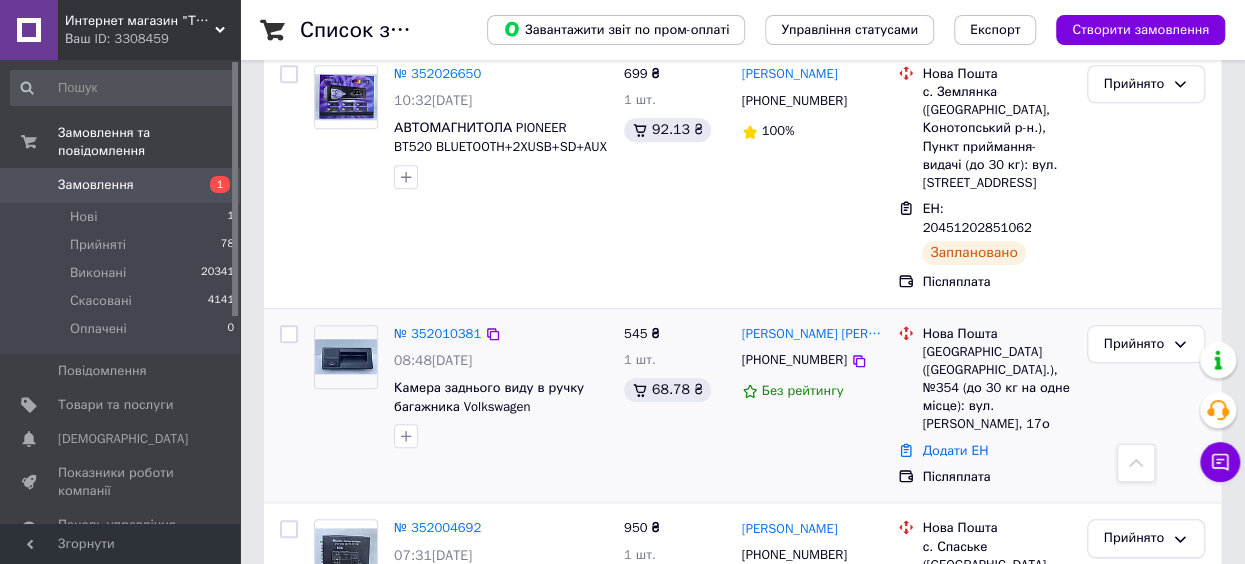 click at bounding box center (346, 356) 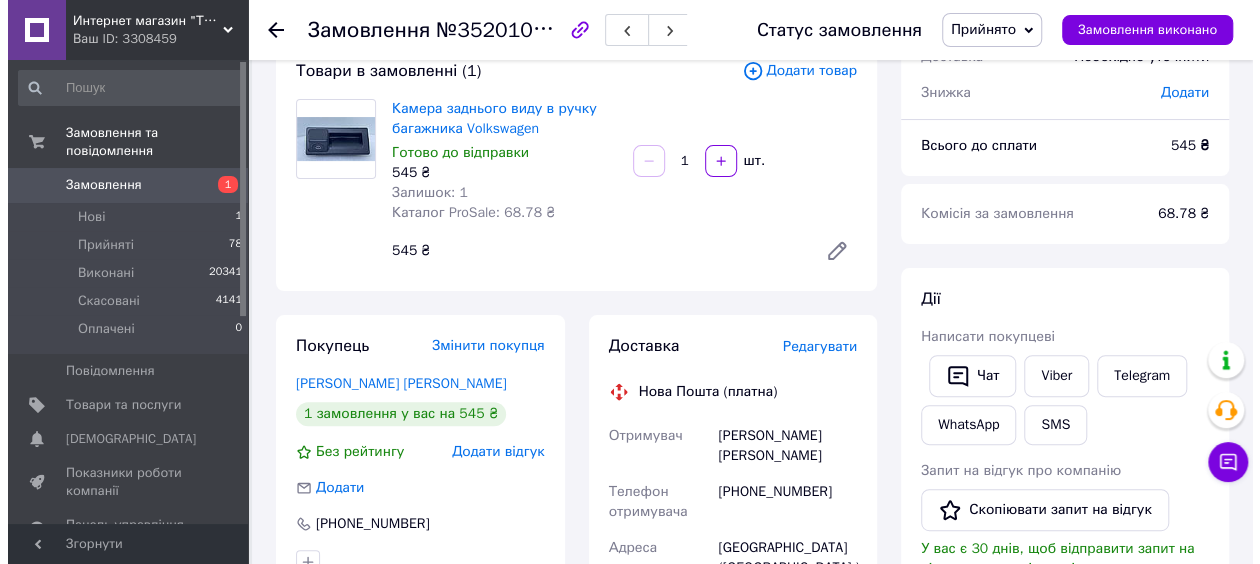 scroll, scrollTop: 140, scrollLeft: 0, axis: vertical 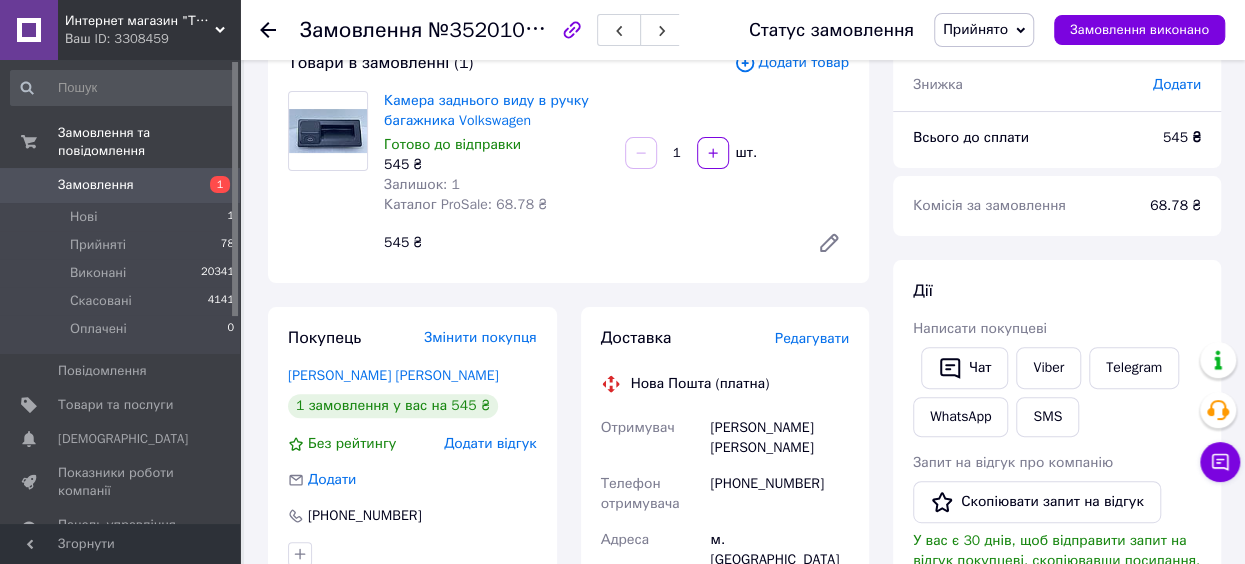 click on "Редагувати" at bounding box center [812, 338] 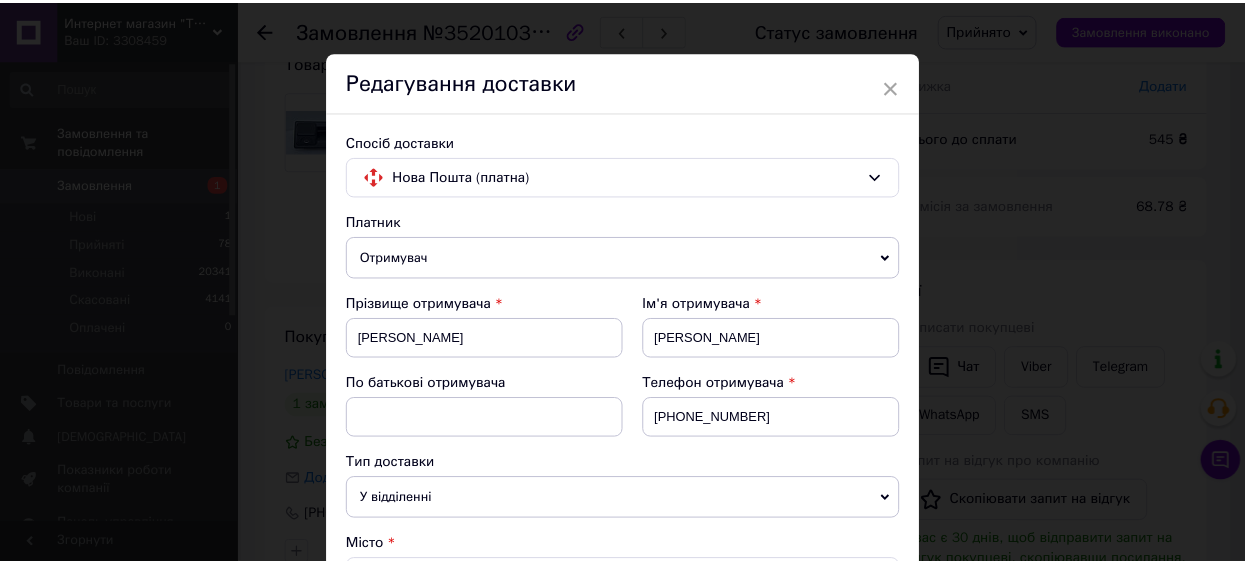 scroll, scrollTop: 0, scrollLeft: 0, axis: both 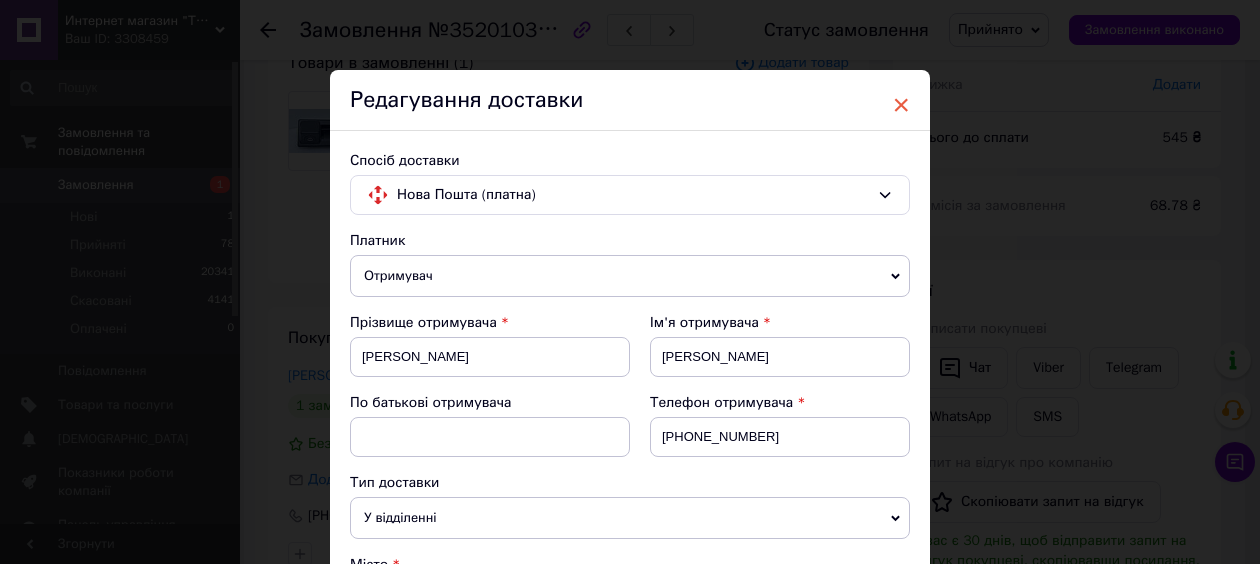 click on "×" at bounding box center [901, 105] 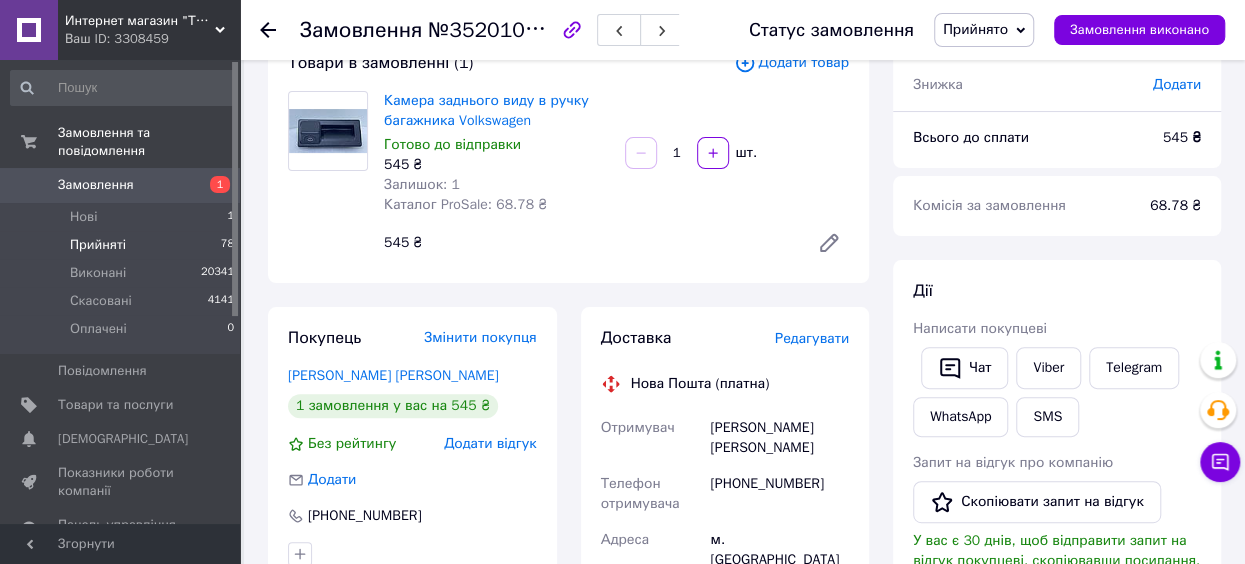 click on "Прийняті 78" at bounding box center [123, 245] 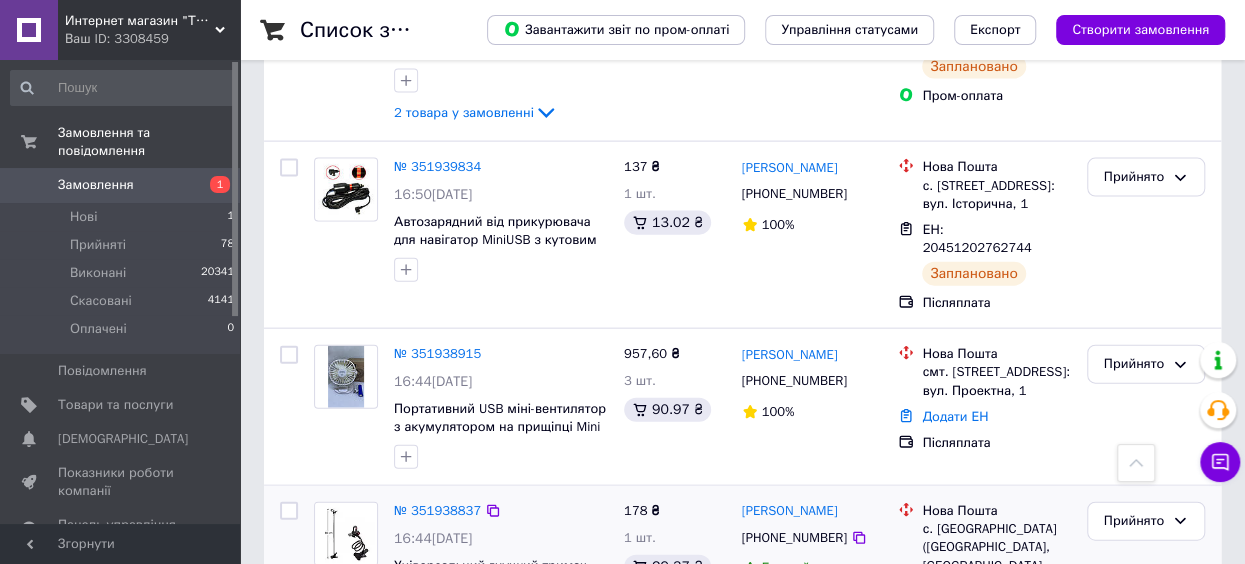 scroll, scrollTop: 2110, scrollLeft: 0, axis: vertical 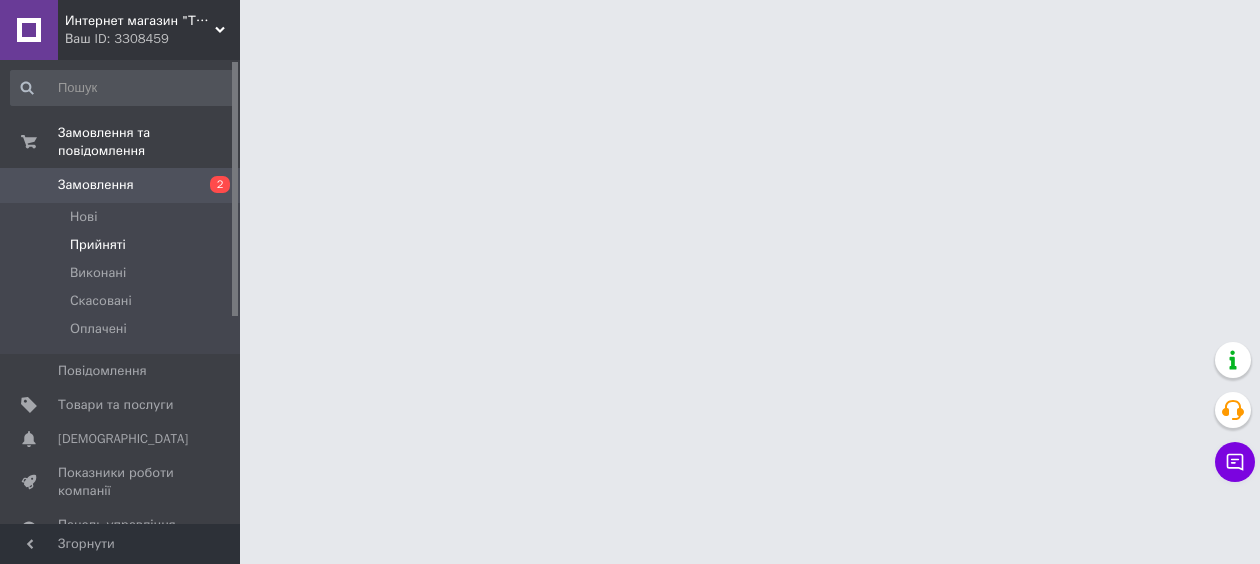 click on "Прийняті" at bounding box center (123, 245) 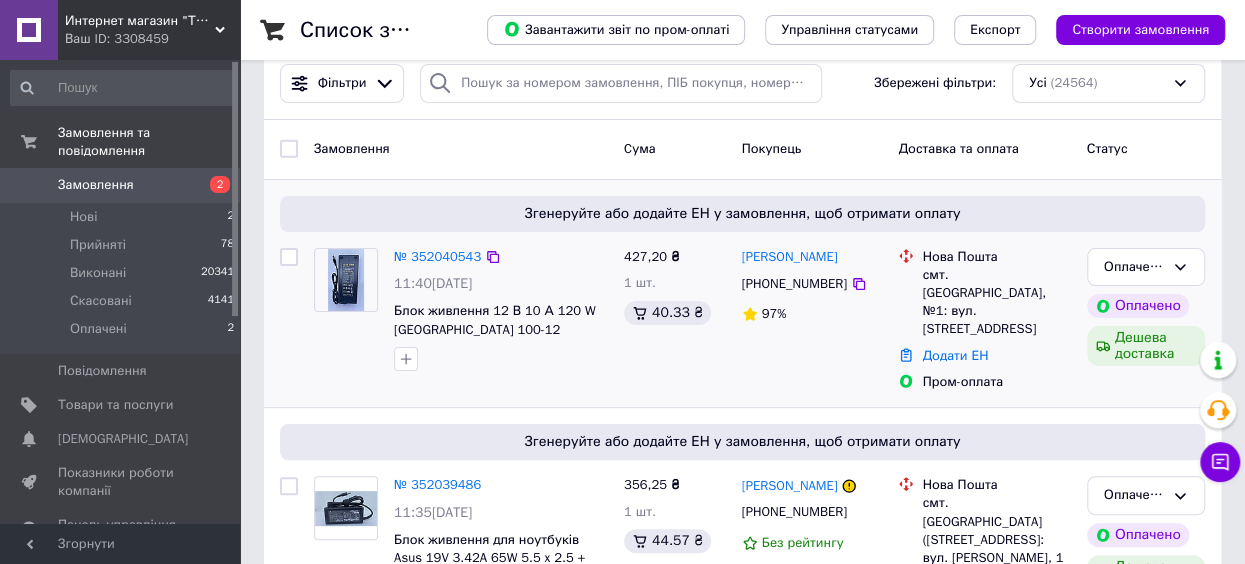 scroll, scrollTop: 46, scrollLeft: 0, axis: vertical 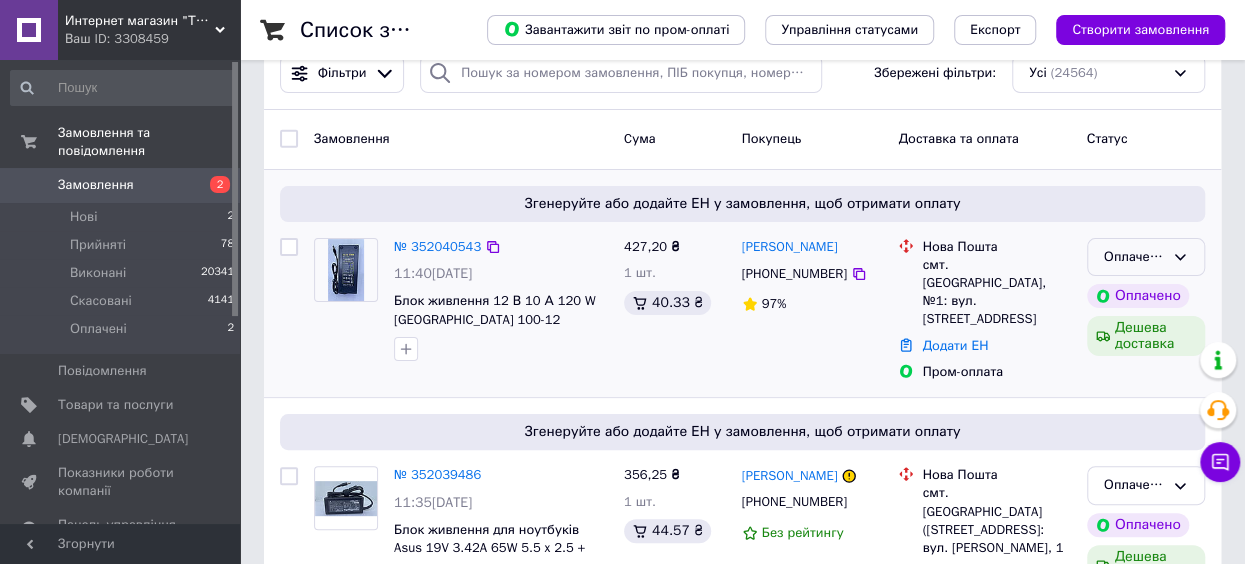 click on "Оплачено" at bounding box center (1146, 257) 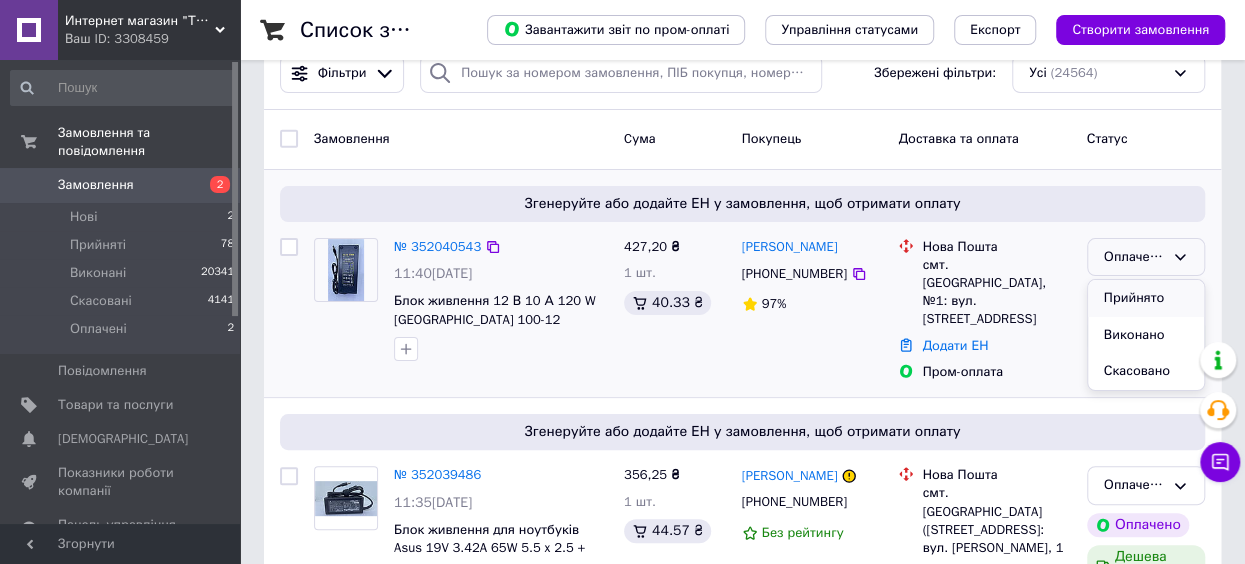 click on "Прийнято" at bounding box center (1146, 298) 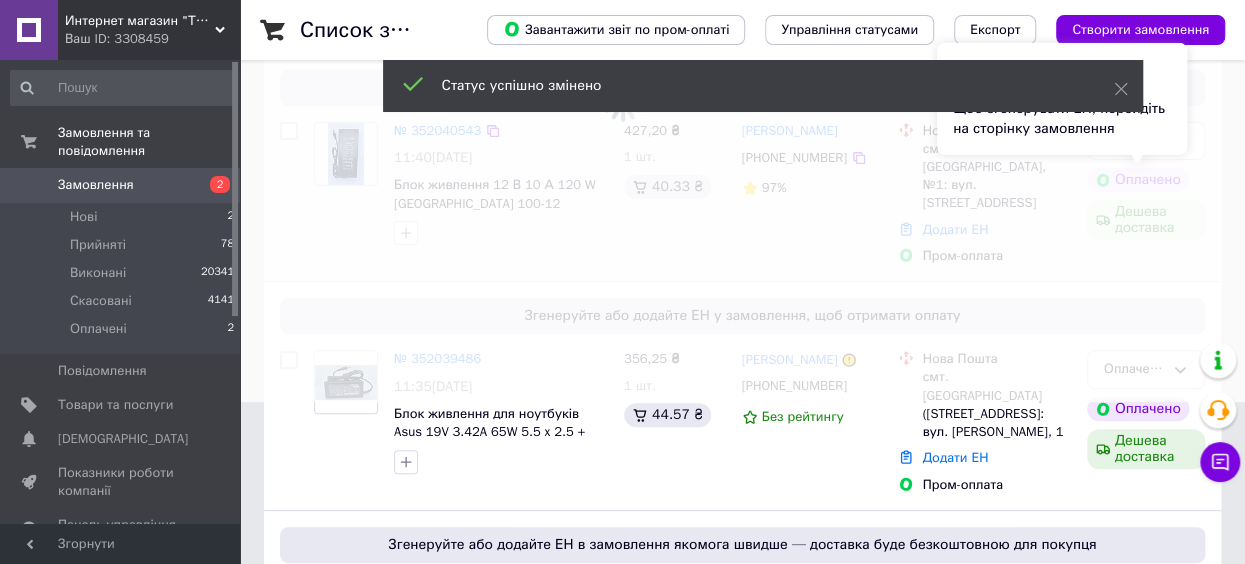 scroll, scrollTop: 166, scrollLeft: 0, axis: vertical 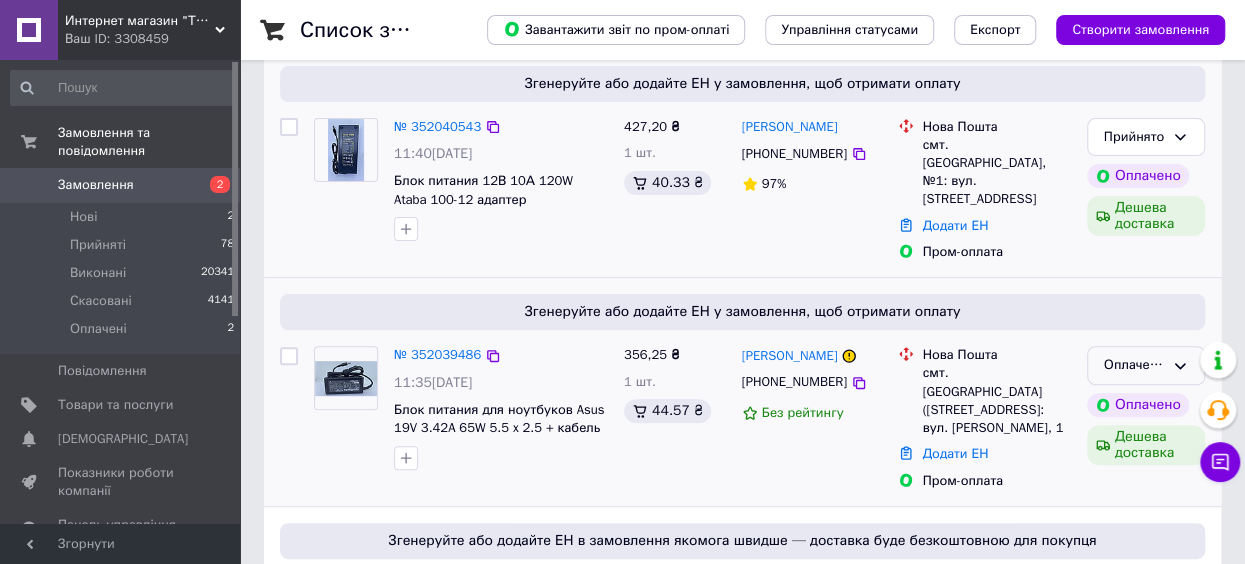 click on "Оплачено" at bounding box center [1134, 365] 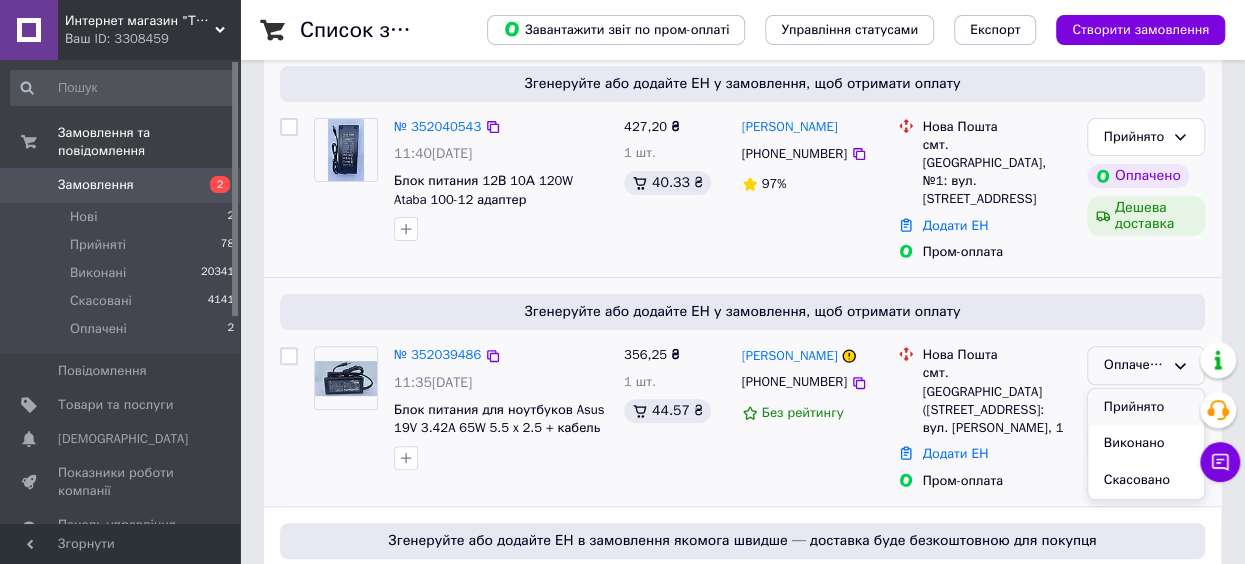 click on "Прийнято" at bounding box center [1146, 407] 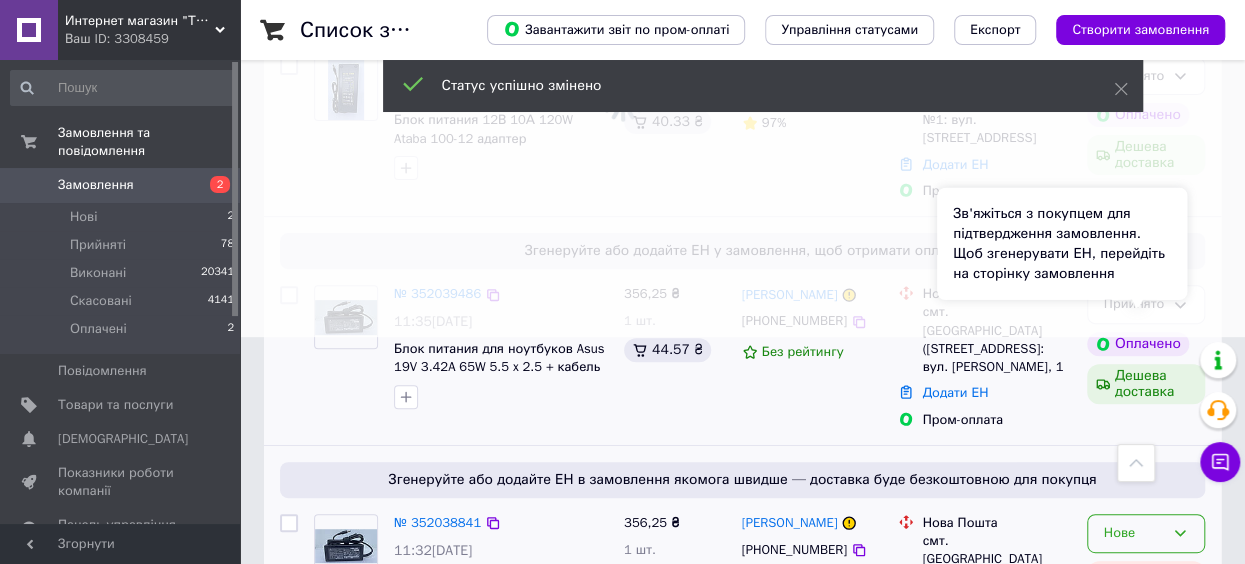 scroll, scrollTop: 416, scrollLeft: 0, axis: vertical 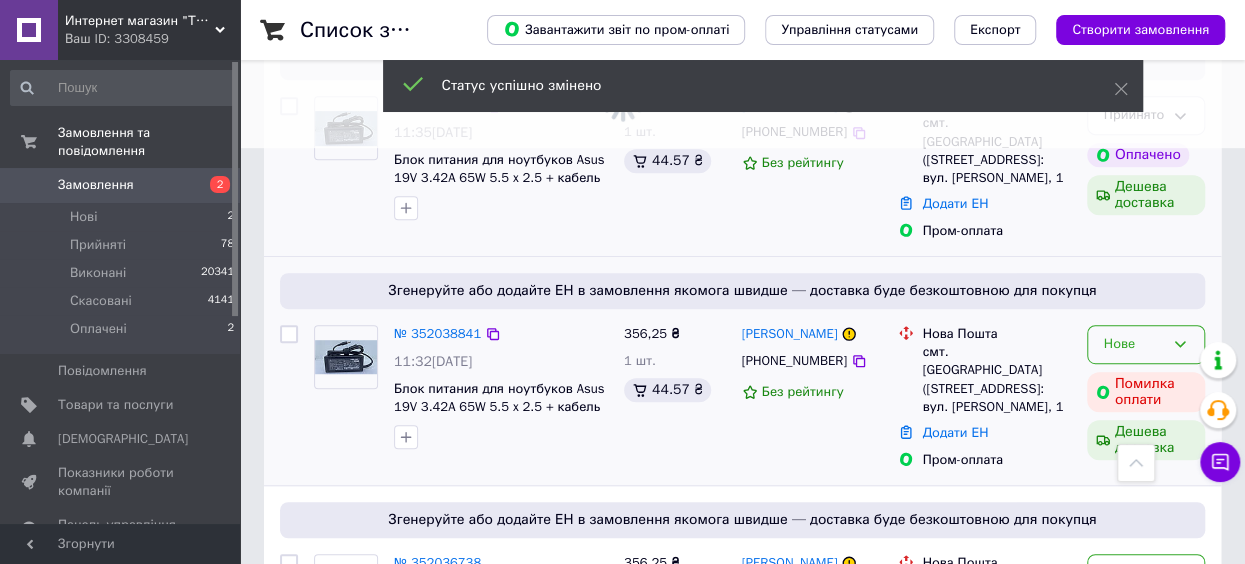 click on "Нове" at bounding box center (1134, 344) 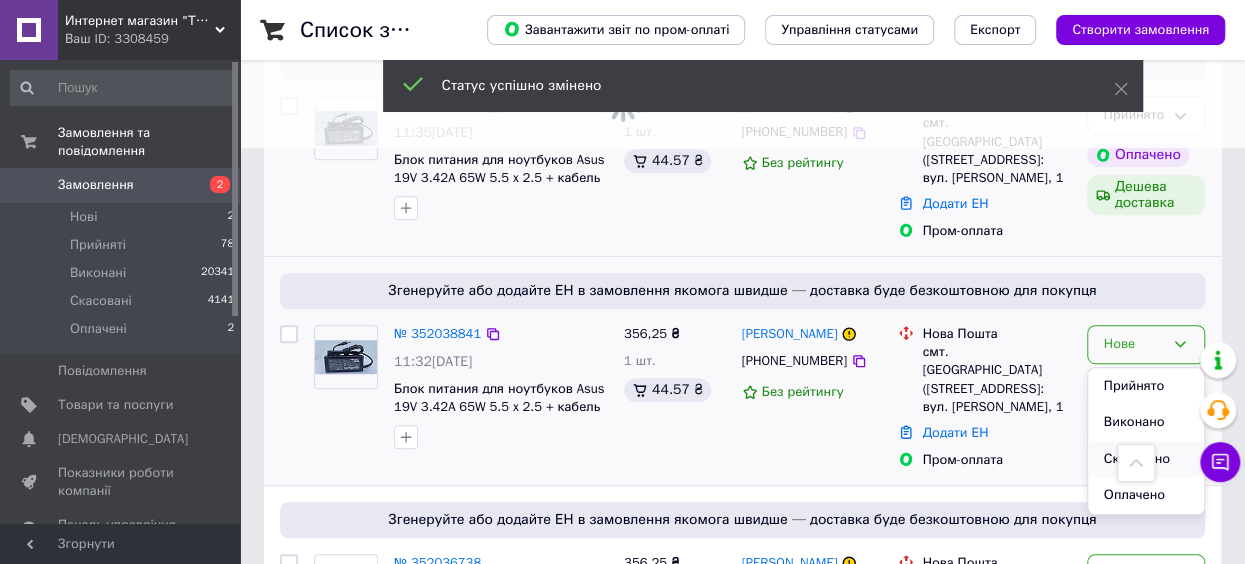 click on "Скасовано" at bounding box center [1146, 459] 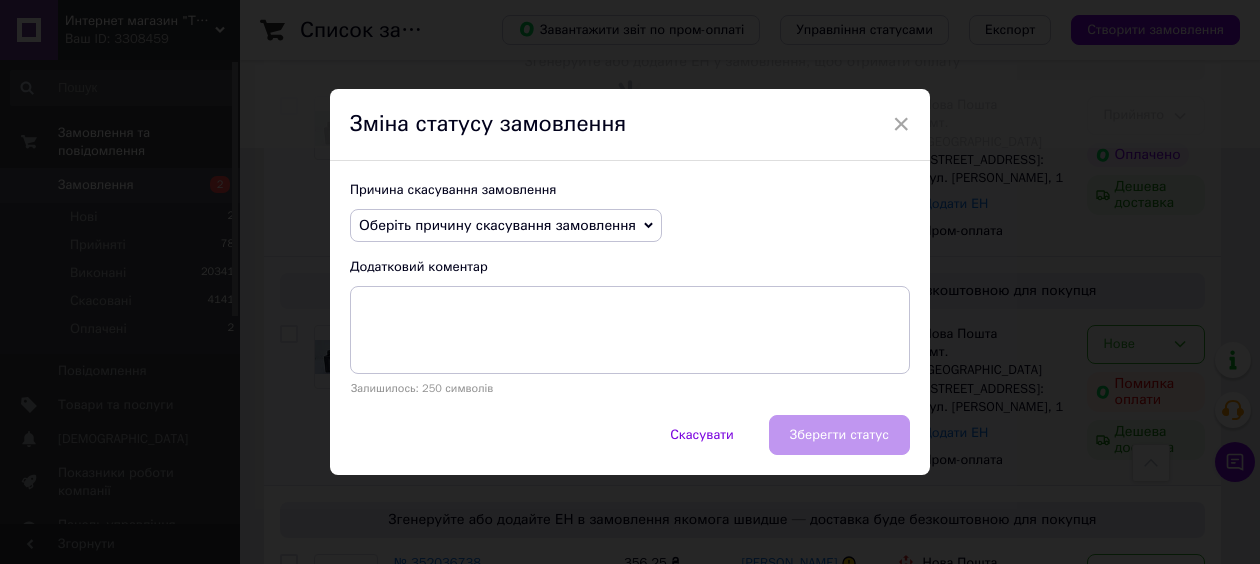 click on "Оберіть причину скасування замовлення" at bounding box center (506, 226) 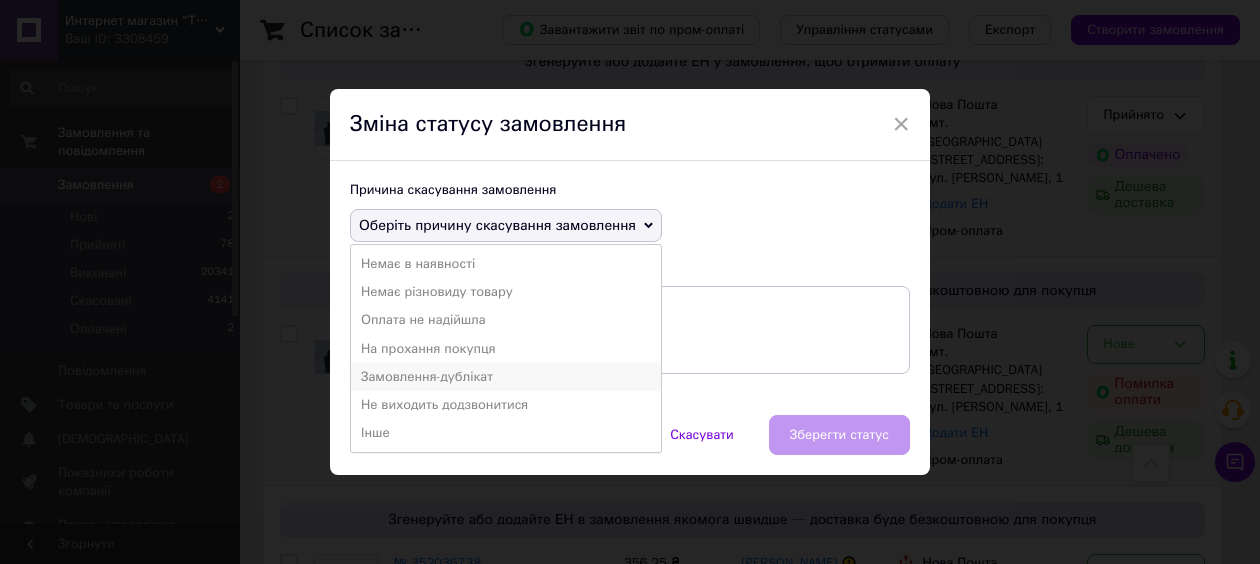 click on "Замовлення-дублікат" at bounding box center [506, 377] 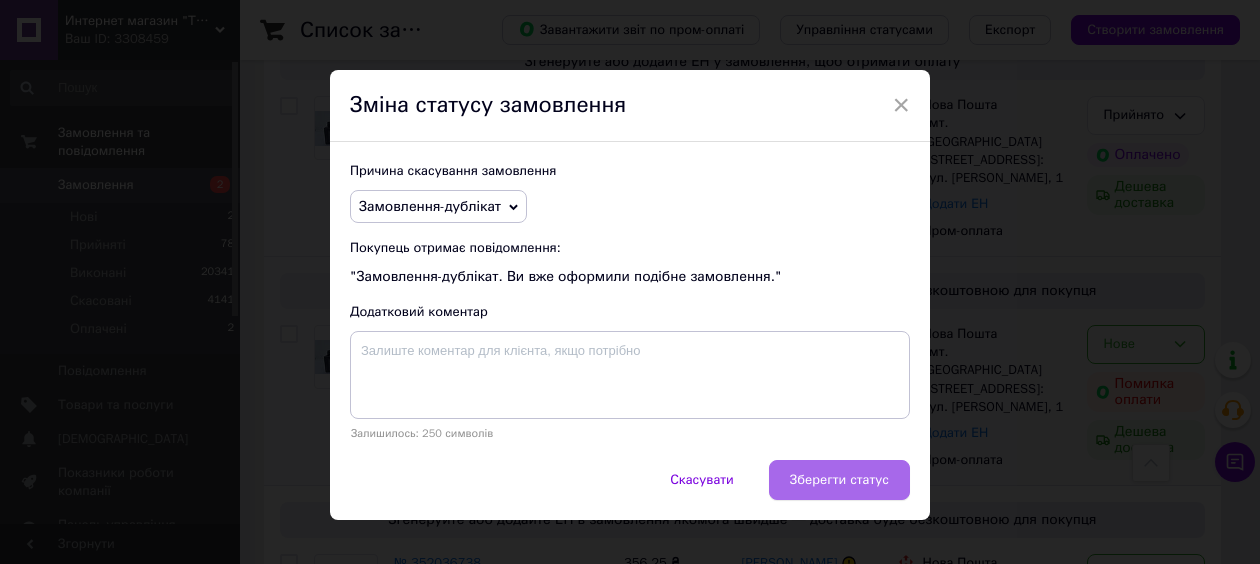 click on "Зберегти статус" at bounding box center (839, 480) 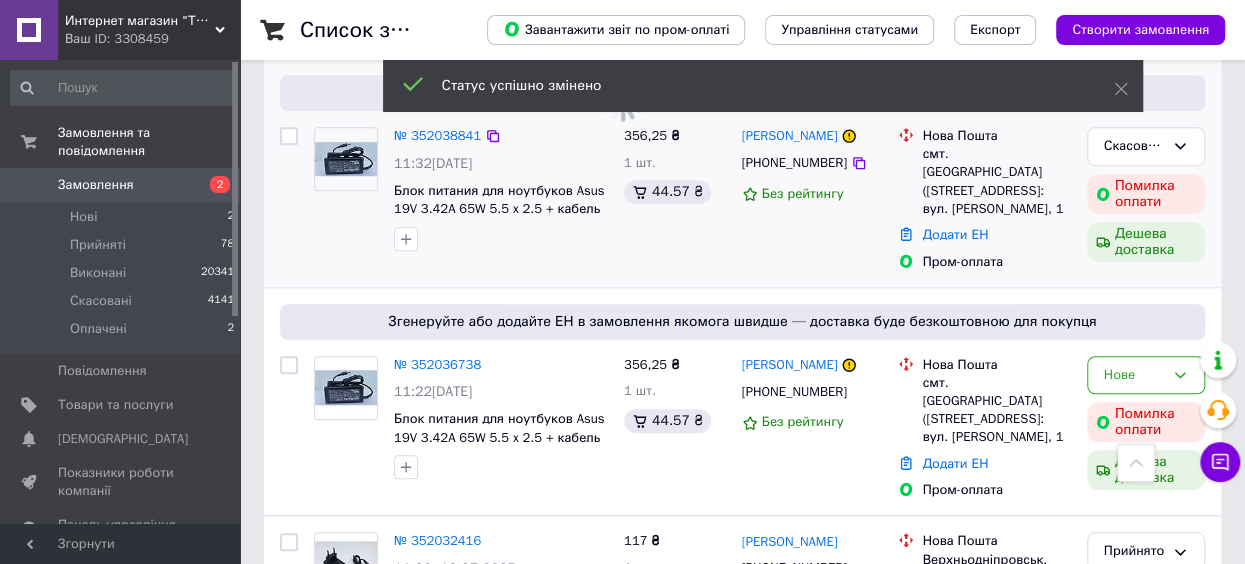 scroll, scrollTop: 642, scrollLeft: 0, axis: vertical 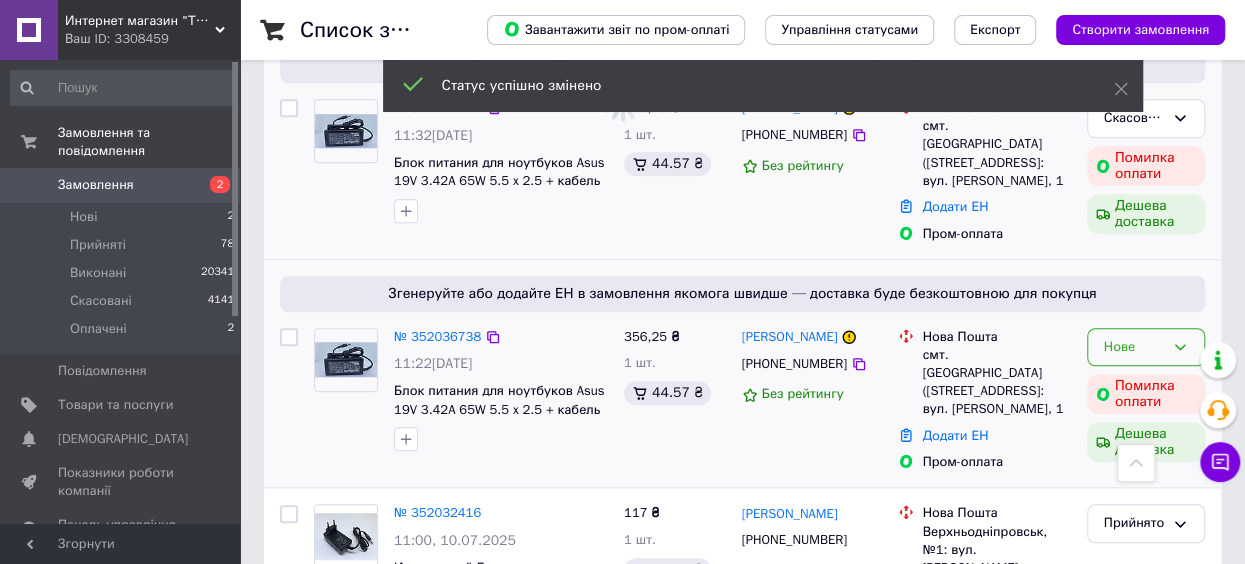 click on "Нове" at bounding box center [1134, 347] 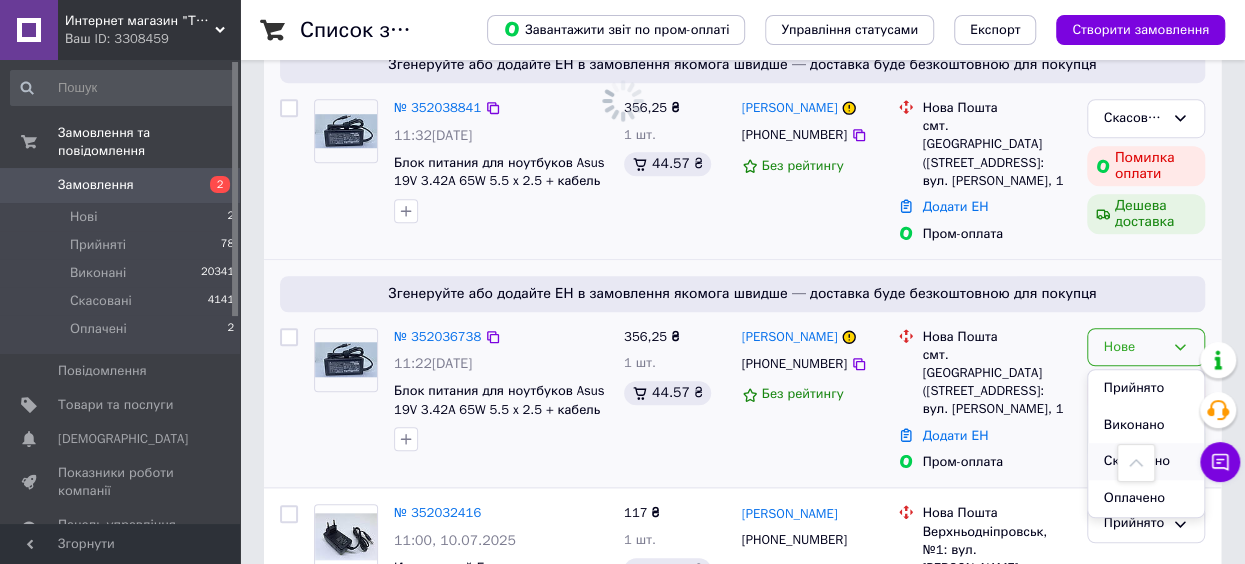 click on "Скасовано" at bounding box center [1146, 461] 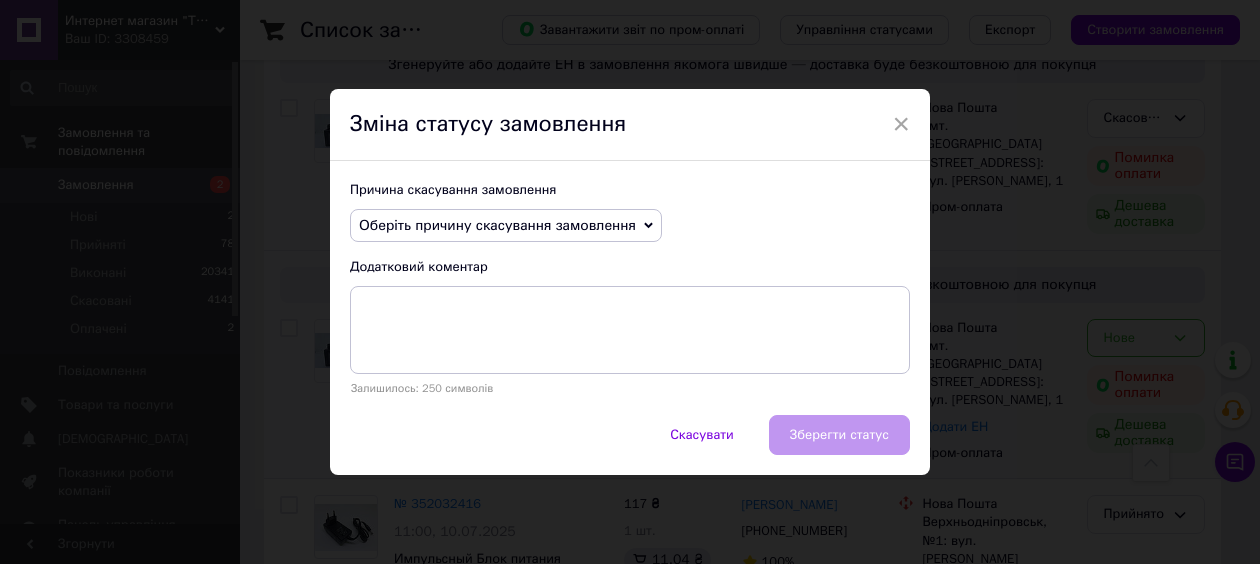 click on "Оберіть причину скасування замовлення" at bounding box center [497, 225] 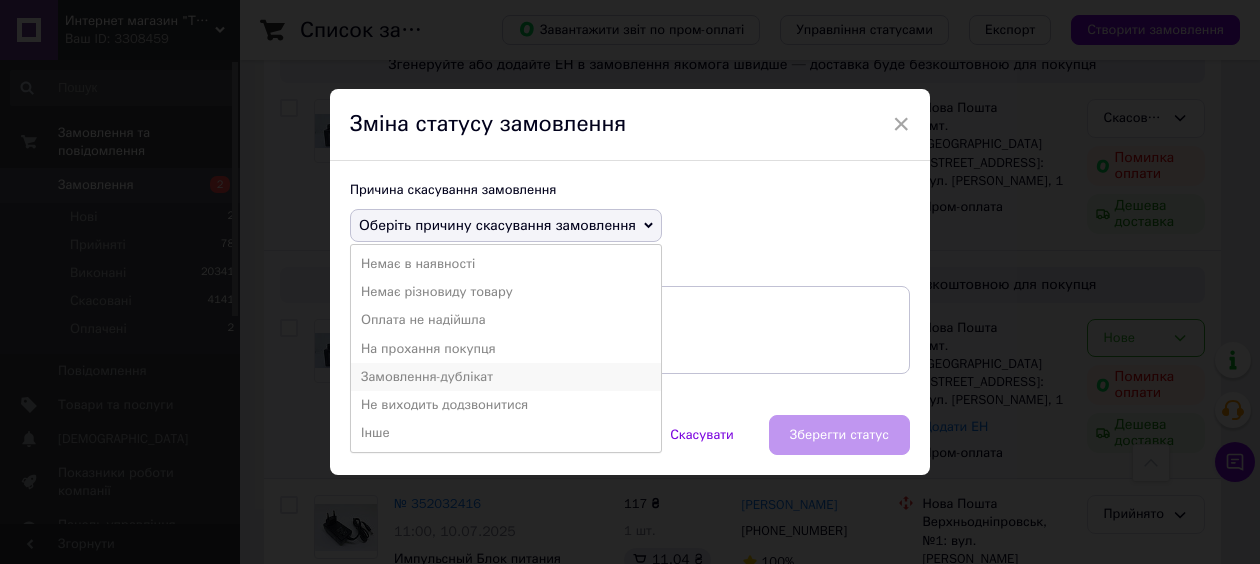 click on "Замовлення-дублікат" at bounding box center (506, 377) 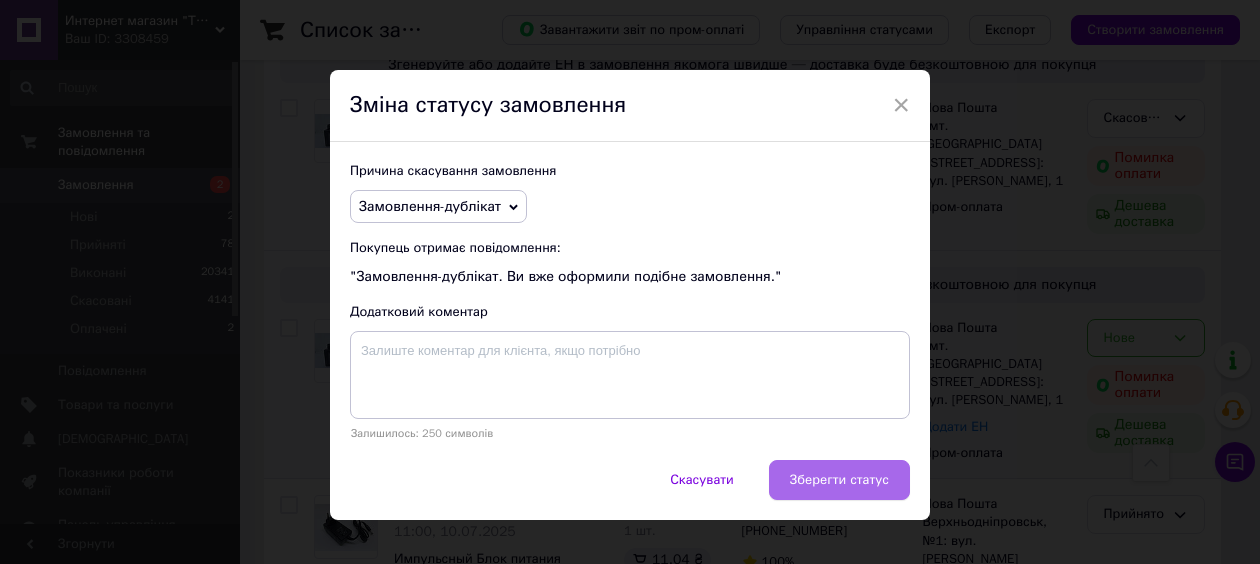 click on "Зберегти статус" at bounding box center [839, 480] 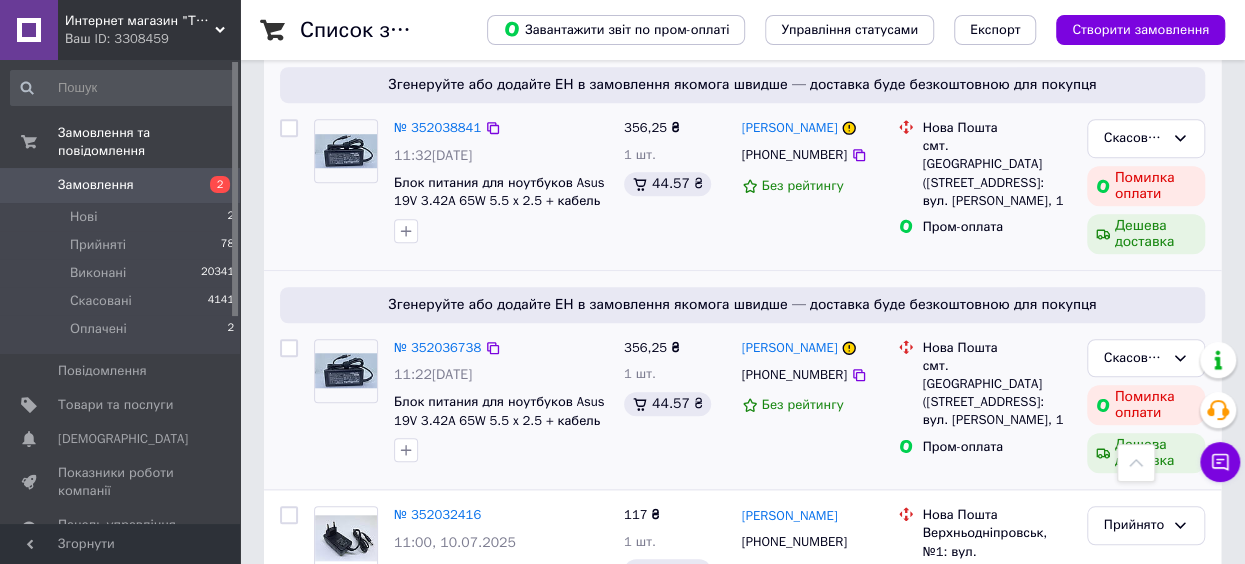 scroll, scrollTop: 616, scrollLeft: 0, axis: vertical 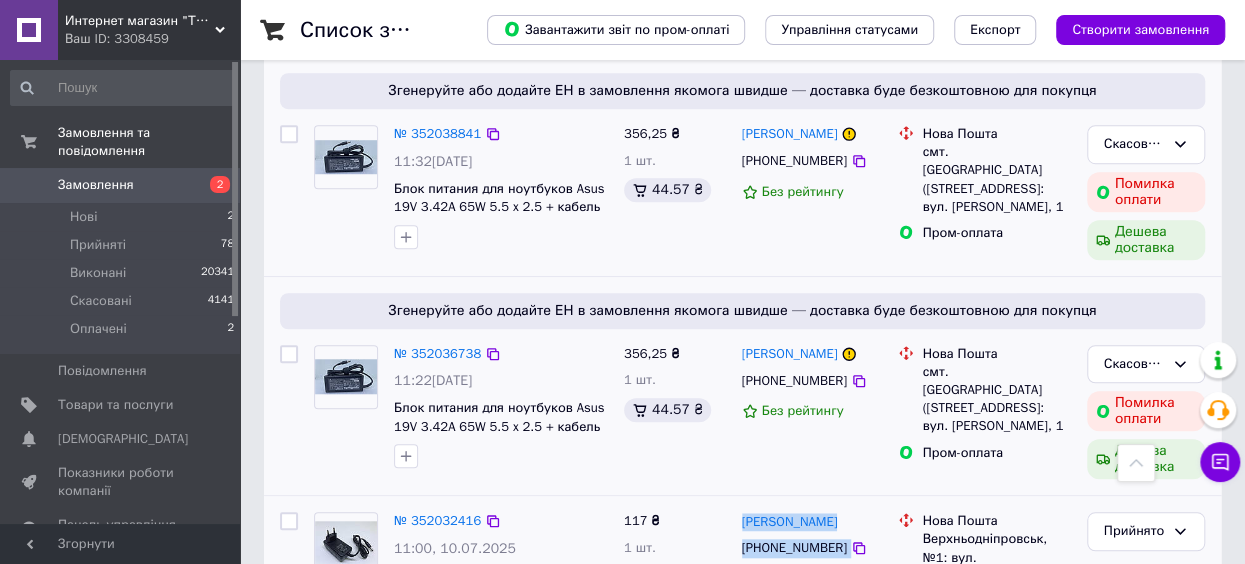 drag, startPoint x: 856, startPoint y: 472, endPoint x: 846, endPoint y: 523, distance: 51.971146 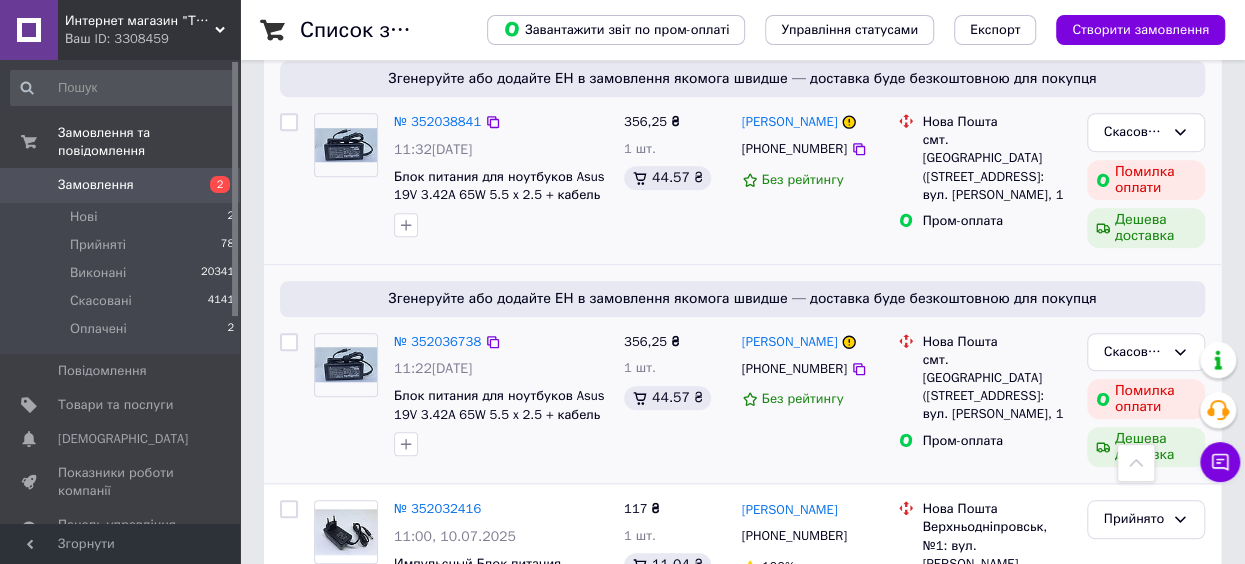 click on "Ваня Ткаченко +380933414087 Без рейтингу" at bounding box center [812, 400] 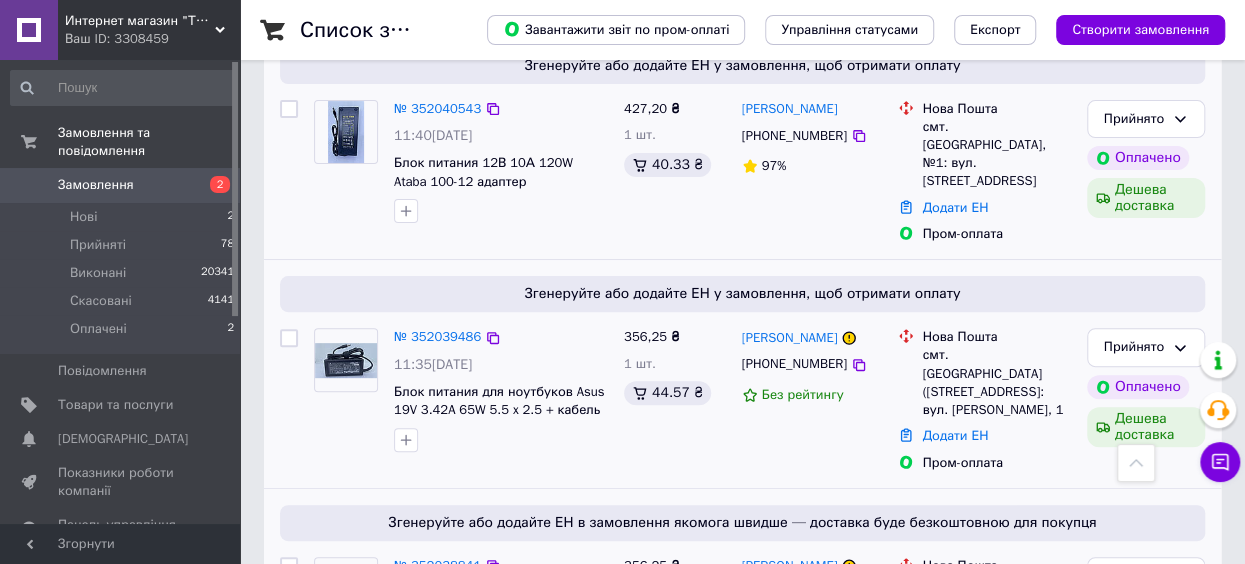 scroll, scrollTop: 160, scrollLeft: 0, axis: vertical 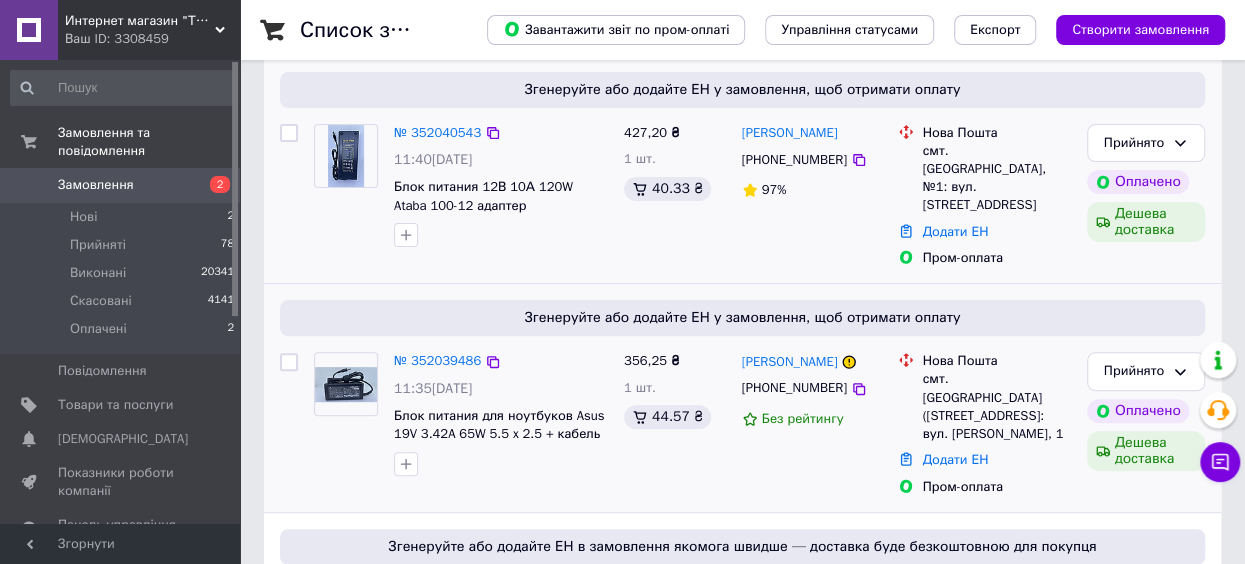 click at bounding box center (345, 156) 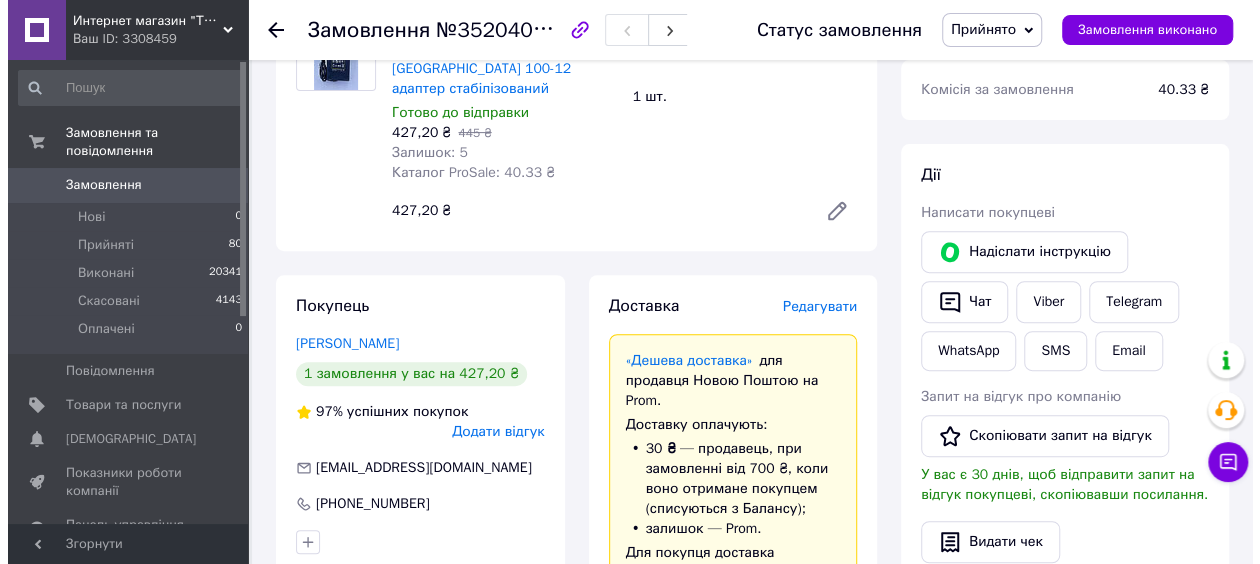 scroll, scrollTop: 284, scrollLeft: 0, axis: vertical 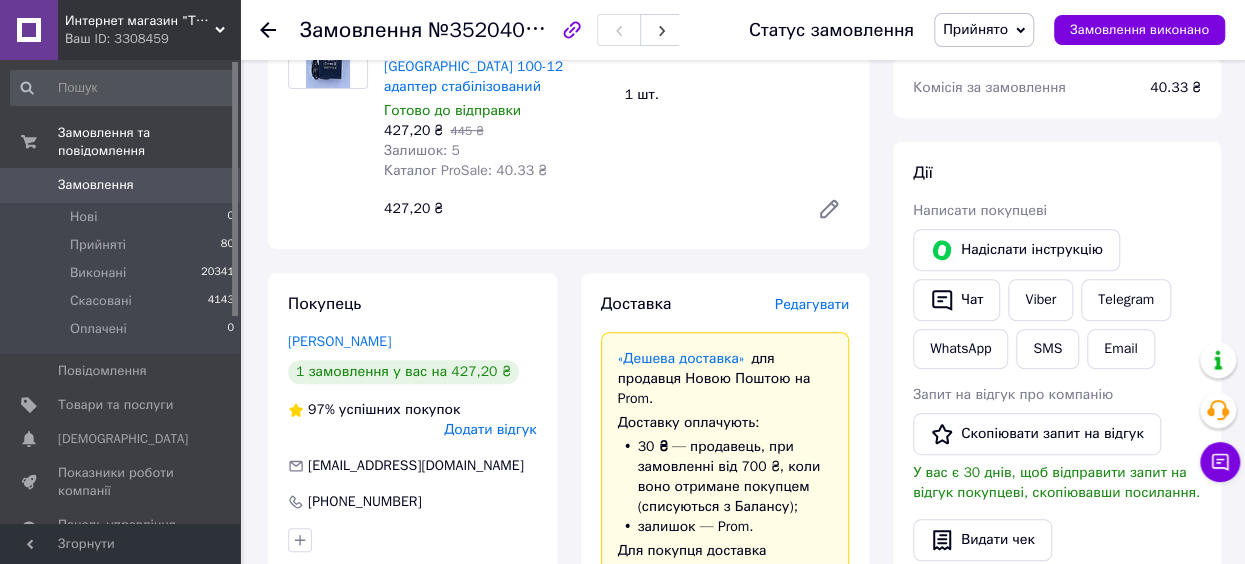 click on "Редагувати" at bounding box center (812, 304) 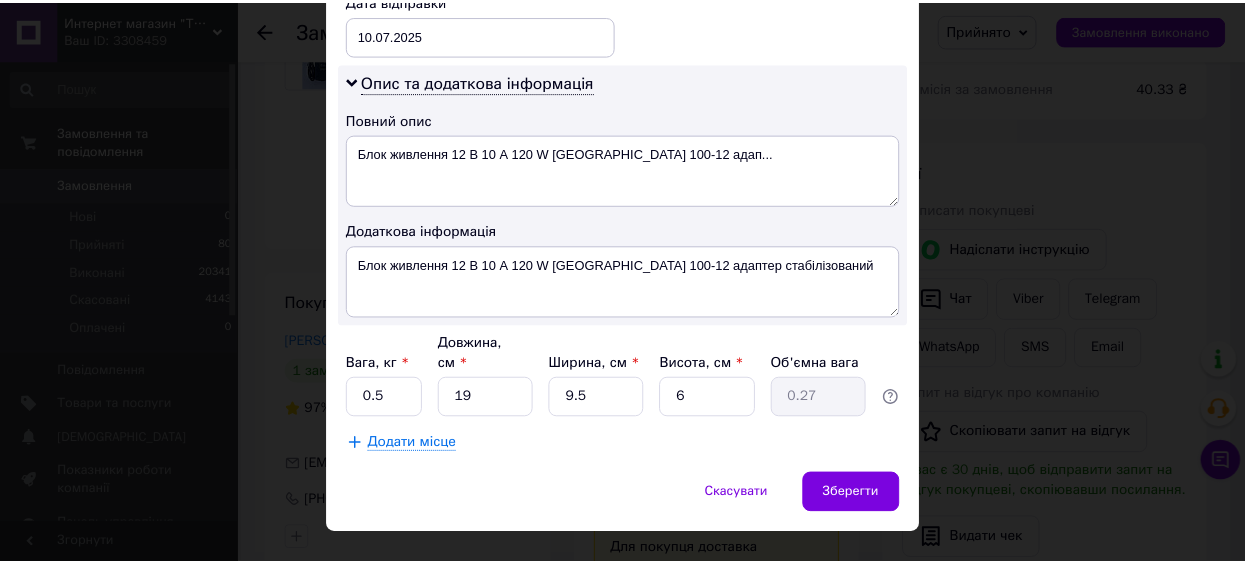 scroll, scrollTop: 998, scrollLeft: 0, axis: vertical 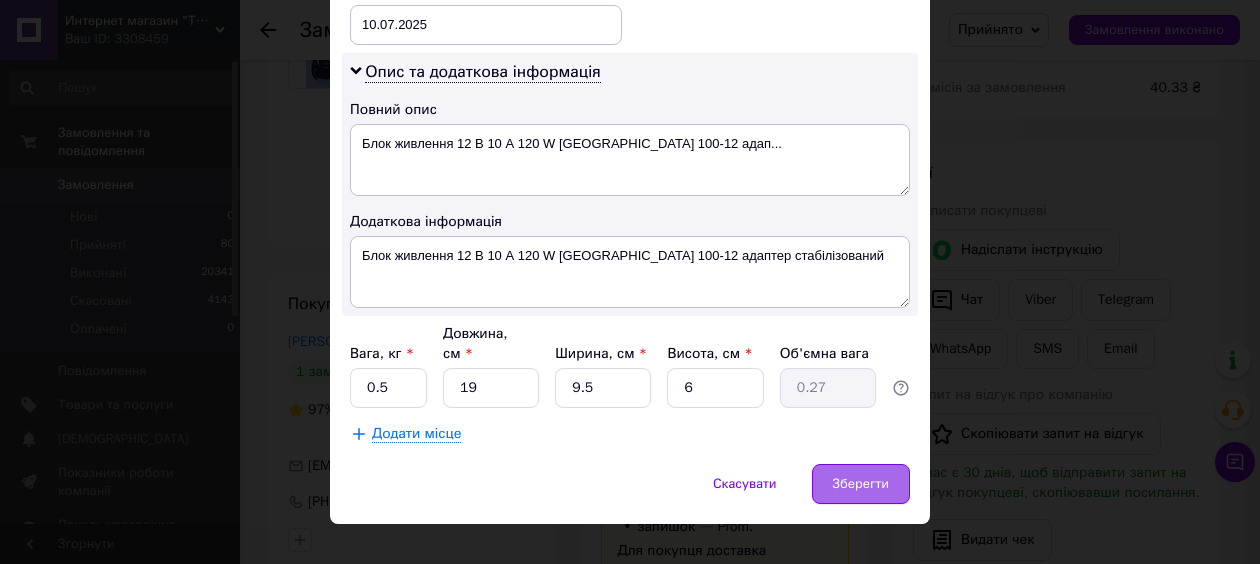 click on "Зберегти" at bounding box center [861, 484] 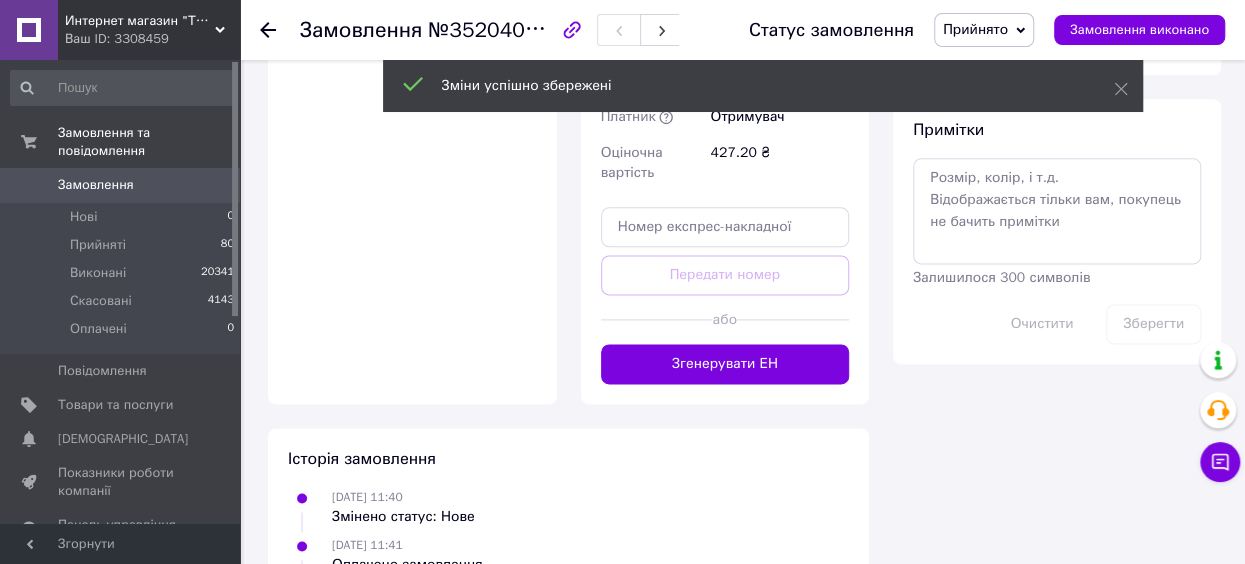 scroll, scrollTop: 1162, scrollLeft: 0, axis: vertical 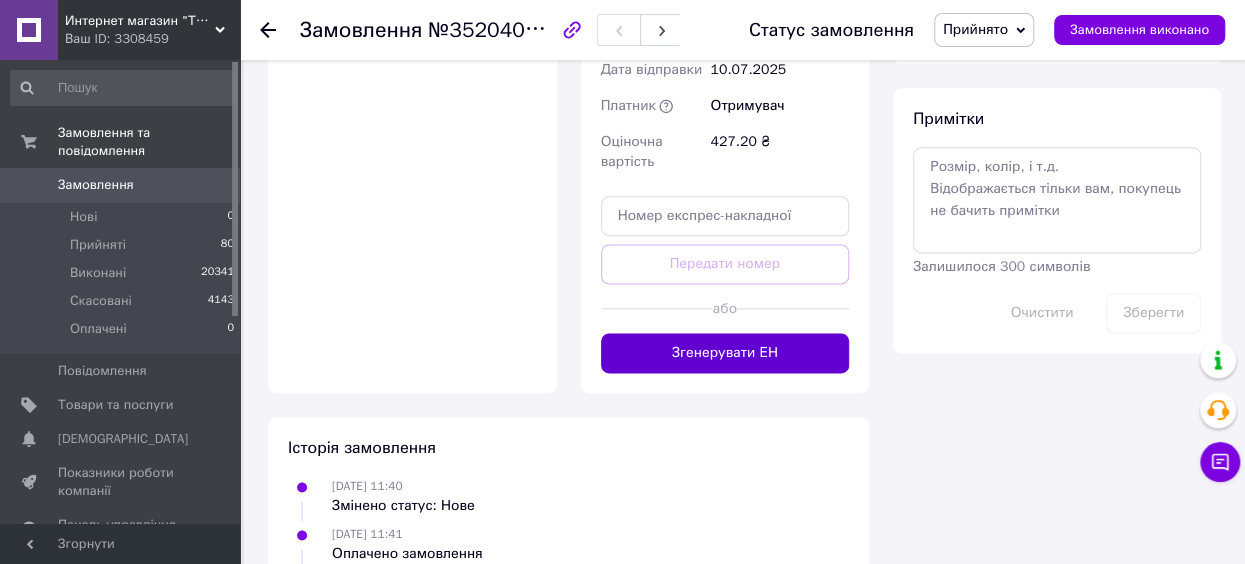 click on "Згенерувати ЕН" at bounding box center [725, 353] 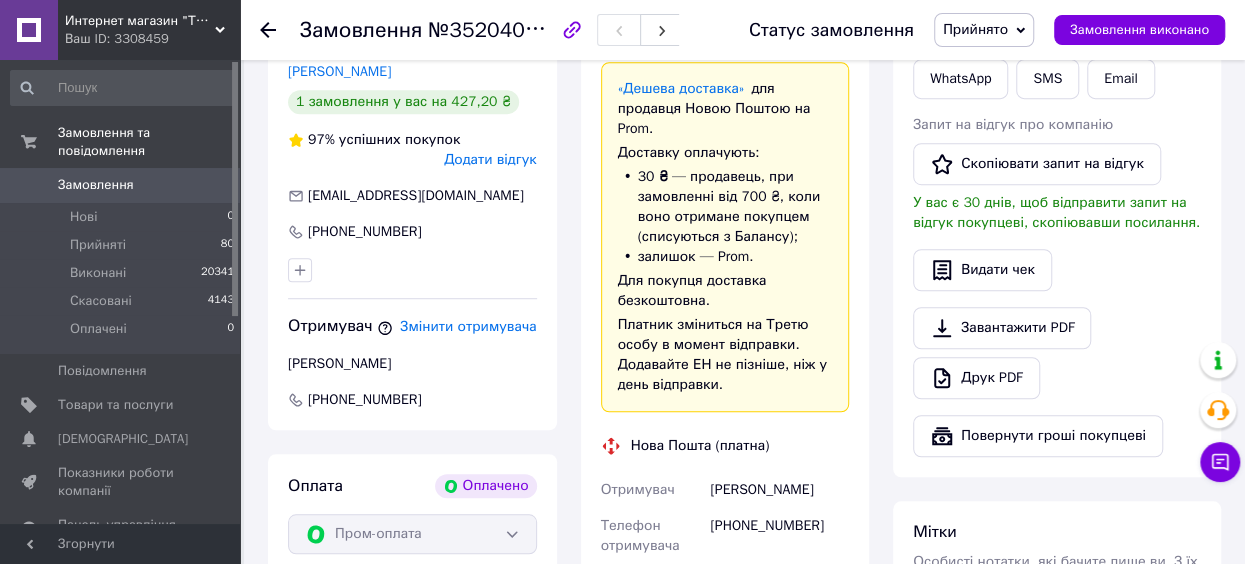scroll, scrollTop: 553, scrollLeft: 0, axis: vertical 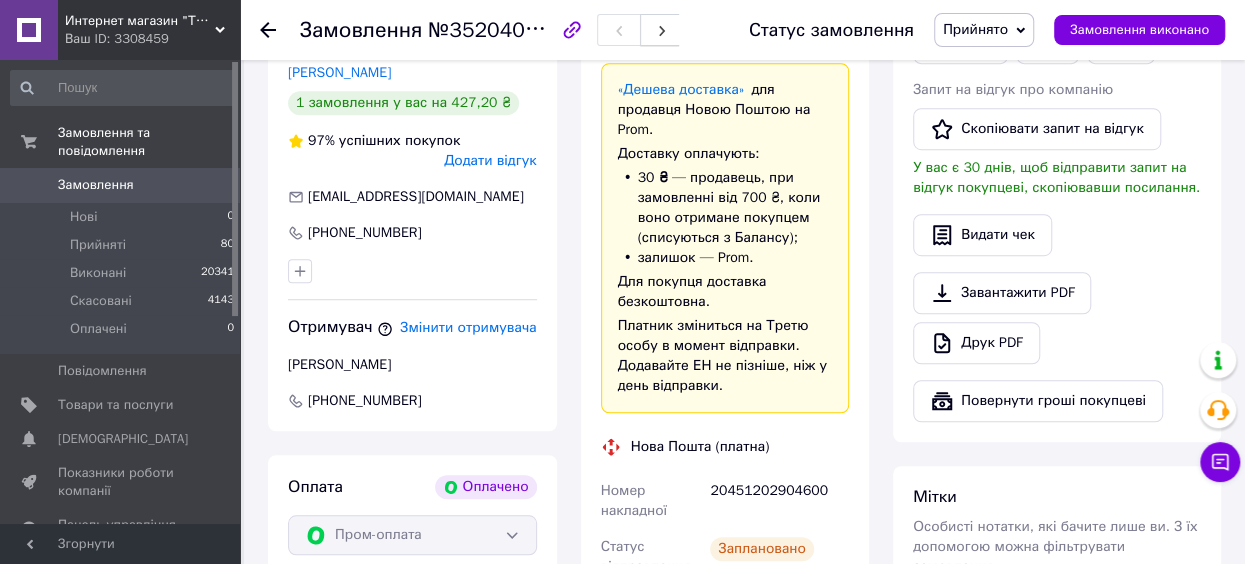 click 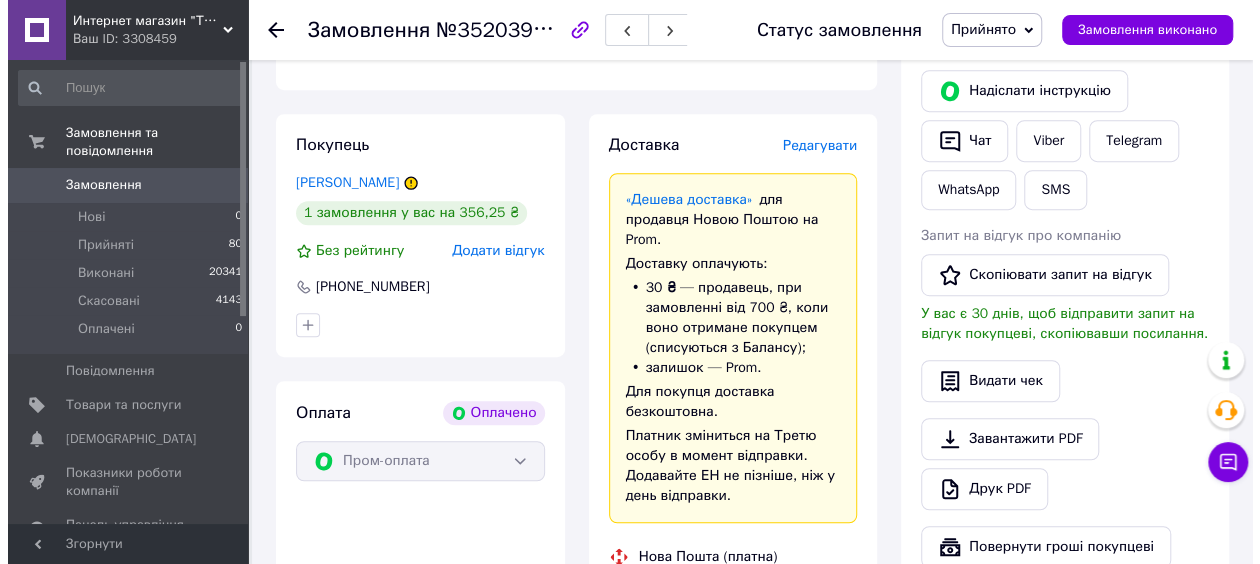 scroll, scrollTop: 393, scrollLeft: 0, axis: vertical 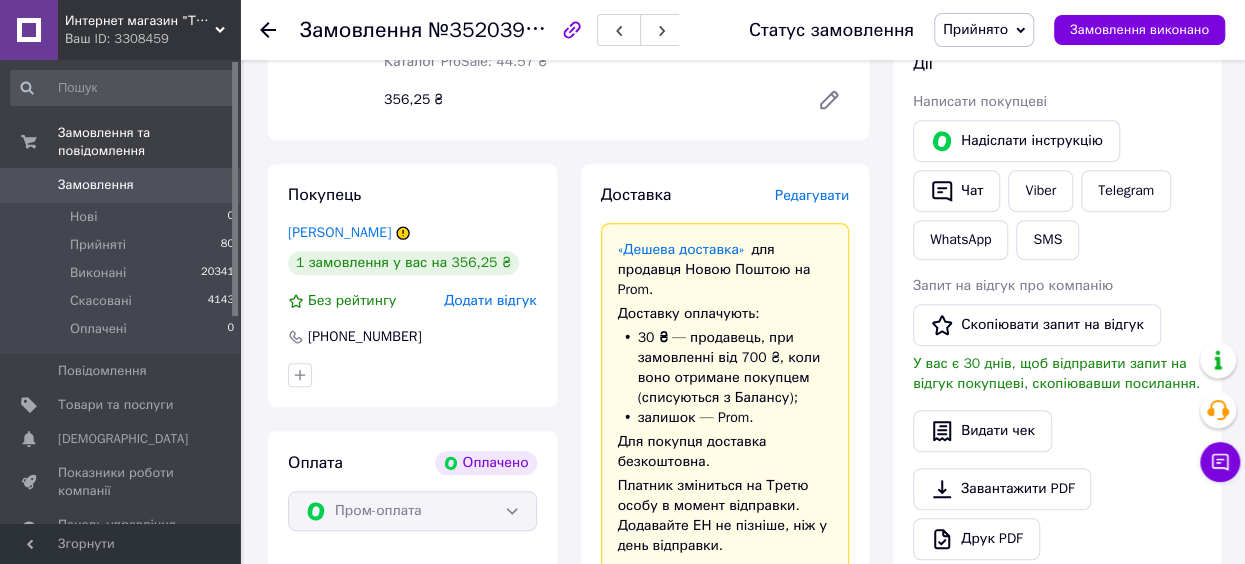 click on "Редагувати" at bounding box center (812, 195) 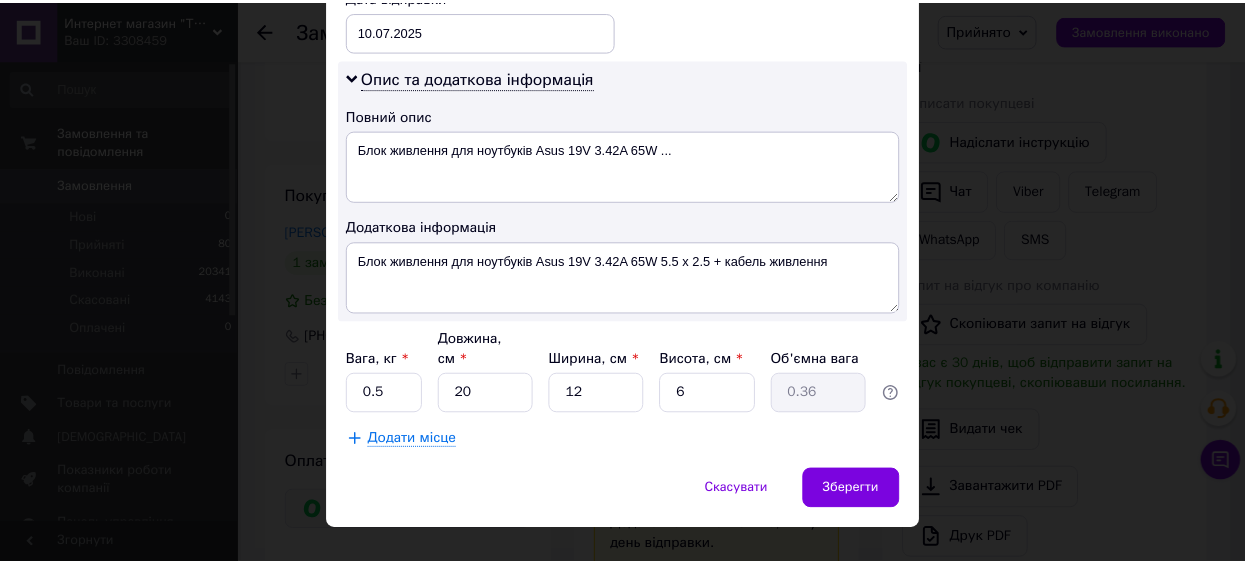 scroll, scrollTop: 998, scrollLeft: 0, axis: vertical 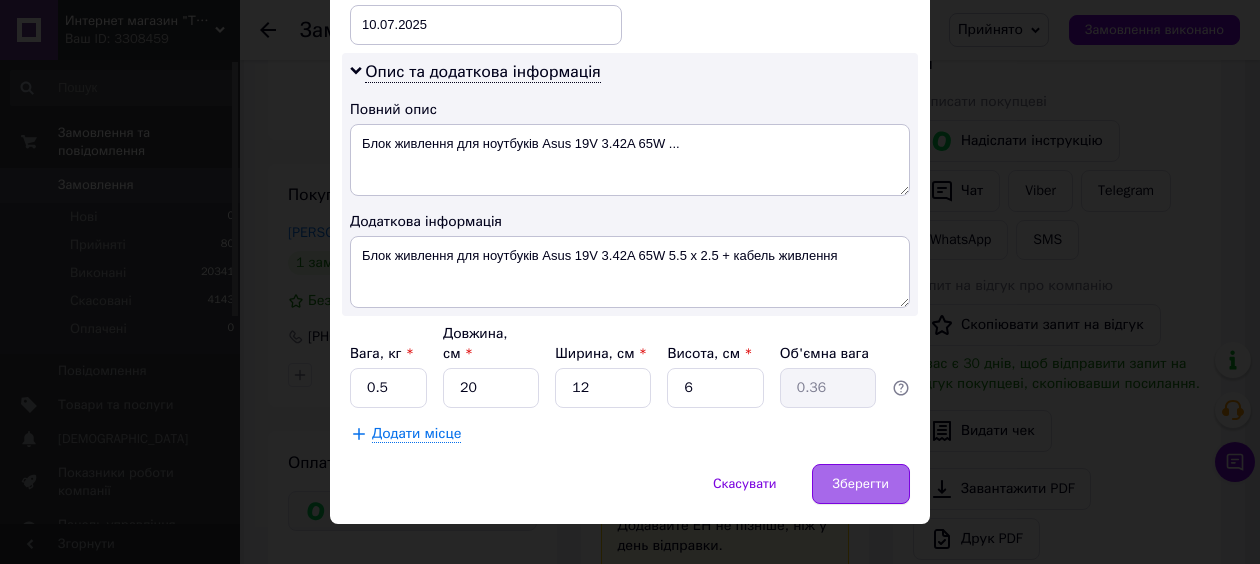 click on "Зберегти" at bounding box center [861, 484] 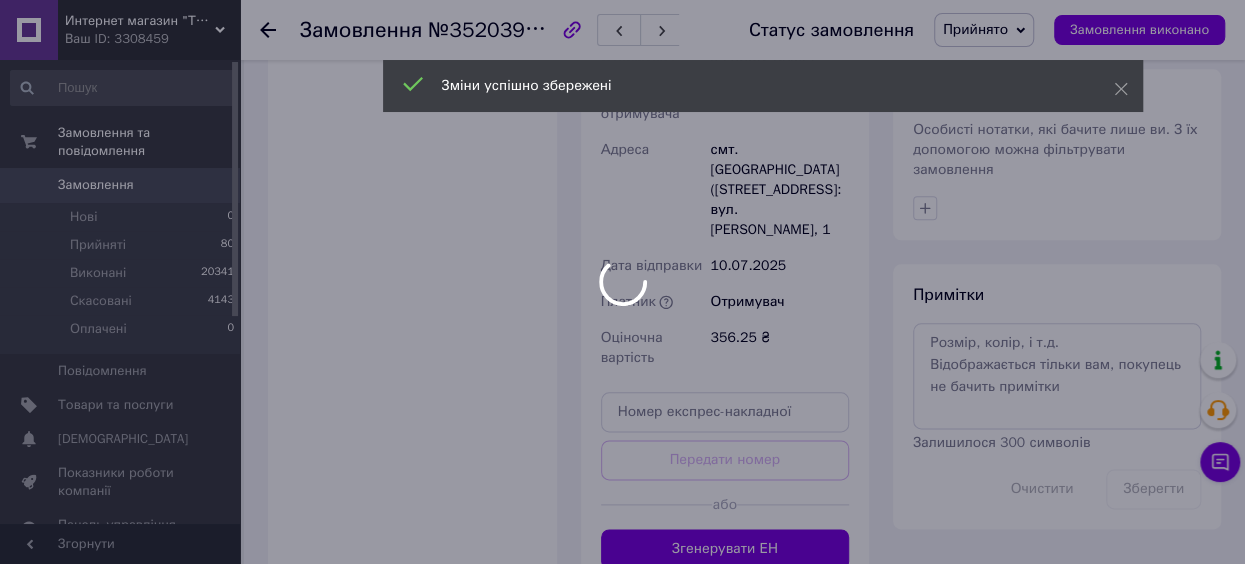 scroll, scrollTop: 989, scrollLeft: 0, axis: vertical 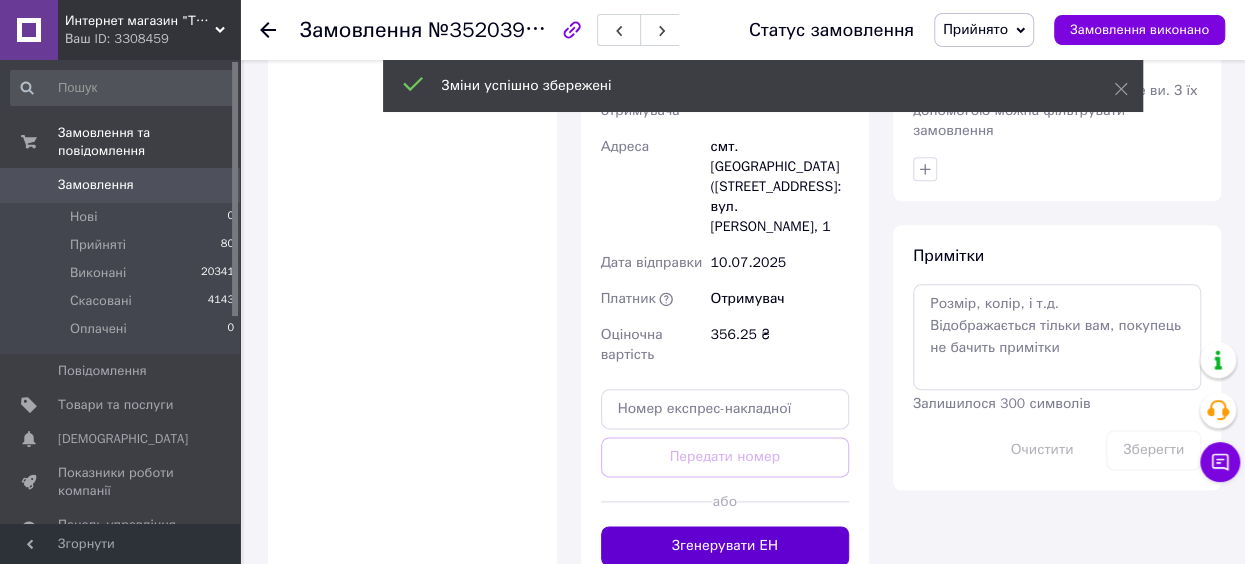 click on "Згенерувати ЕН" at bounding box center (725, 546) 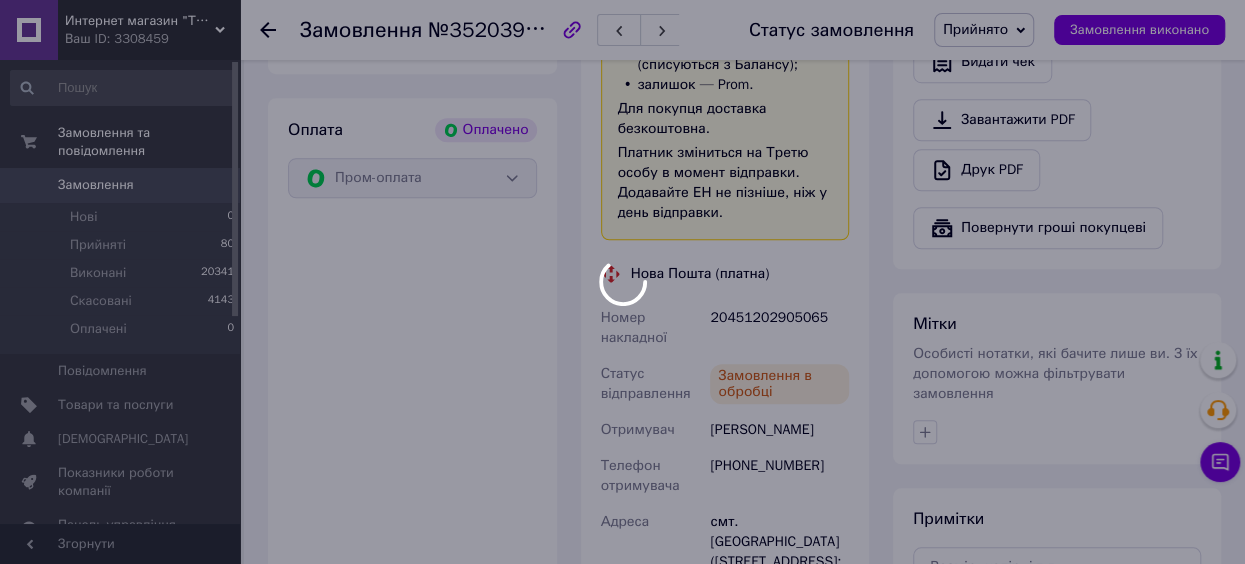scroll, scrollTop: 721, scrollLeft: 0, axis: vertical 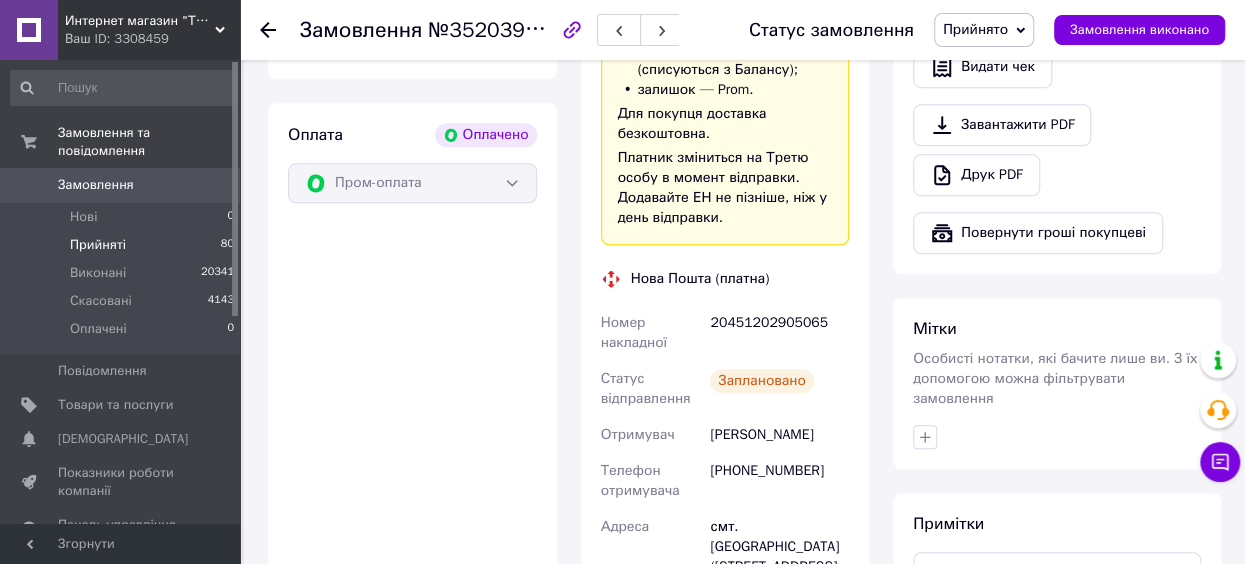 click on "Прийняті 80" at bounding box center (123, 245) 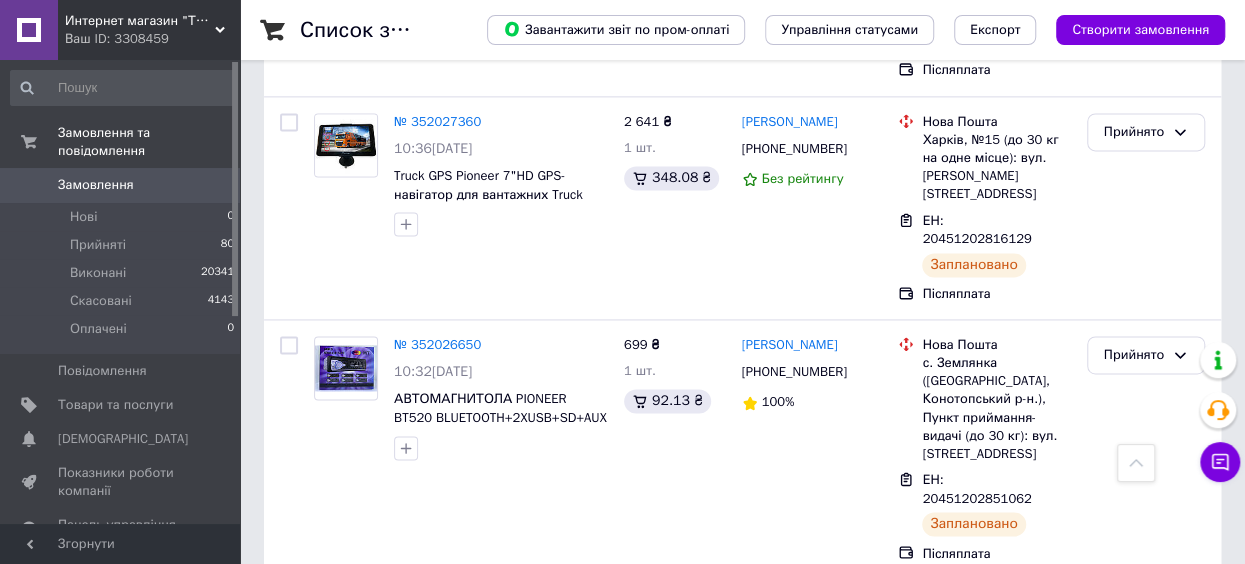 scroll, scrollTop: 1332, scrollLeft: 0, axis: vertical 